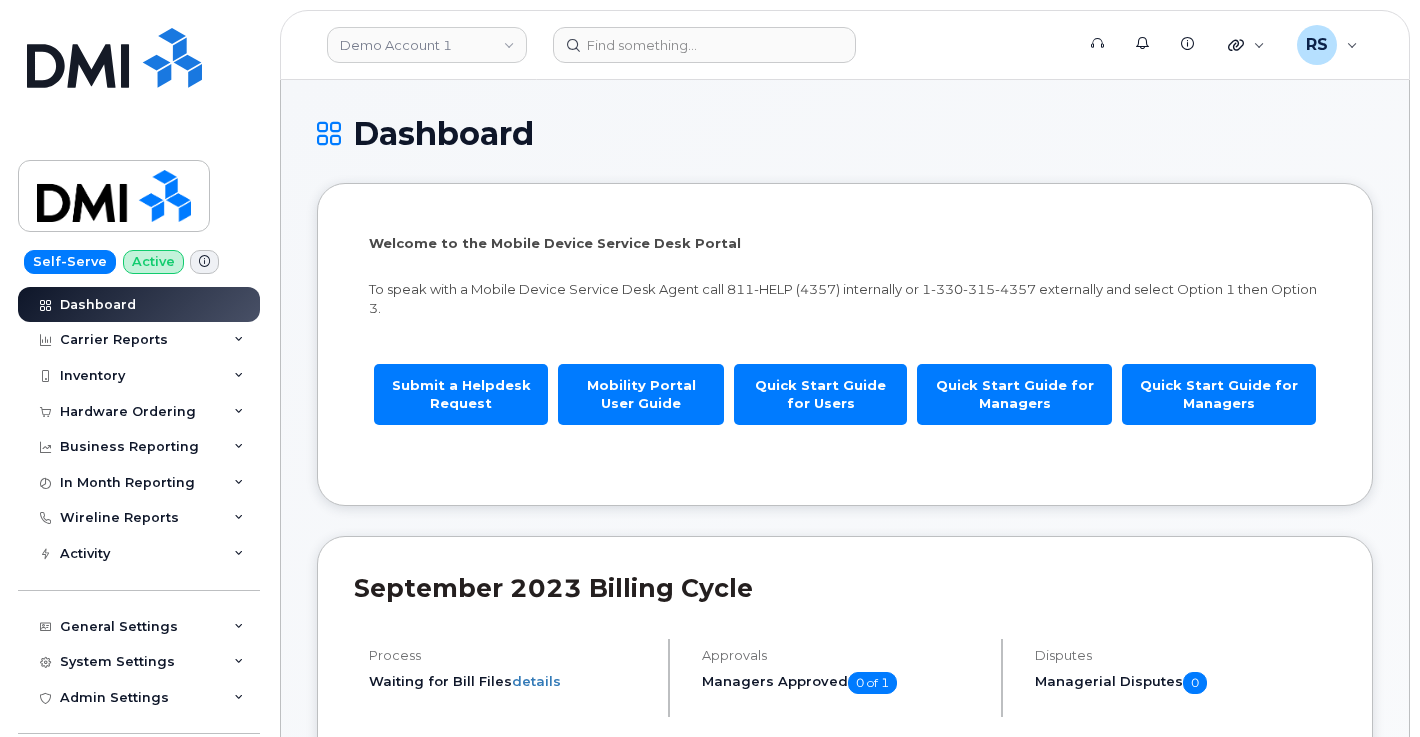 scroll, scrollTop: 0, scrollLeft: 0, axis: both 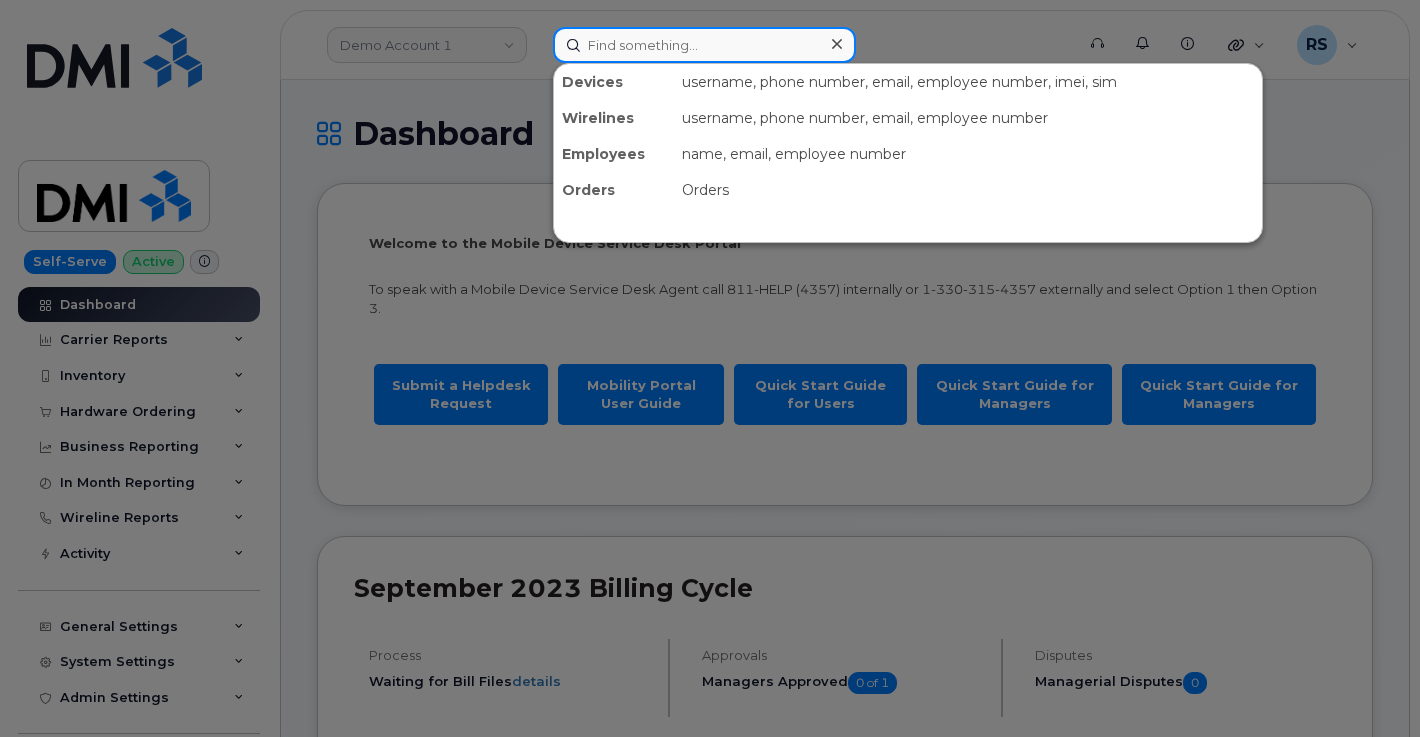 click at bounding box center [704, 45] 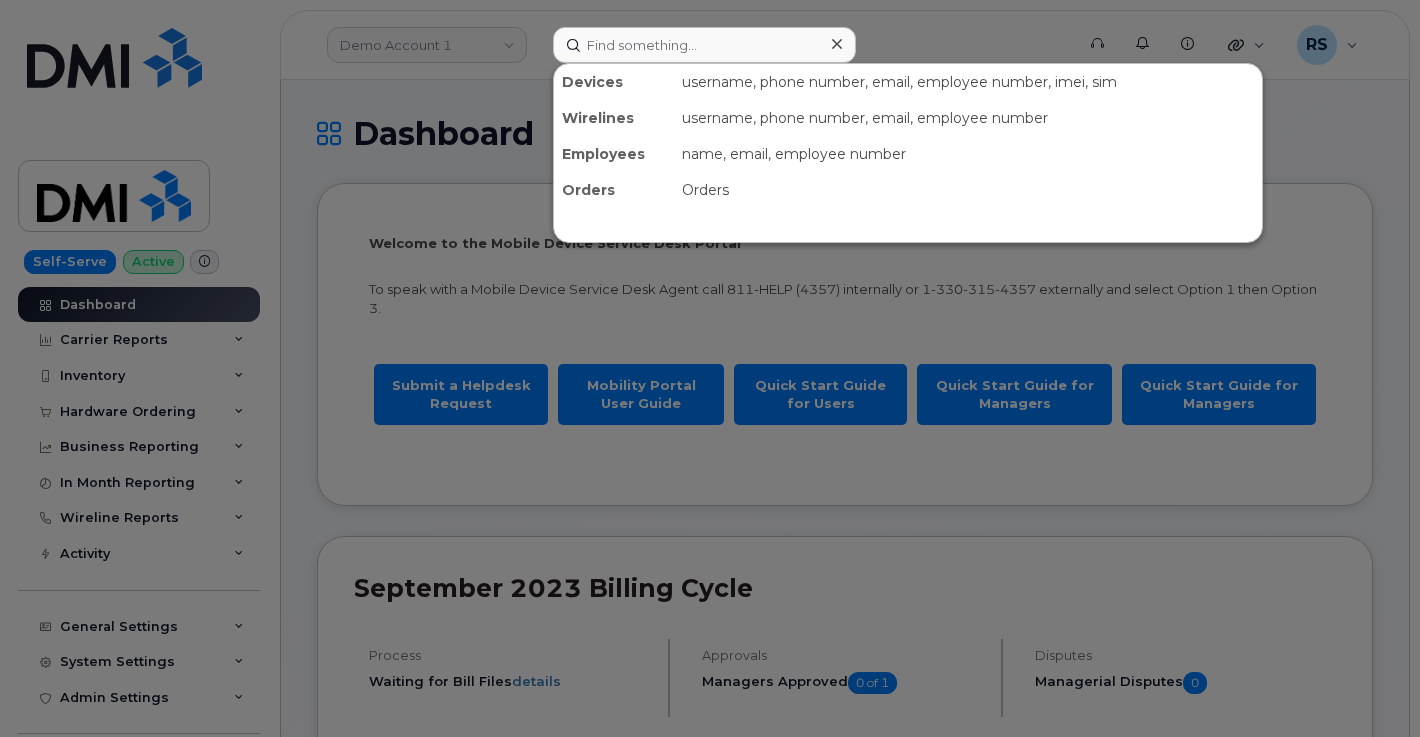 drag, startPoint x: 313, startPoint y: 90, endPoint x: 333, endPoint y: 96, distance: 20.880613 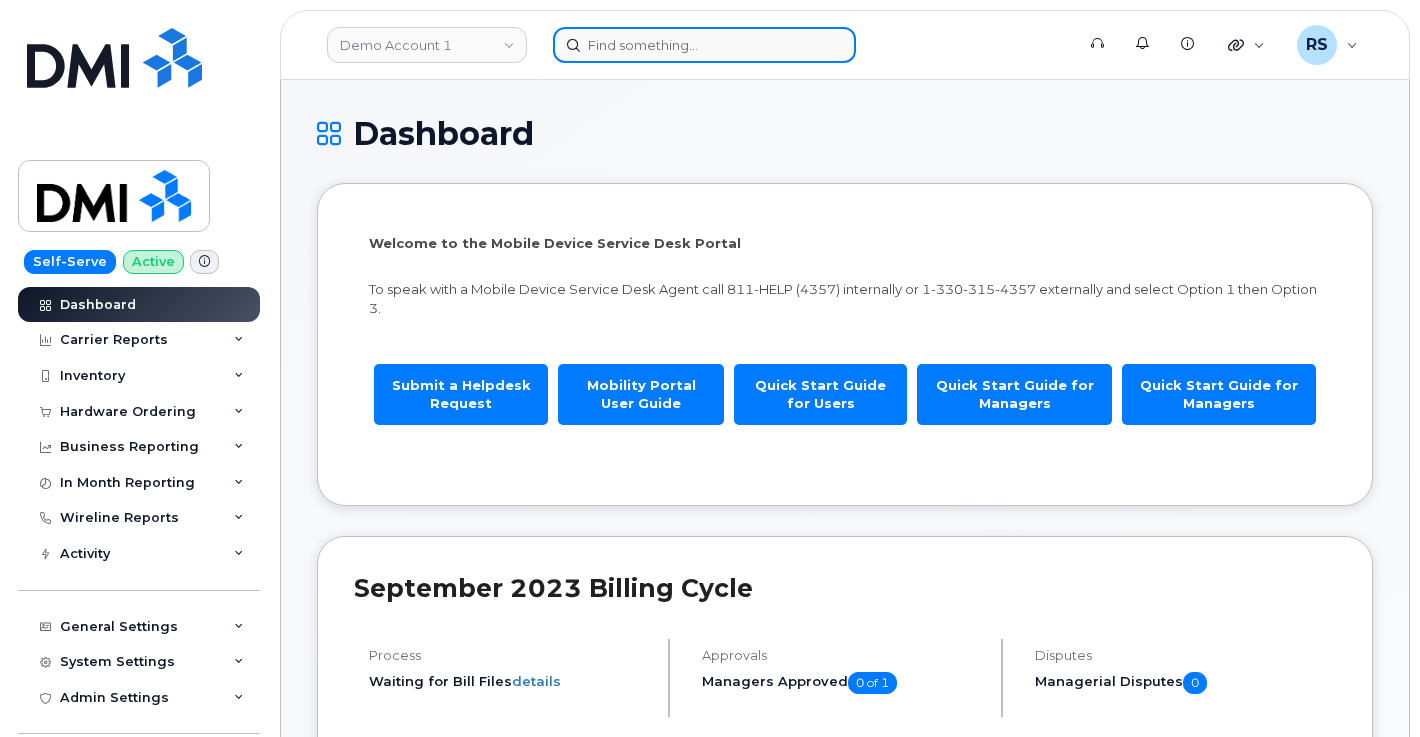 click at bounding box center (704, 45) 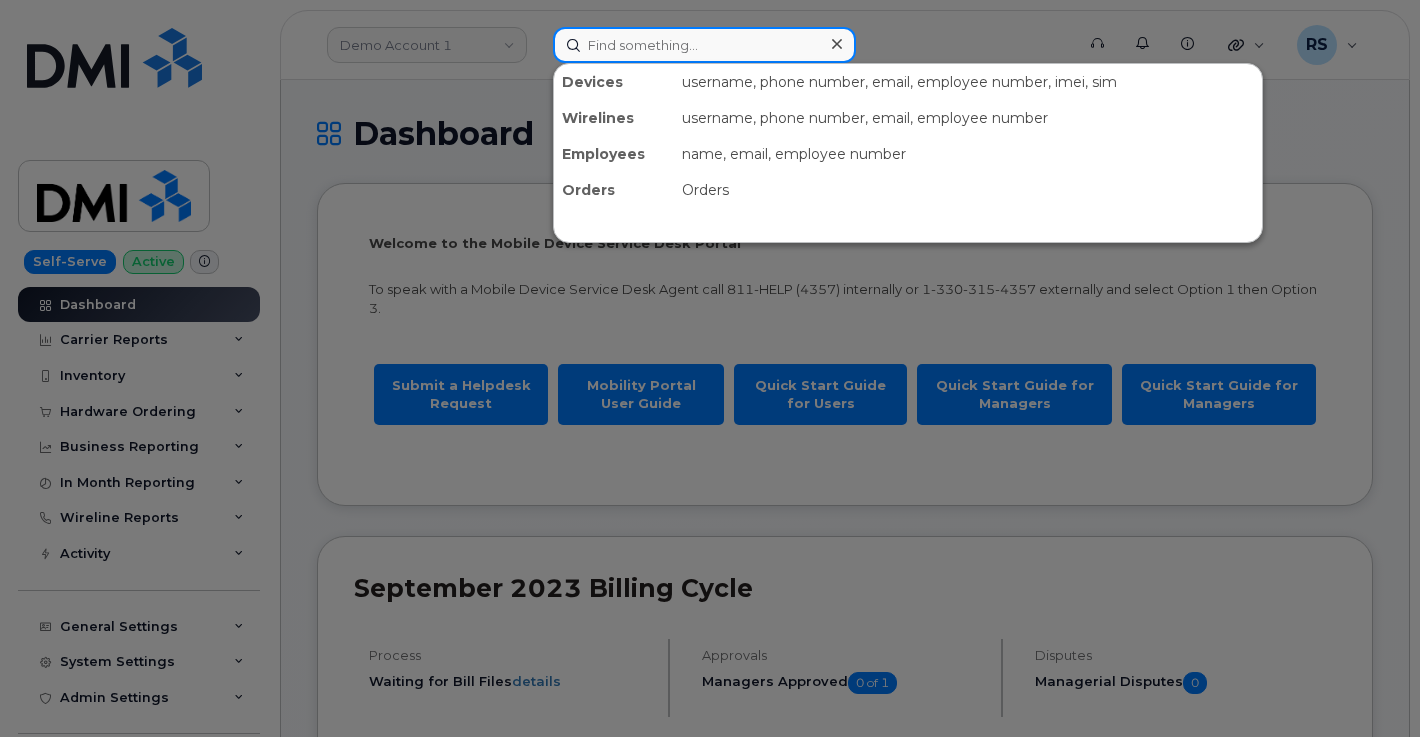 paste on "440-485-0807" 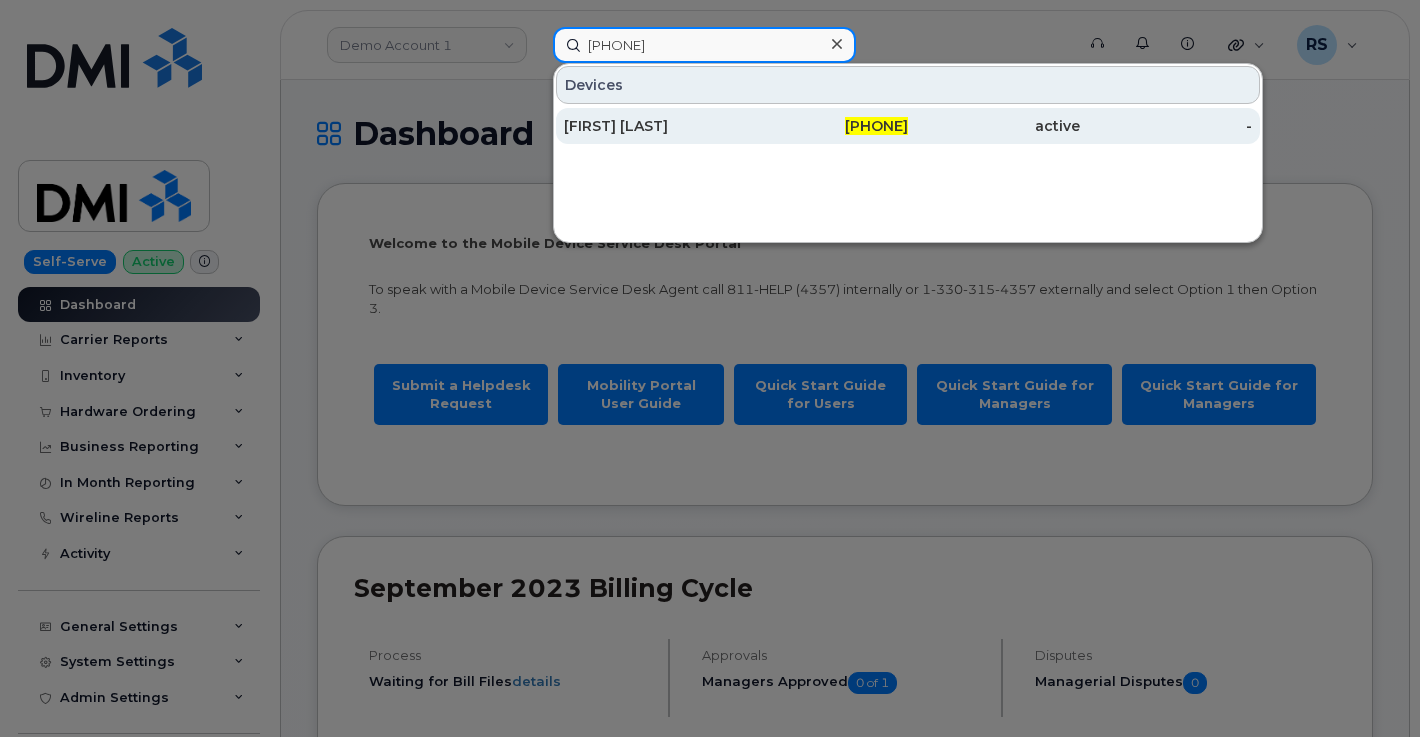 type on "440-485-0807" 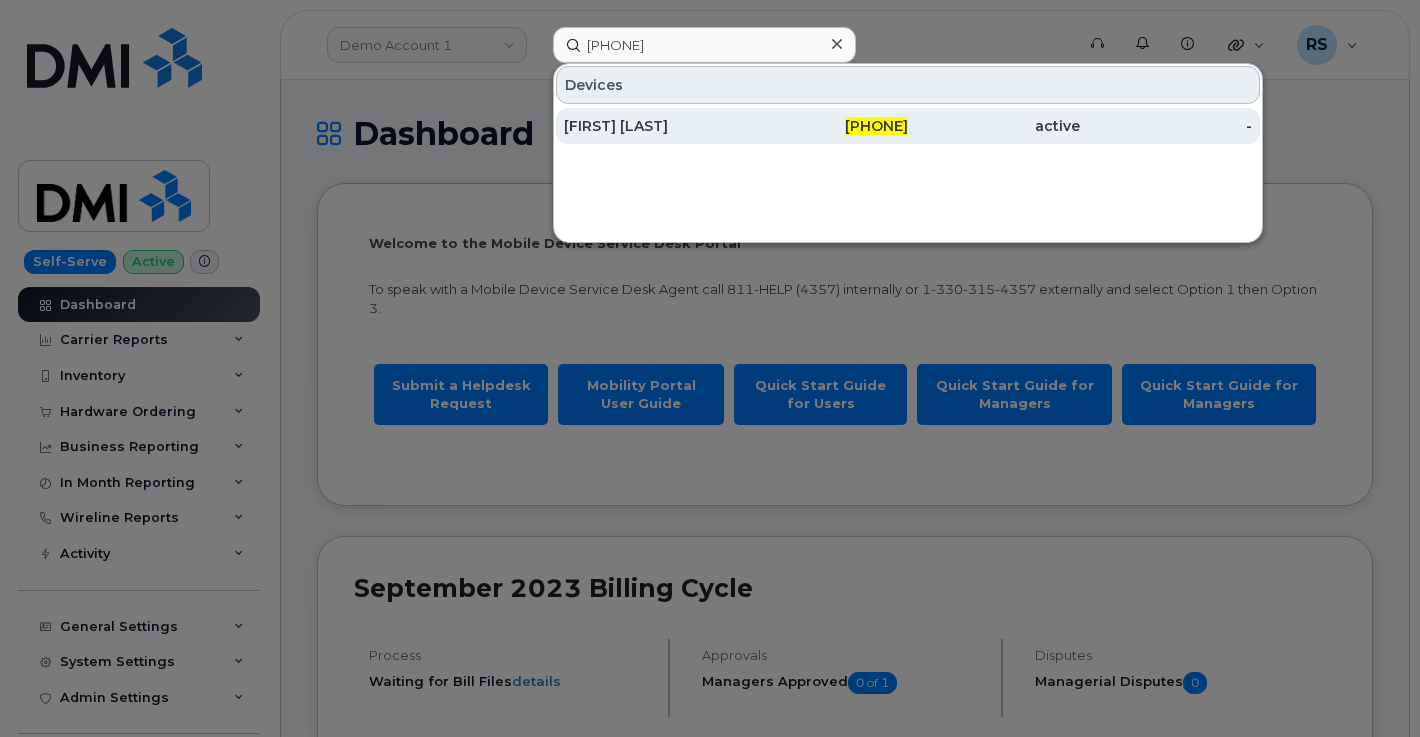 click on "MICHAEL S LAWSON" at bounding box center (650, 126) 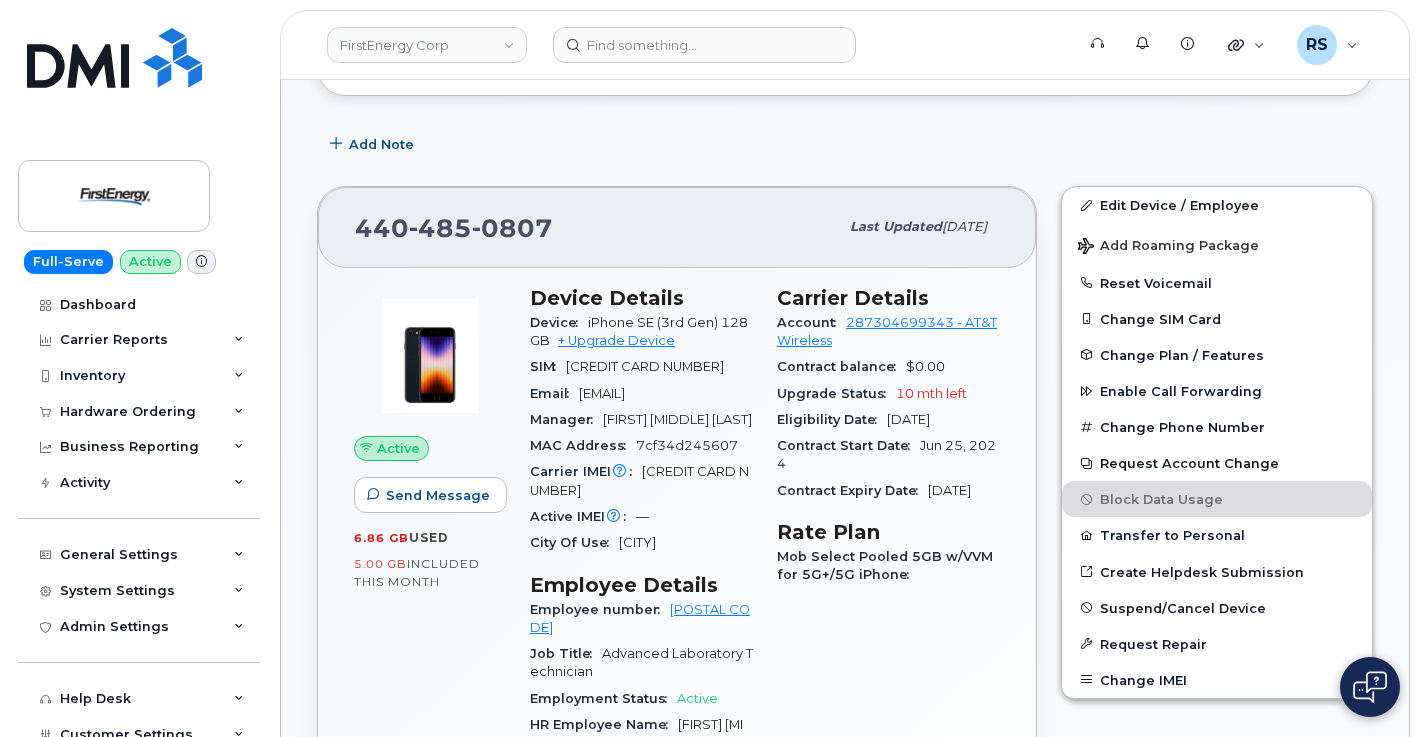 scroll, scrollTop: 267, scrollLeft: 0, axis: vertical 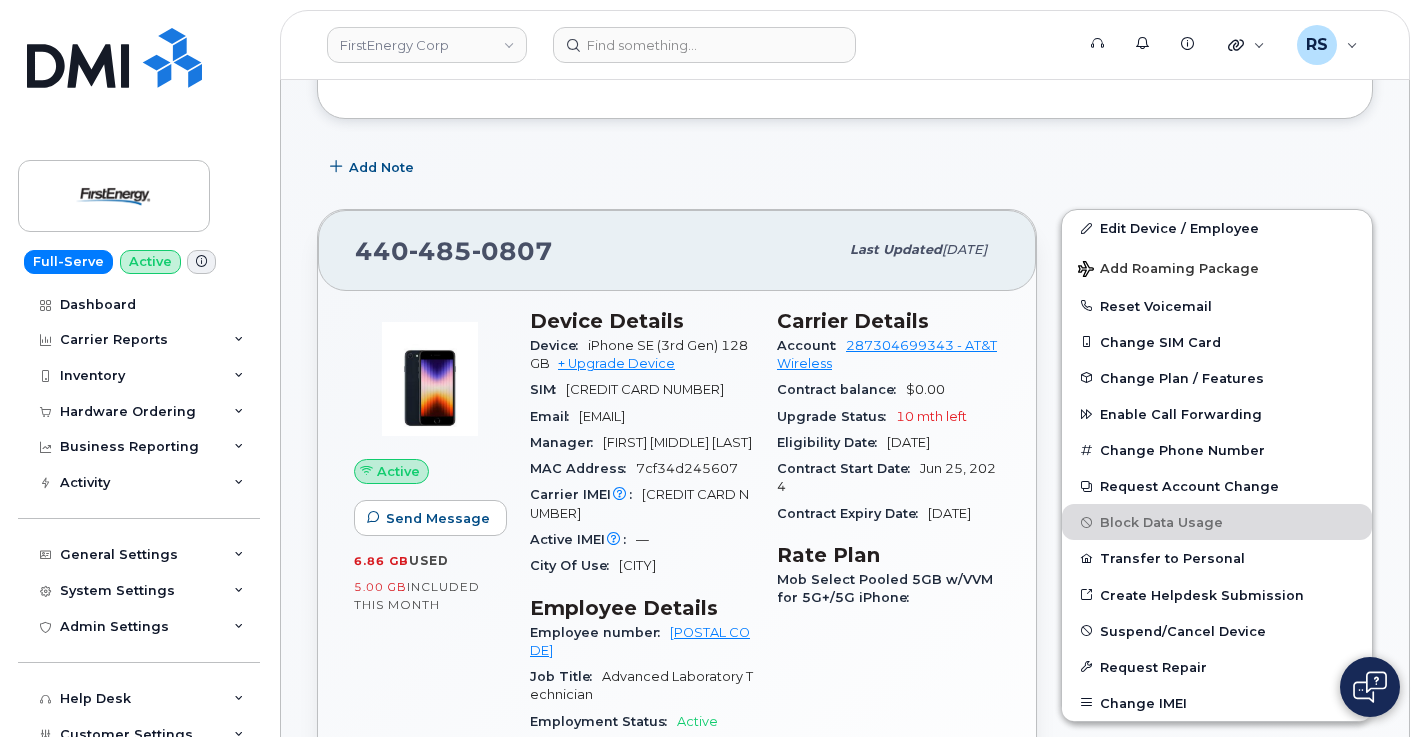click on "Add Note" 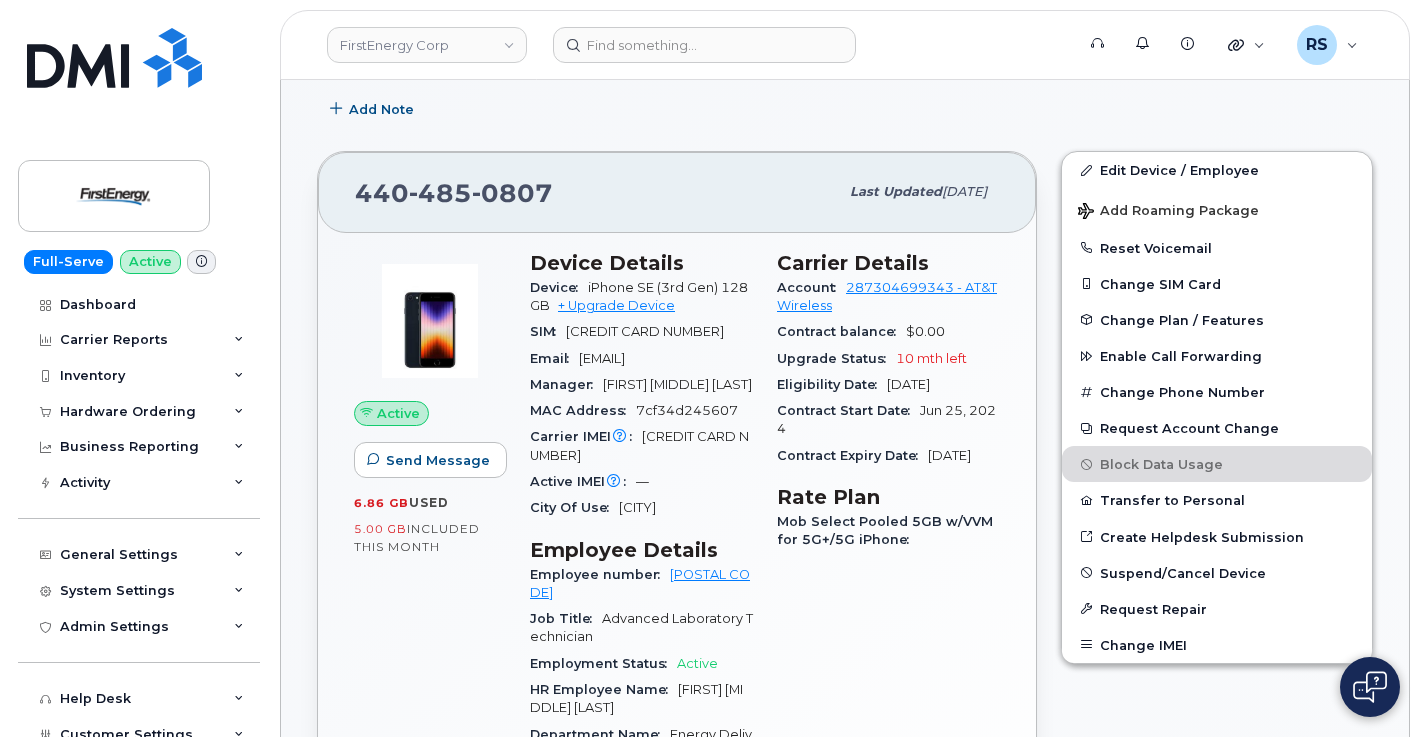 scroll, scrollTop: 333, scrollLeft: 0, axis: vertical 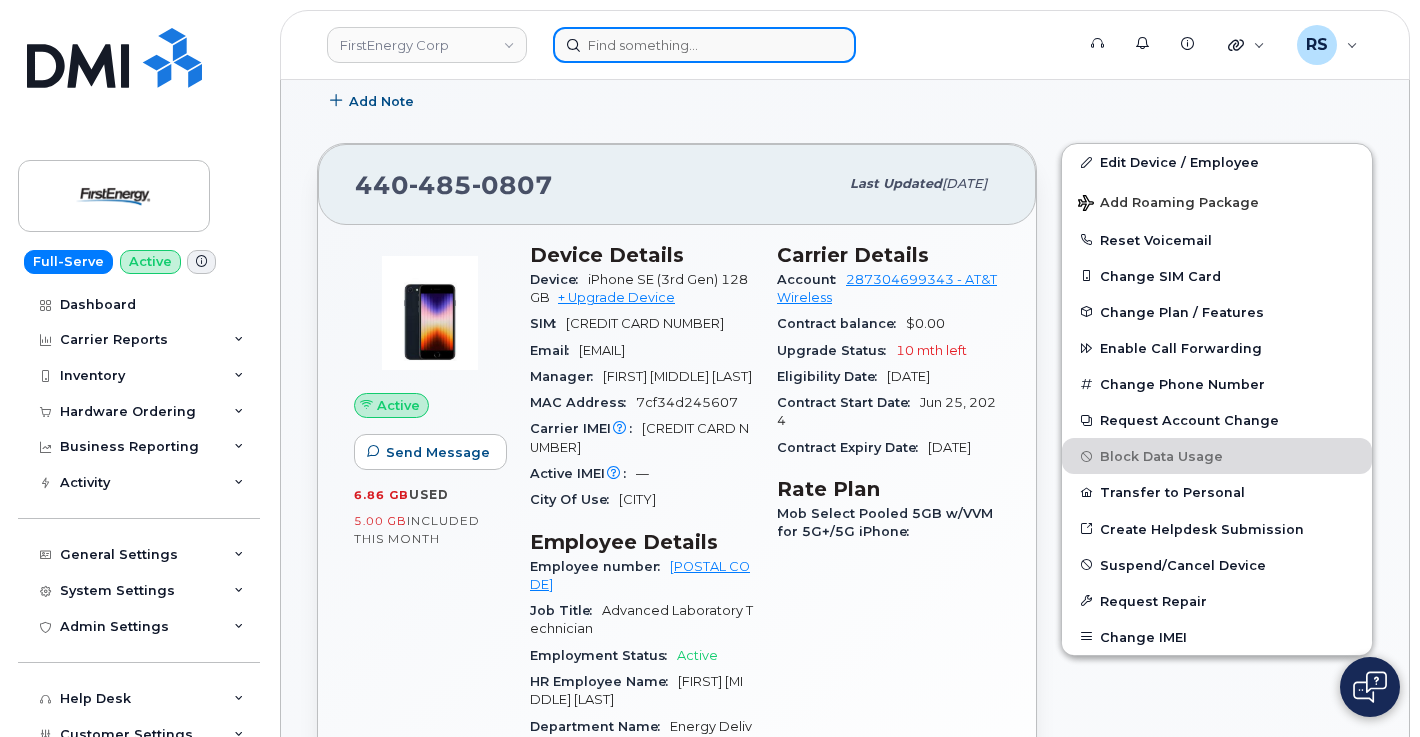 click 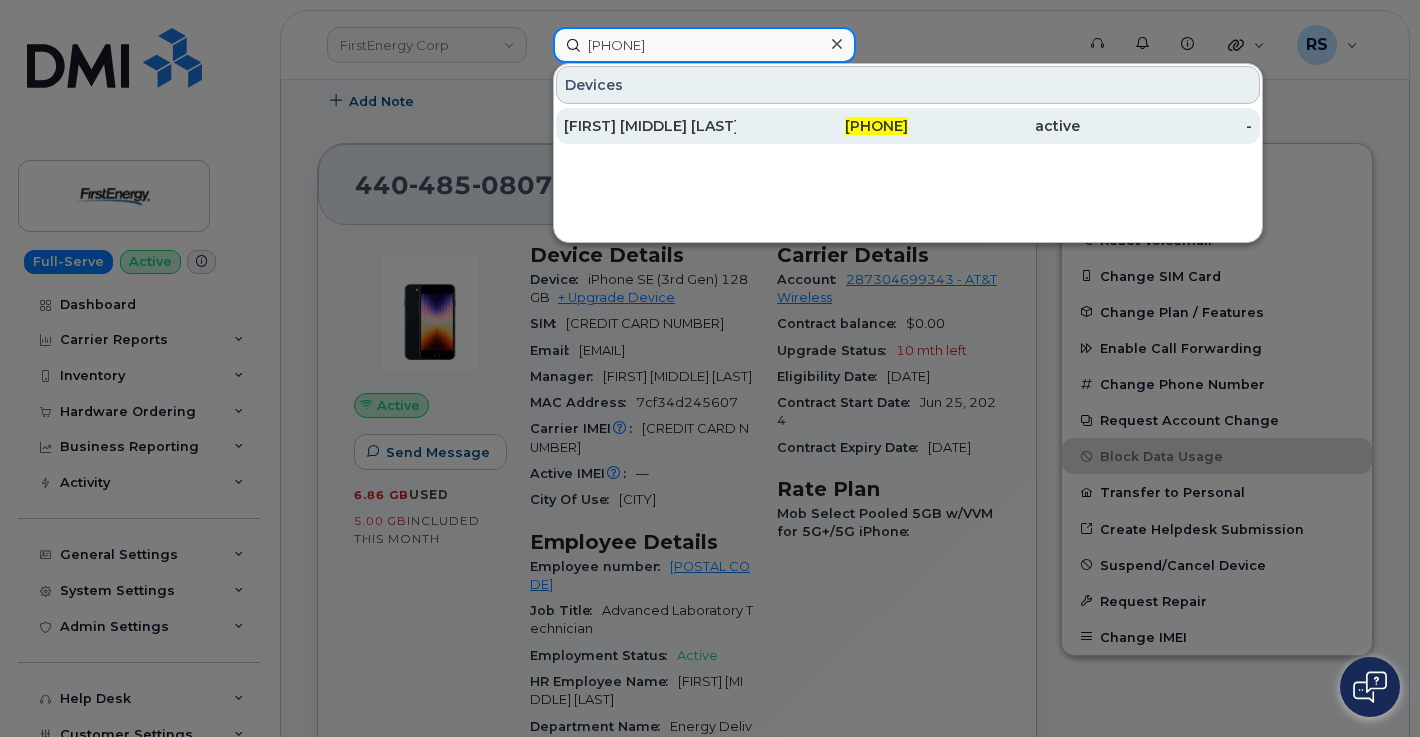 type on "440-514-2410" 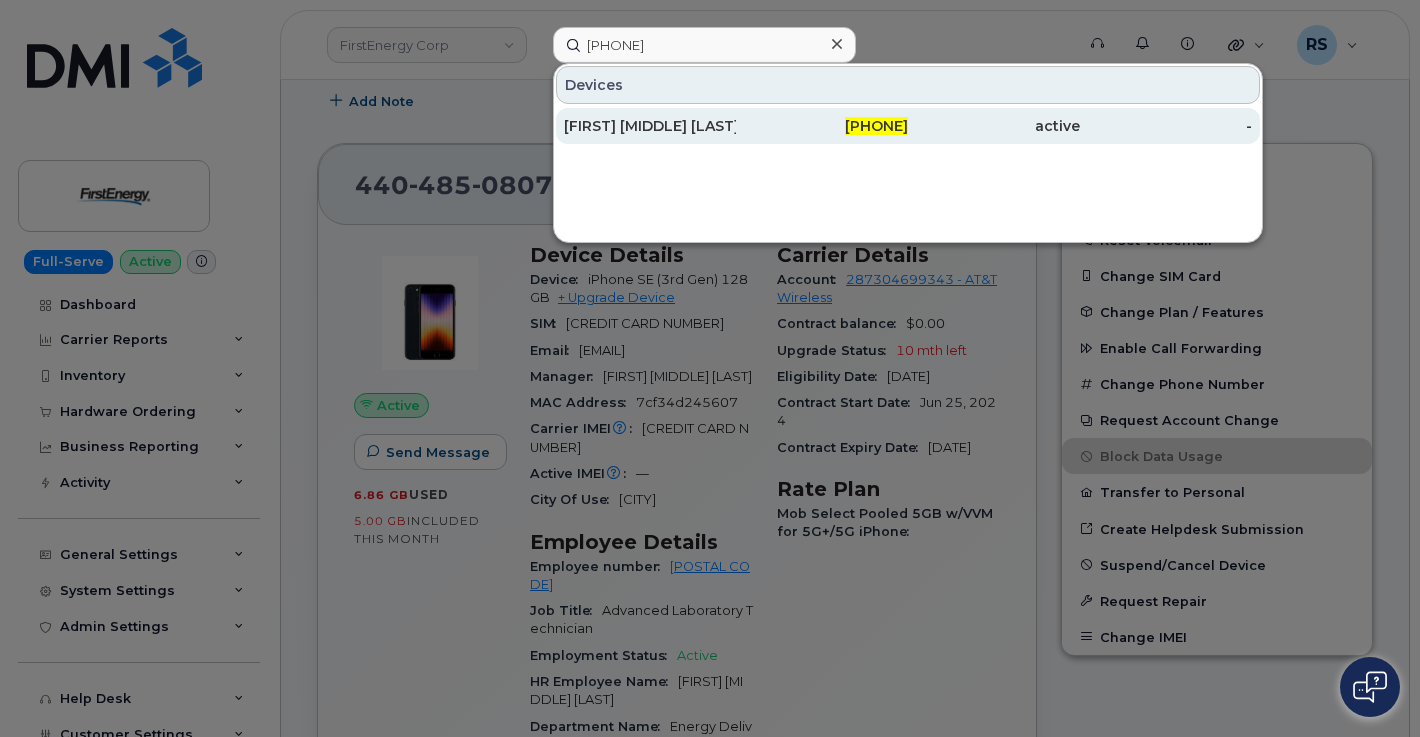 click on "DALE E CHRISMAN" 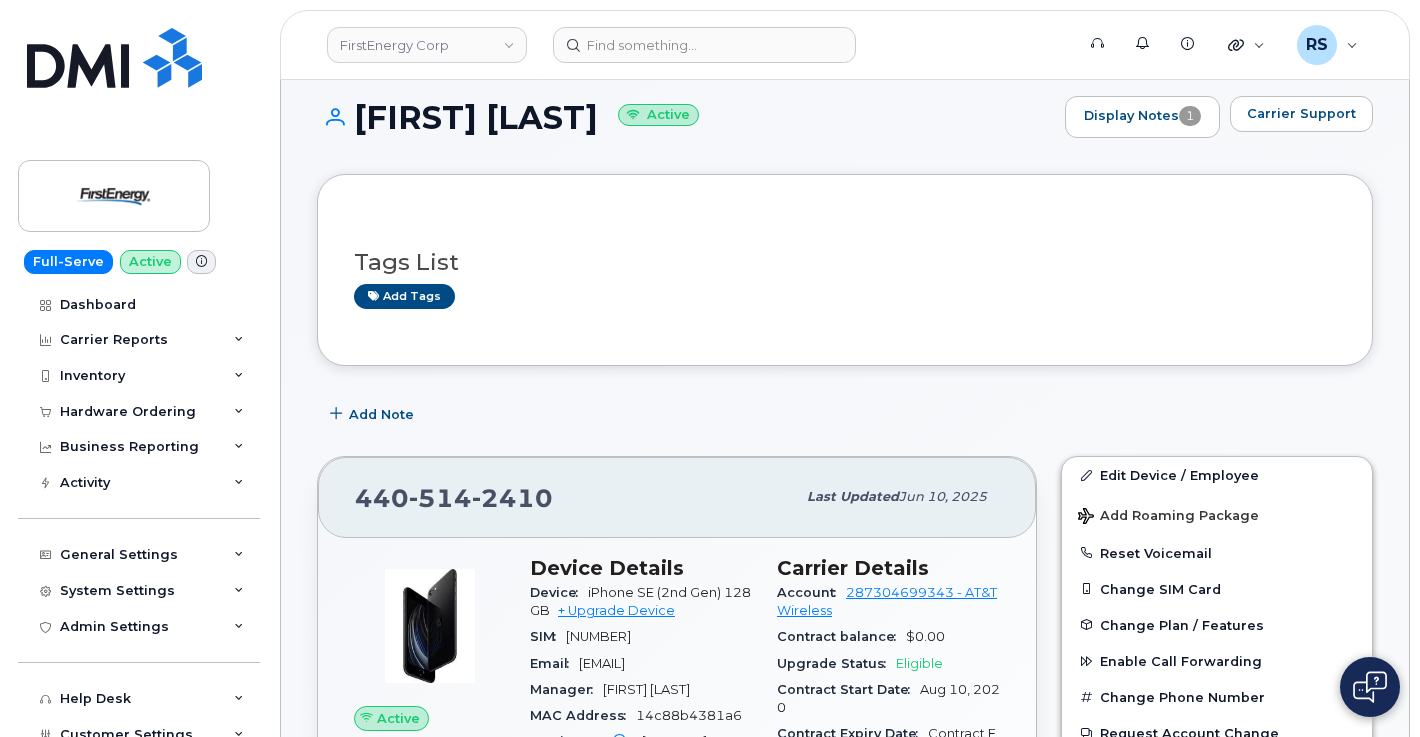 scroll, scrollTop: 0, scrollLeft: 0, axis: both 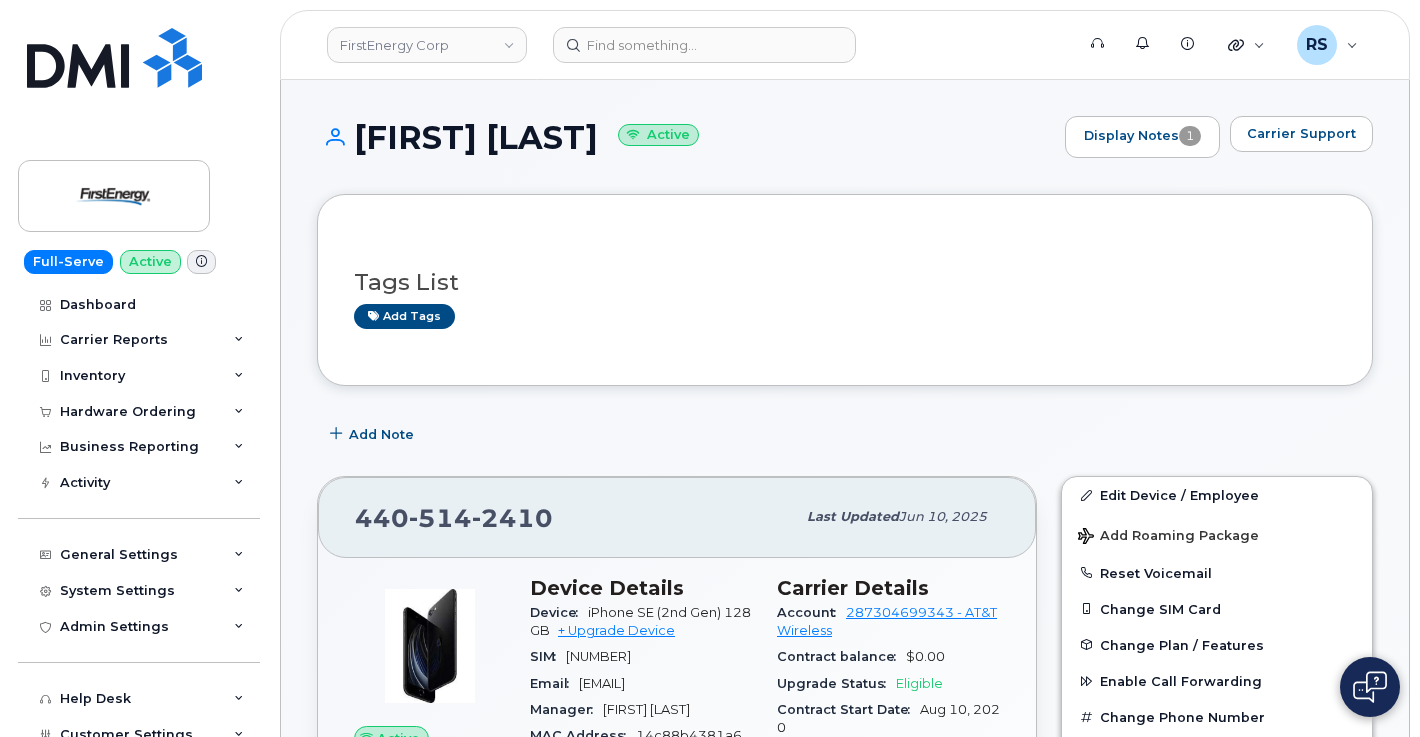 drag, startPoint x: 669, startPoint y: 141, endPoint x: 358, endPoint y: 138, distance: 311.01447 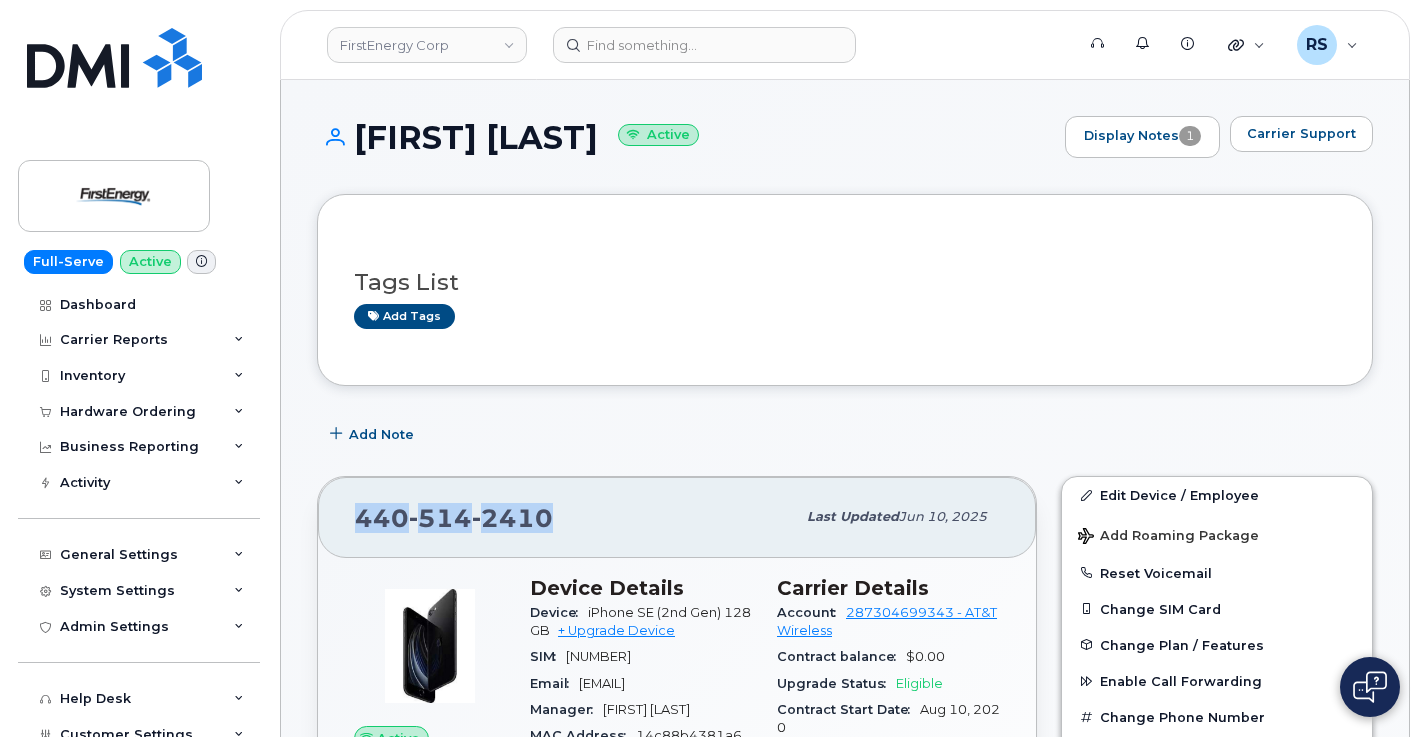 drag, startPoint x: 550, startPoint y: 522, endPoint x: 365, endPoint y: 531, distance: 185.2188 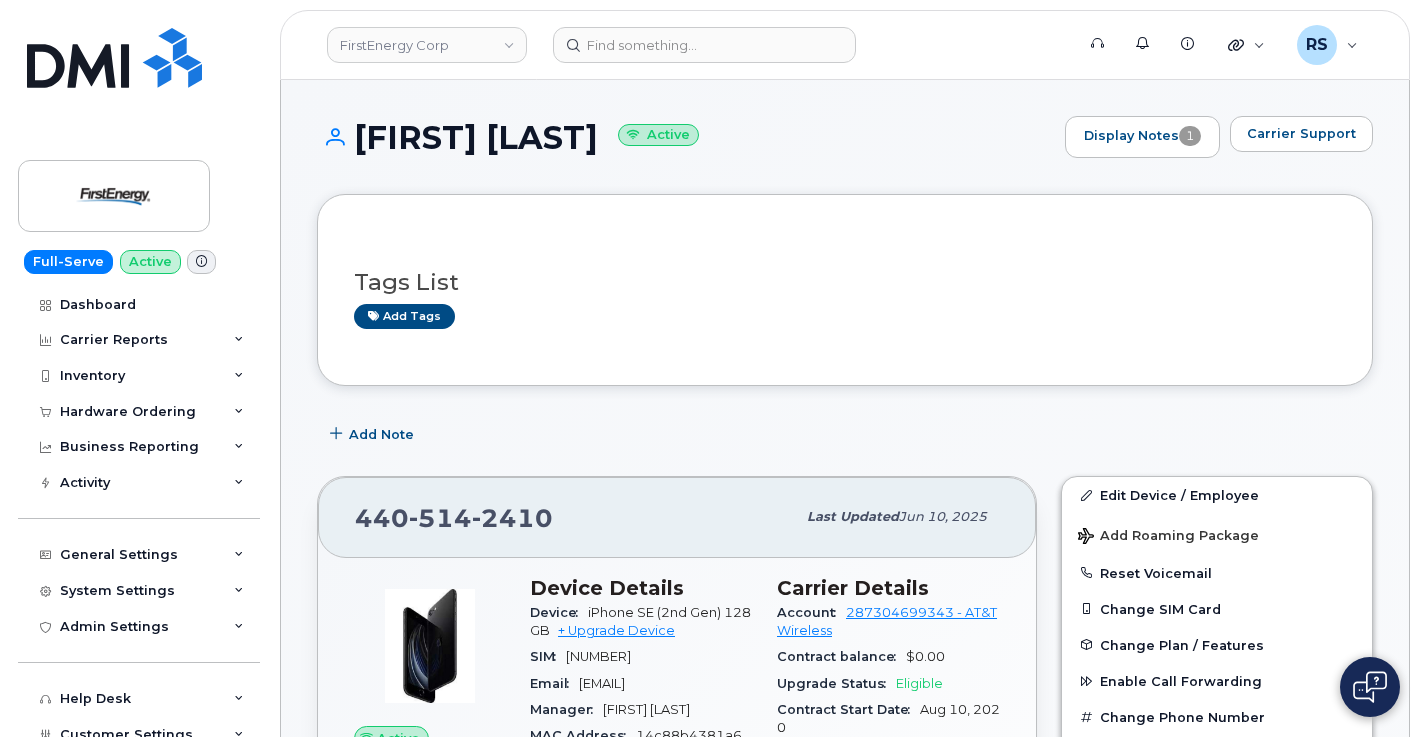 click on "Full-Serve Active Dashboard Carrier Reports Monthly Billing Data Daily Data Pooling Average Costing Executive Summary Accounting Roaming Reports Suspended Devices Suspension Candidates Custom Report Cost Variance Inventory Mobility Devices Data Conflicts Spare Hardware Import Hardware Ordering Overview Orders Business Reporting Managerial Reports Individual Reports Business Unit Reports Activity Travel Requests Activity Log Device Status Updates Rate Plan Monitor General Settings My Account Locations Managers & Employees Delegations Usage Alerts Tags Data Pool Thresholds System Settings Accounting Codes Contacts Plans and Features Reporting Carrier Contracts Hardware Ordering Users Individual Users Admin Settings Integrations MDM/UEM Config Help Desk Roaming Data Block Dashboard Hardware Orders Repair Requests Device Status Updates Data Pools Data Pool Sources Managerial Disputes Customer Workflows Customer Settings General Business Unit Rules Roaming Dealers Helpdesk Wirelines Email Setup Emails Billing" 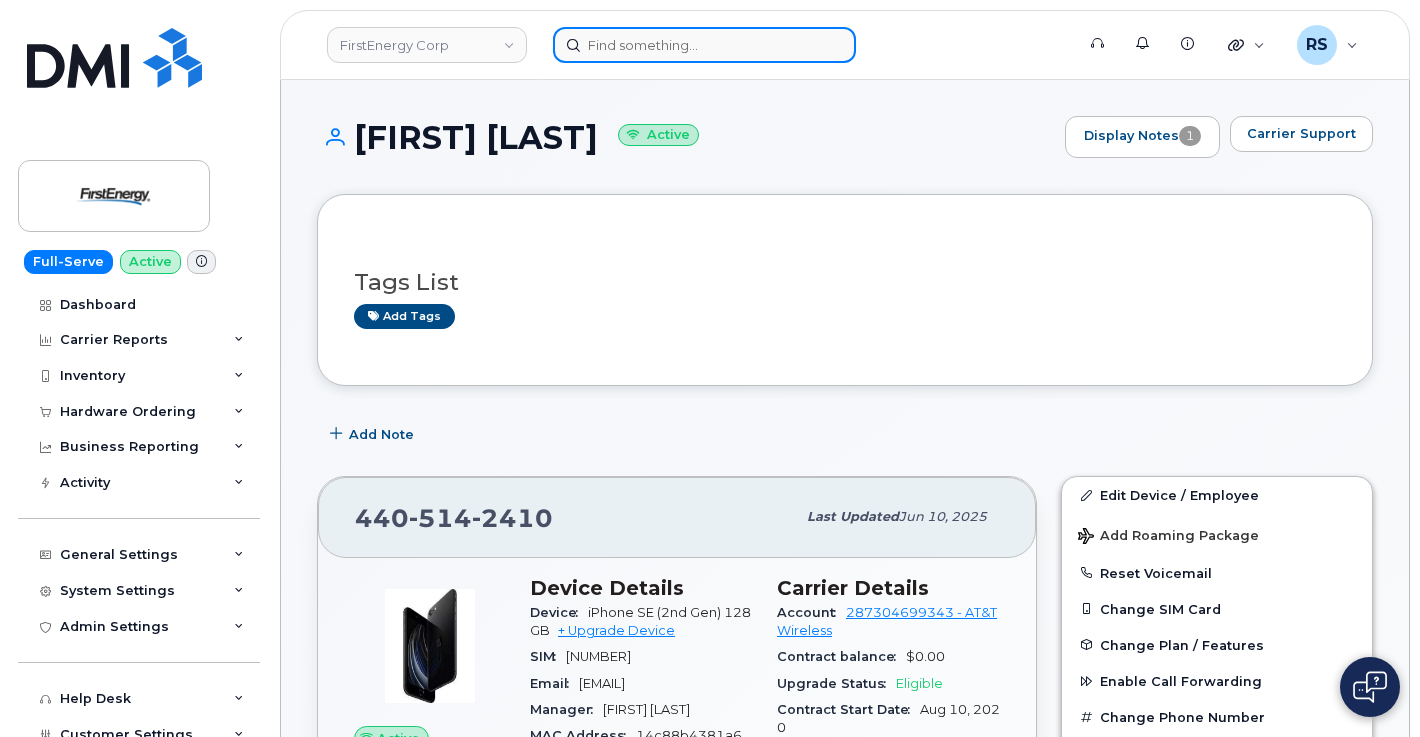 click 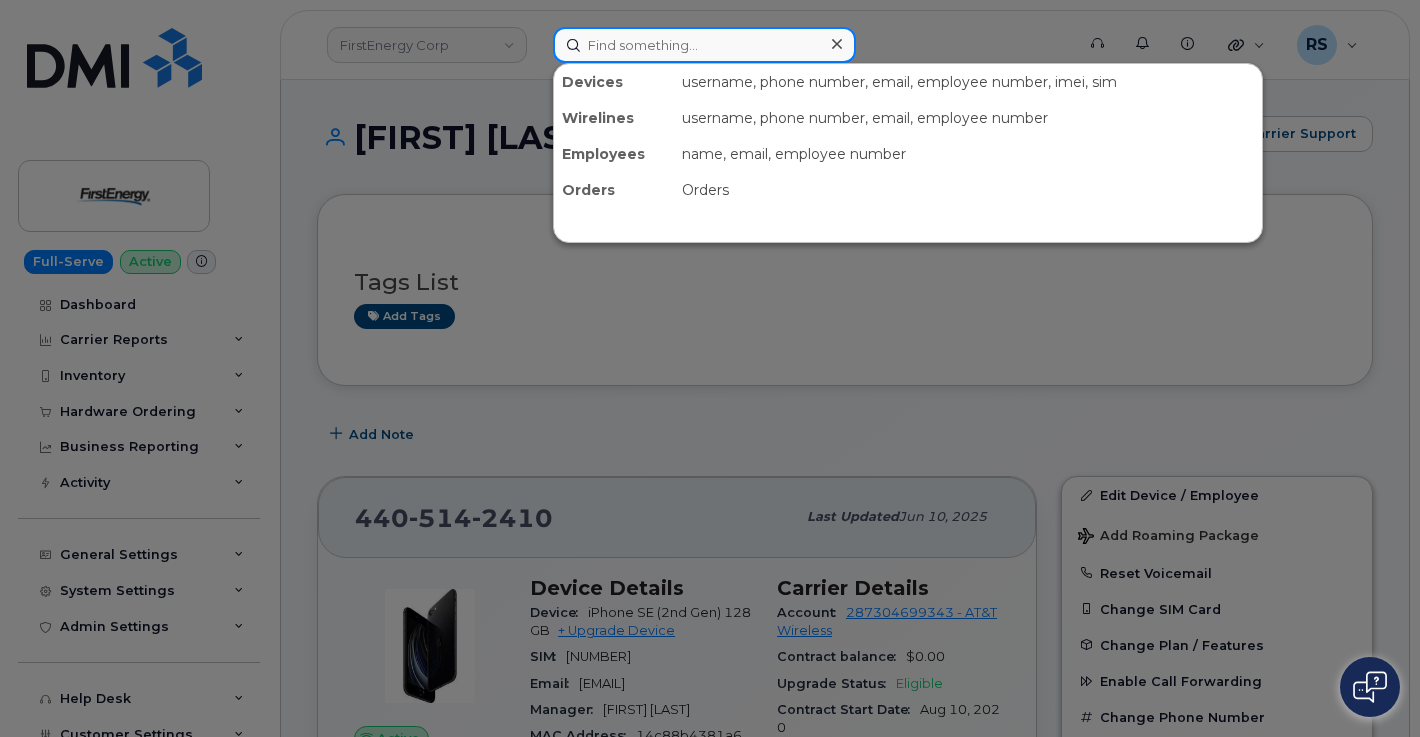 click 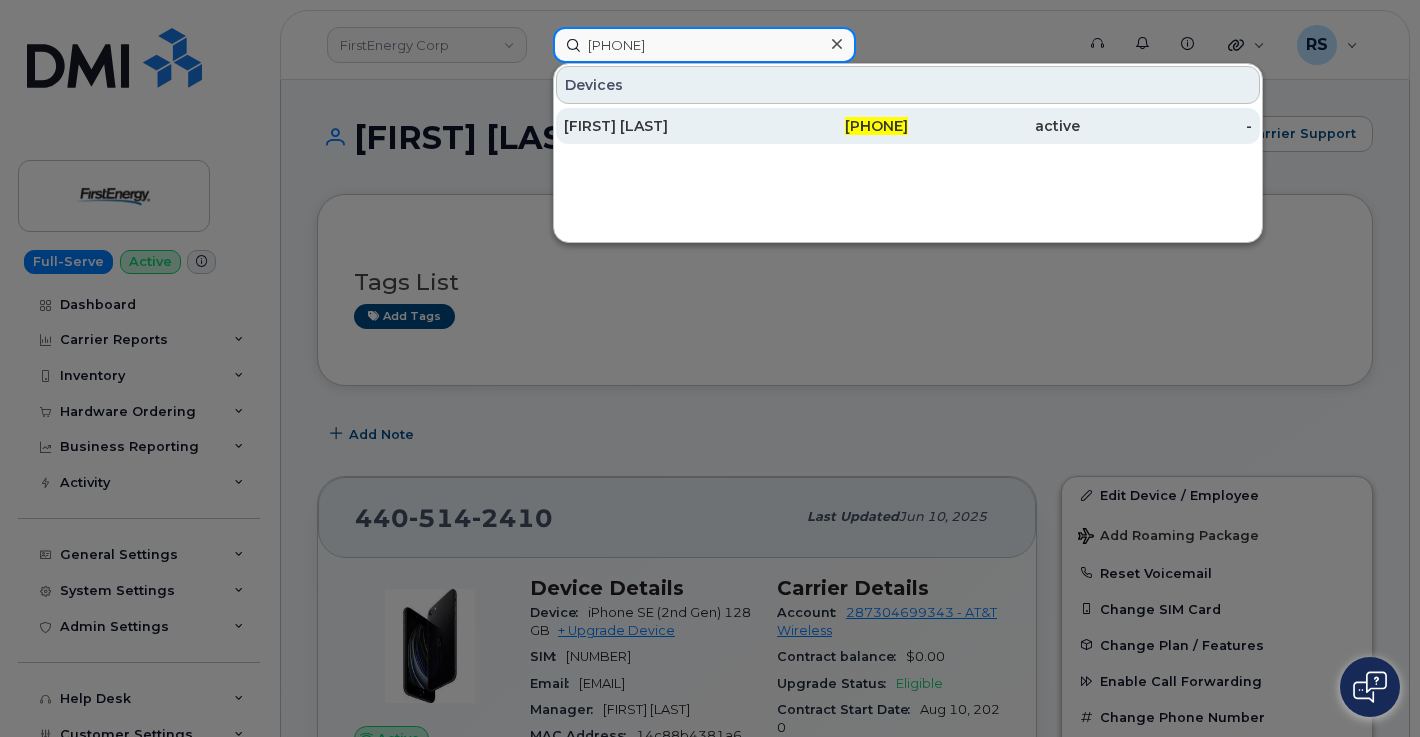 type on "816-946-9873" 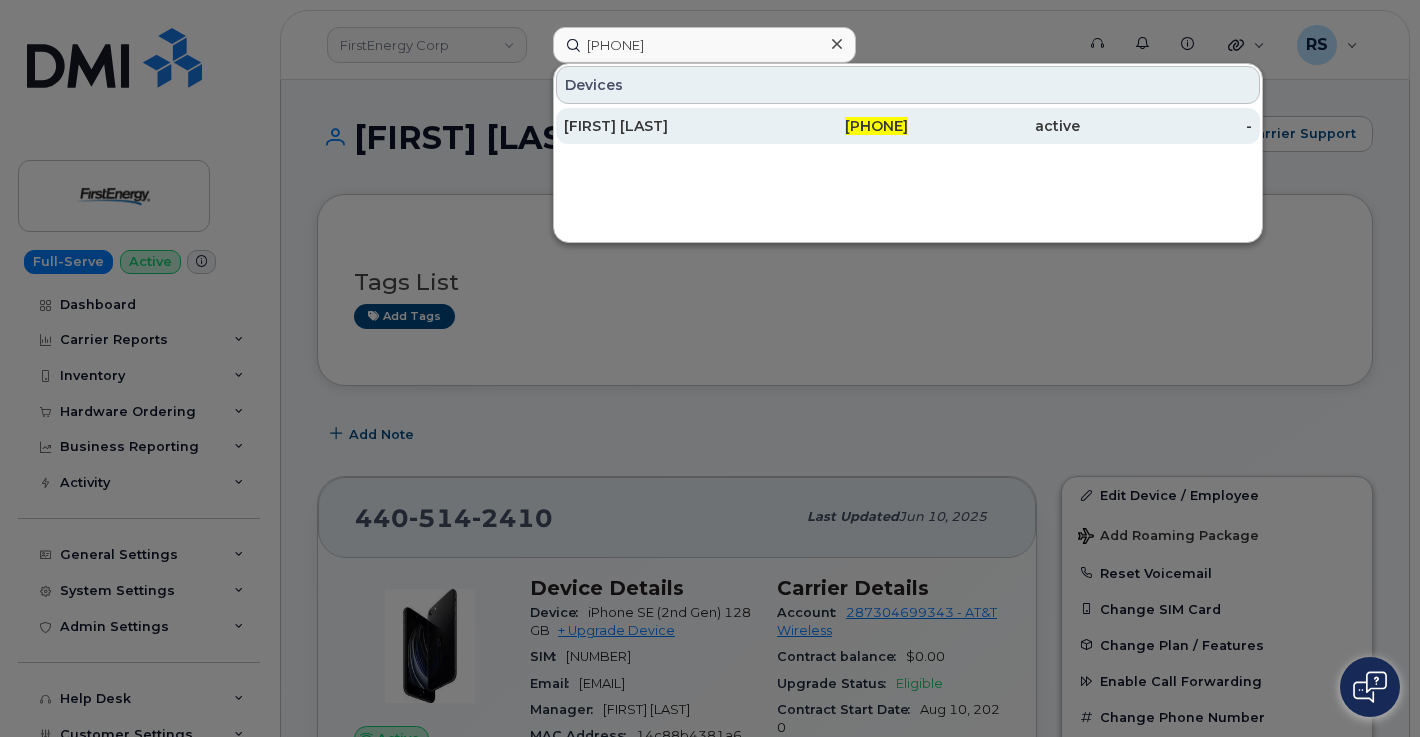 click on "[FIRST] [LAST]" 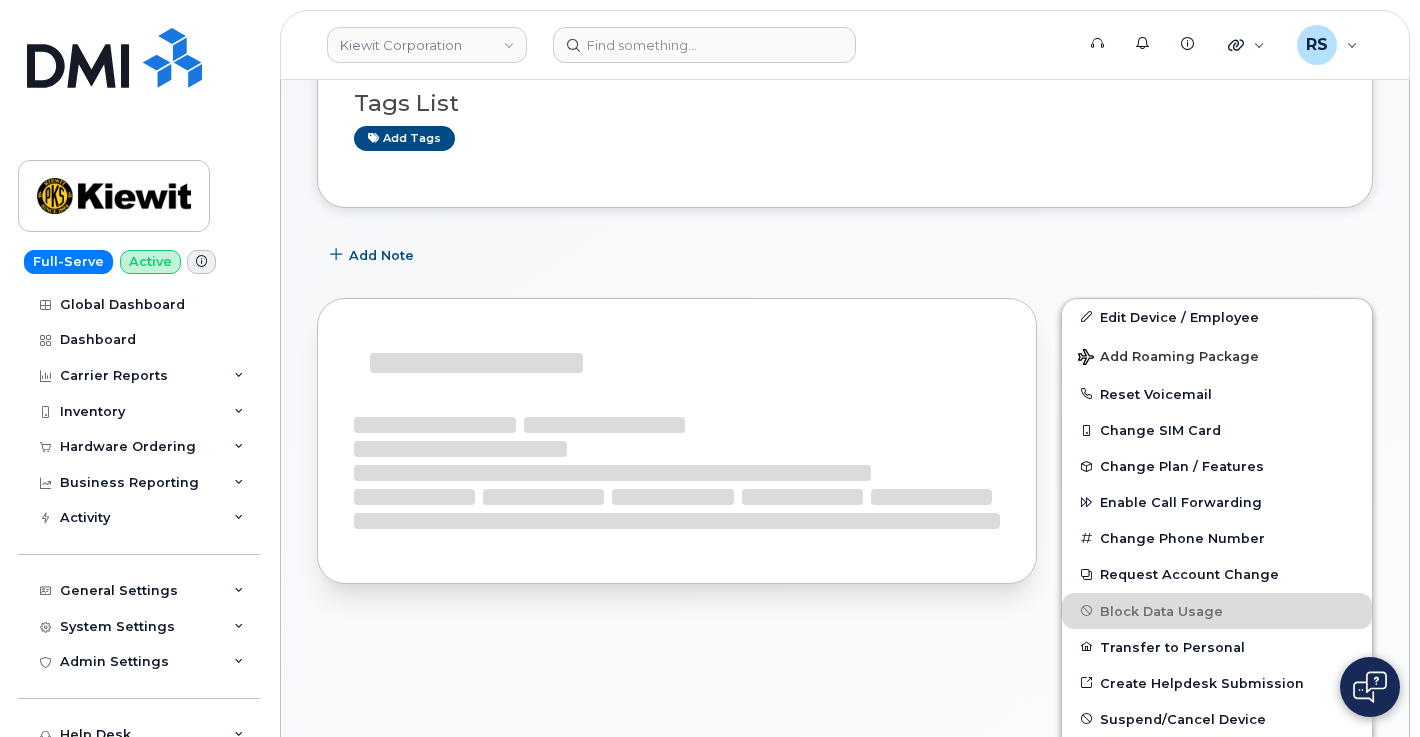 scroll, scrollTop: 200, scrollLeft: 0, axis: vertical 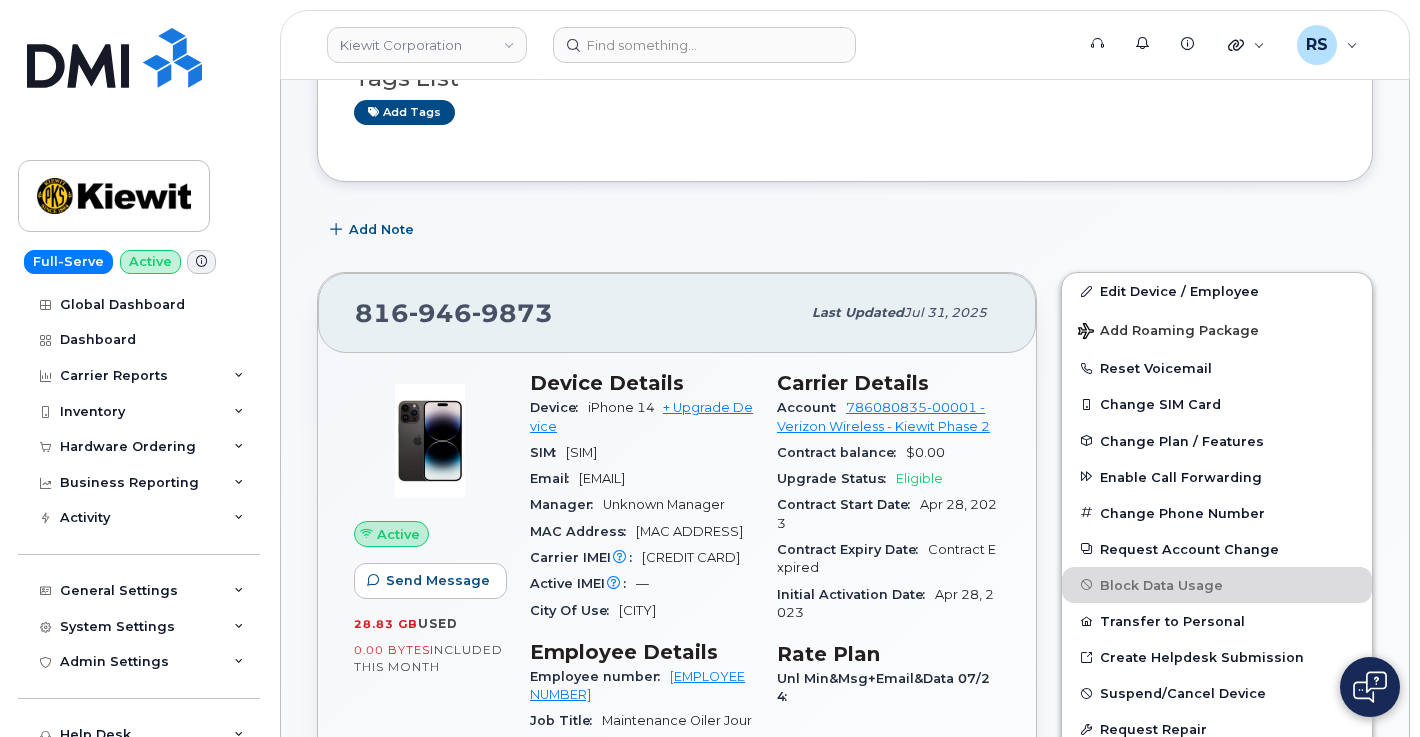 drag, startPoint x: 582, startPoint y: 480, endPoint x: 636, endPoint y: 495, distance: 56.044624 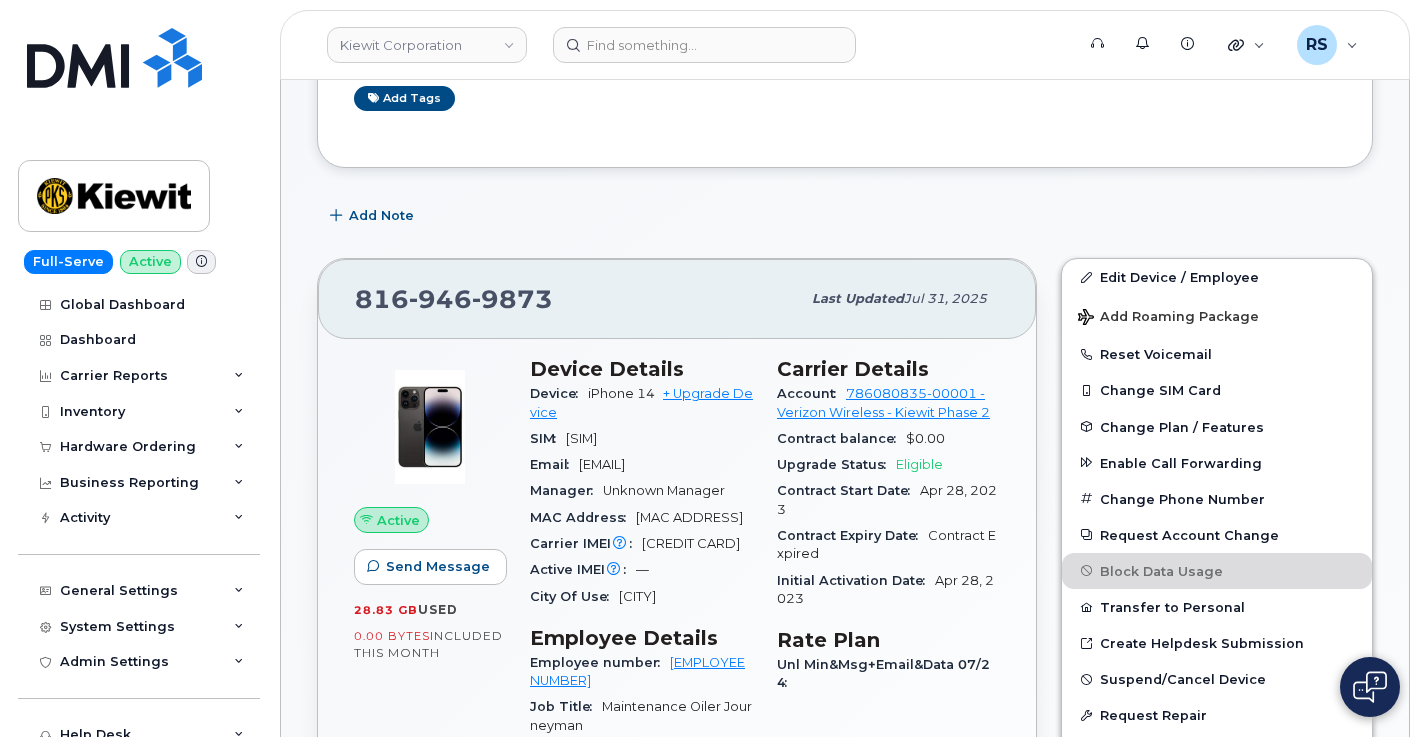 scroll, scrollTop: 200, scrollLeft: 0, axis: vertical 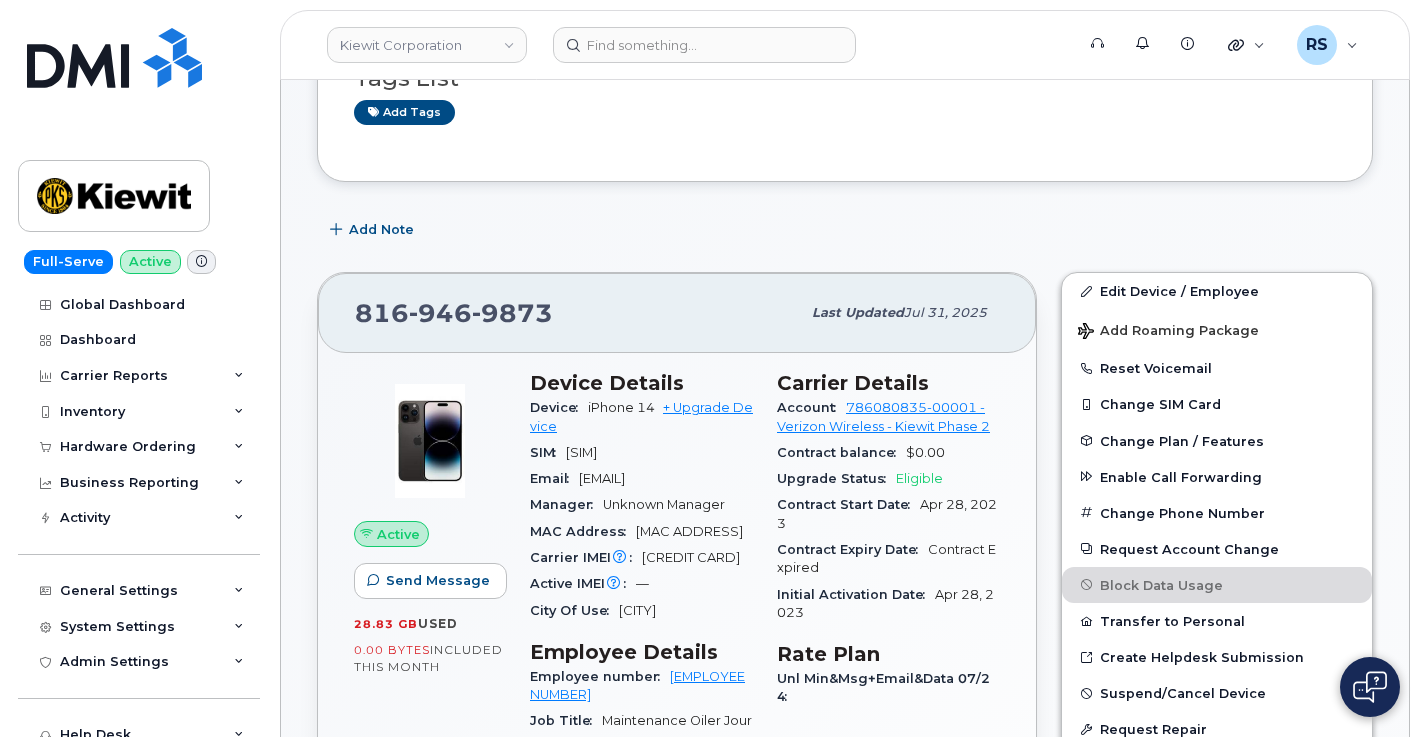 click on "Tags List
Add tags
Add Note
[PHONE] Last updated [DATE] Active Send Message 28.83 GB  used 0.00 Bytes  included this month Device Details Device  iPhone 14   + Upgrade Device SIM  [SIM] Email  [EMAIL] Manager  Unknown Manager MAC Address  [MAC ADDRESS] Carrier IMEI  Carrier IMEI is reported during the last billing cycle or change of service [IMEI]  Active IMEI  Active IMEI is refreshed daily with a delay of up to 48 hours following network connection — City Of Use  [CITY] Employee Details Employee number  [EMPLOYEE NUMBER] Job Title  Maintenance Oiler Journeyman Employment Status  Active HR Employee Name  [FIRST] [LAST] Department Name  106021 - Delta Blues Labor & Equipment Location  [NUMBER] [STREET] Business Unit HR Lock Enabled Device Business Unit Cost Center  None None None Profit Center  None None None WBS Element  106004.2262 TSL Power Partners 2171 Carrier Details Account  Contract balance" at bounding box center [845, 1406] 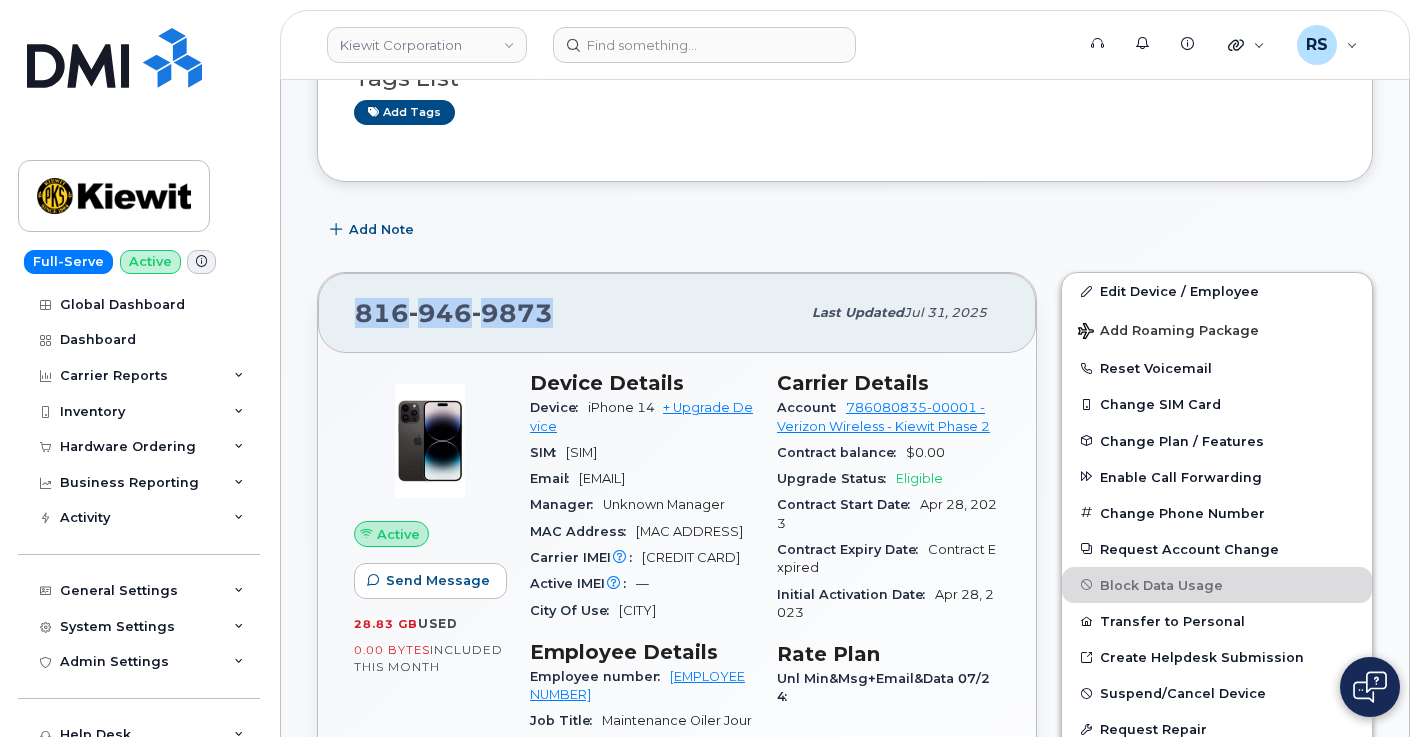 drag, startPoint x: 502, startPoint y: 315, endPoint x: 343, endPoint y: 316, distance: 159.00314 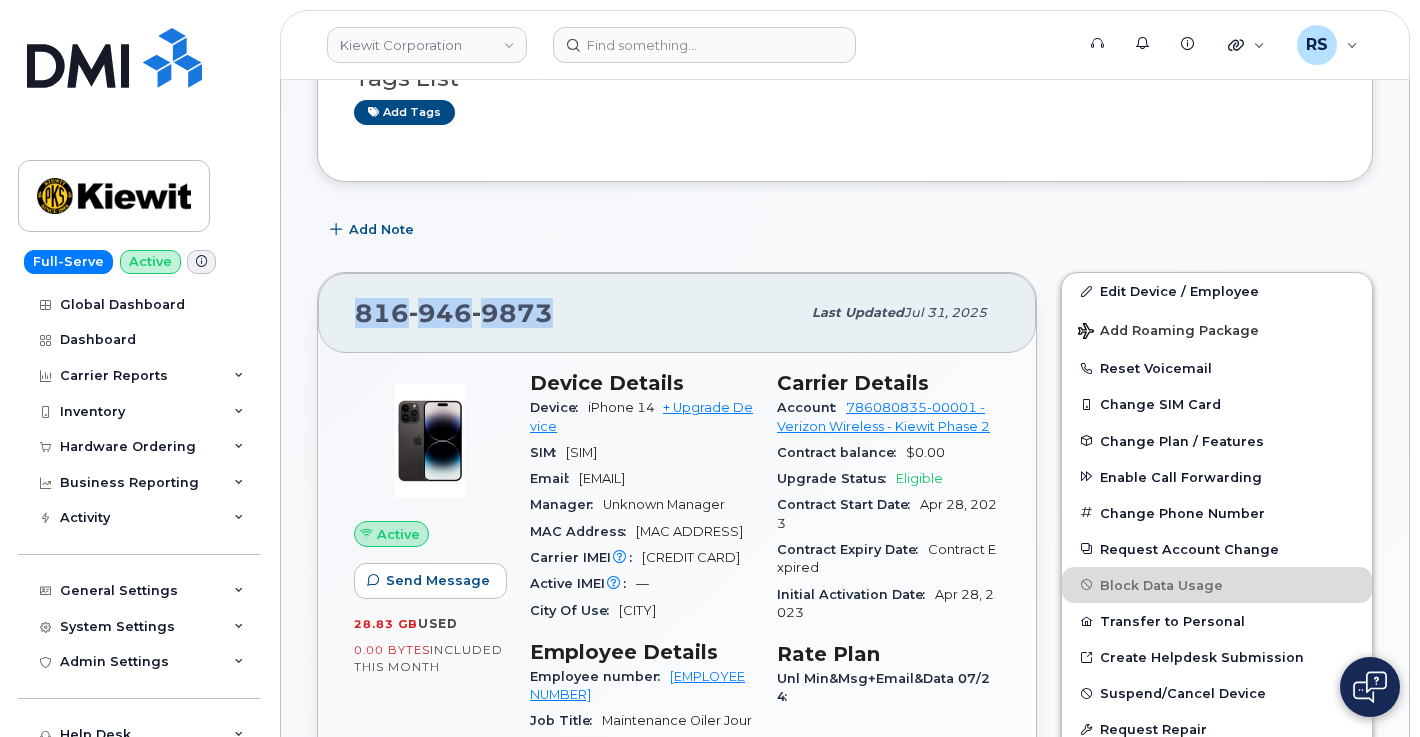copy on "816 946 9873" 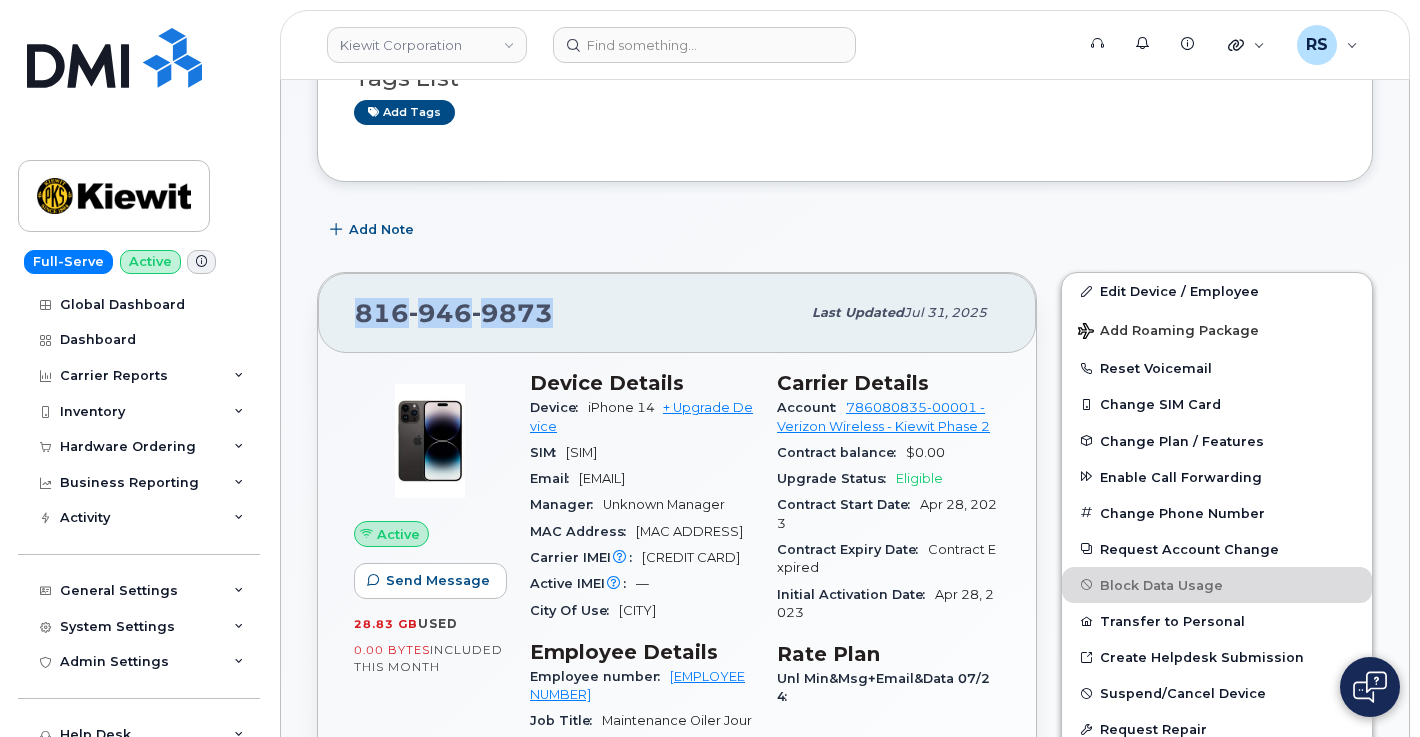 drag, startPoint x: 584, startPoint y: 476, endPoint x: 680, endPoint y: 483, distance: 96.25487 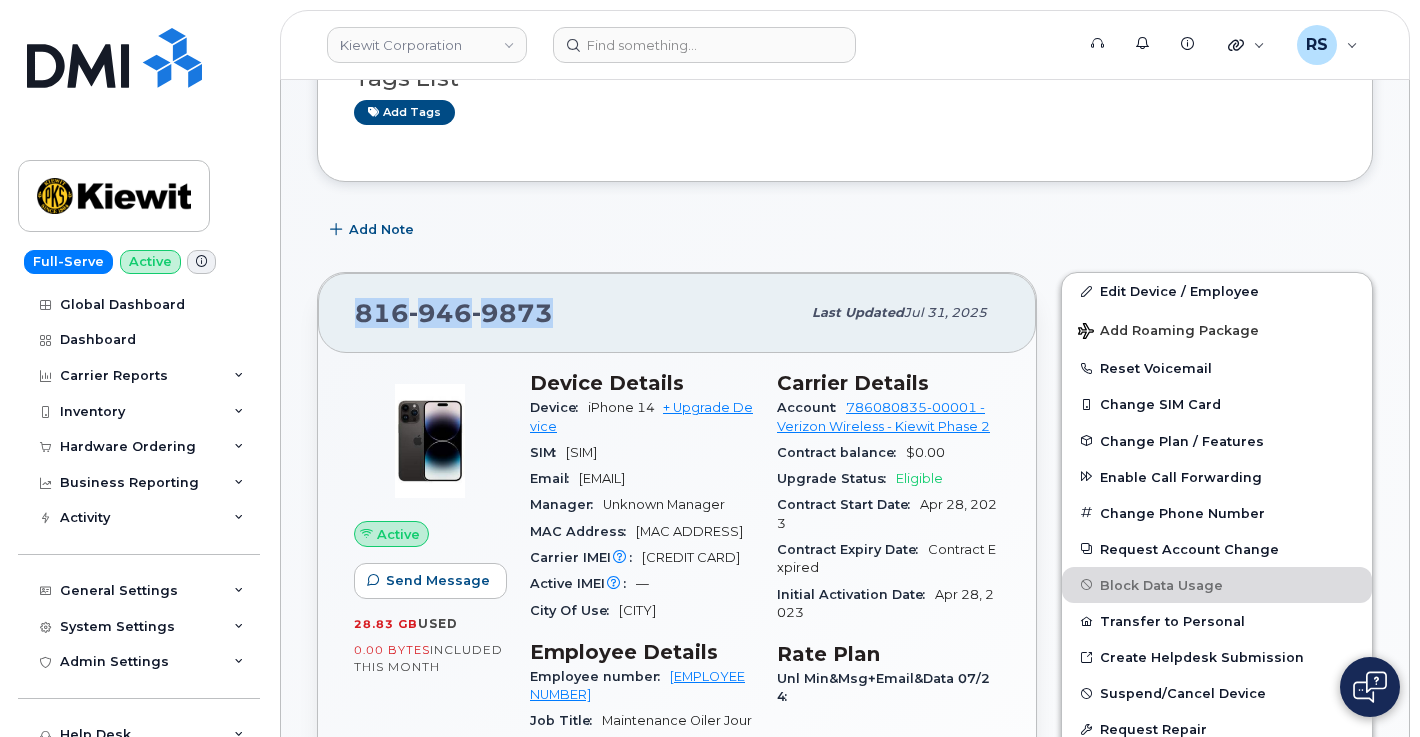 copy on "ALVIN.ANDRUS" 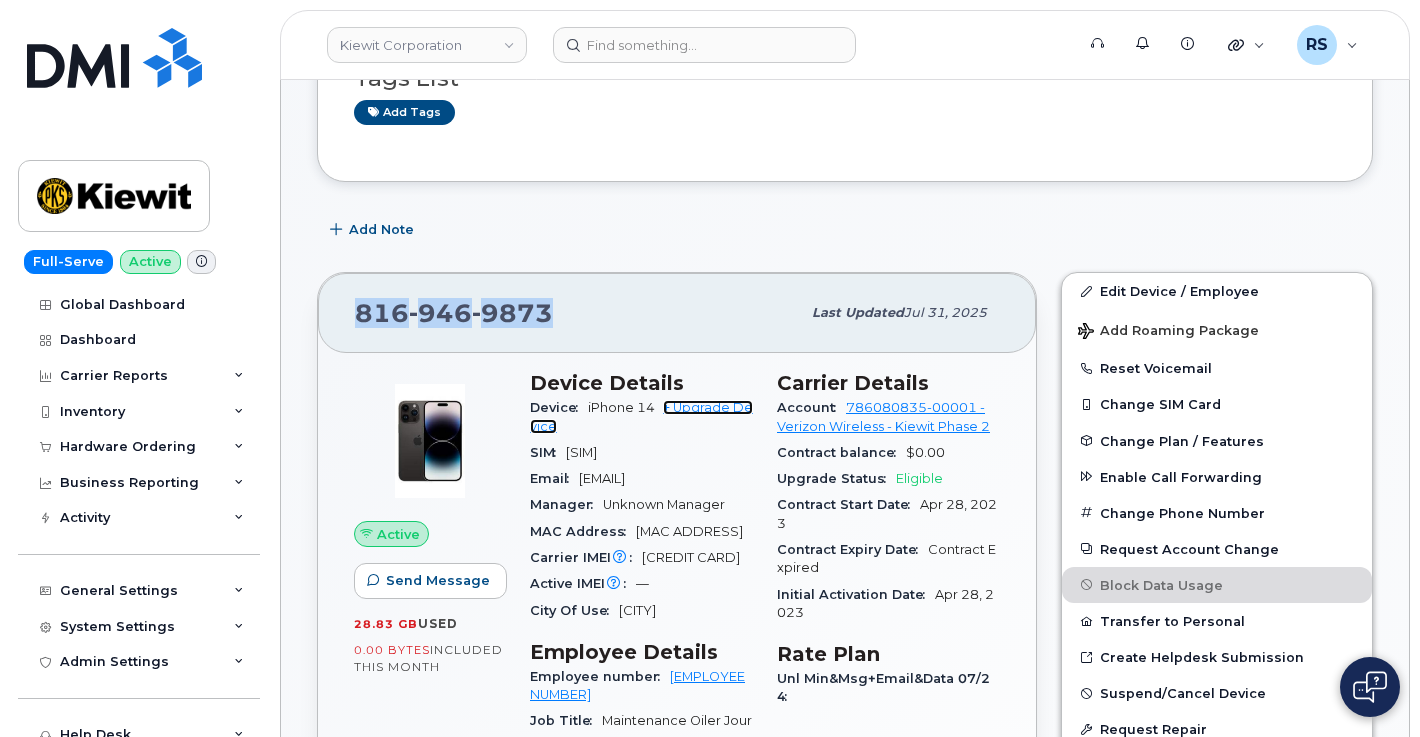 click on "+ Upgrade Device" 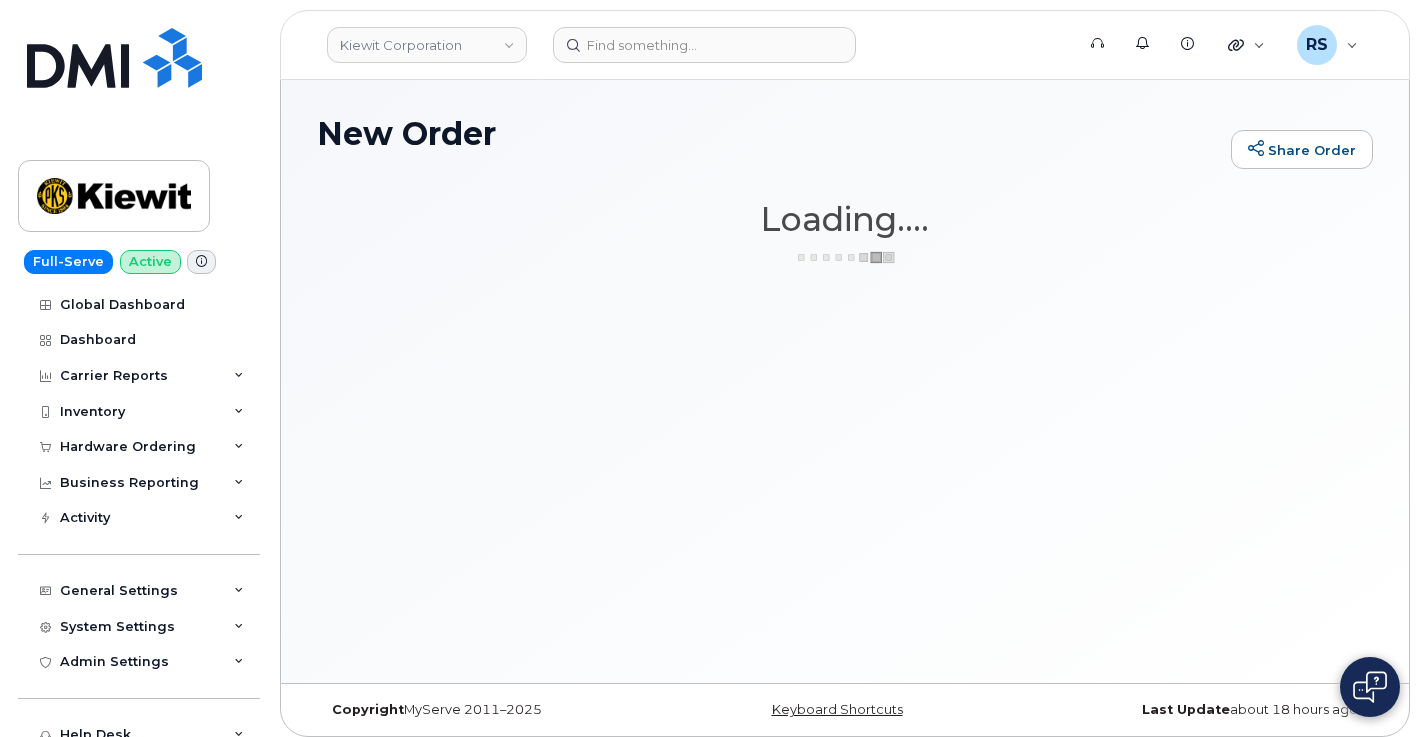scroll, scrollTop: 0, scrollLeft: 0, axis: both 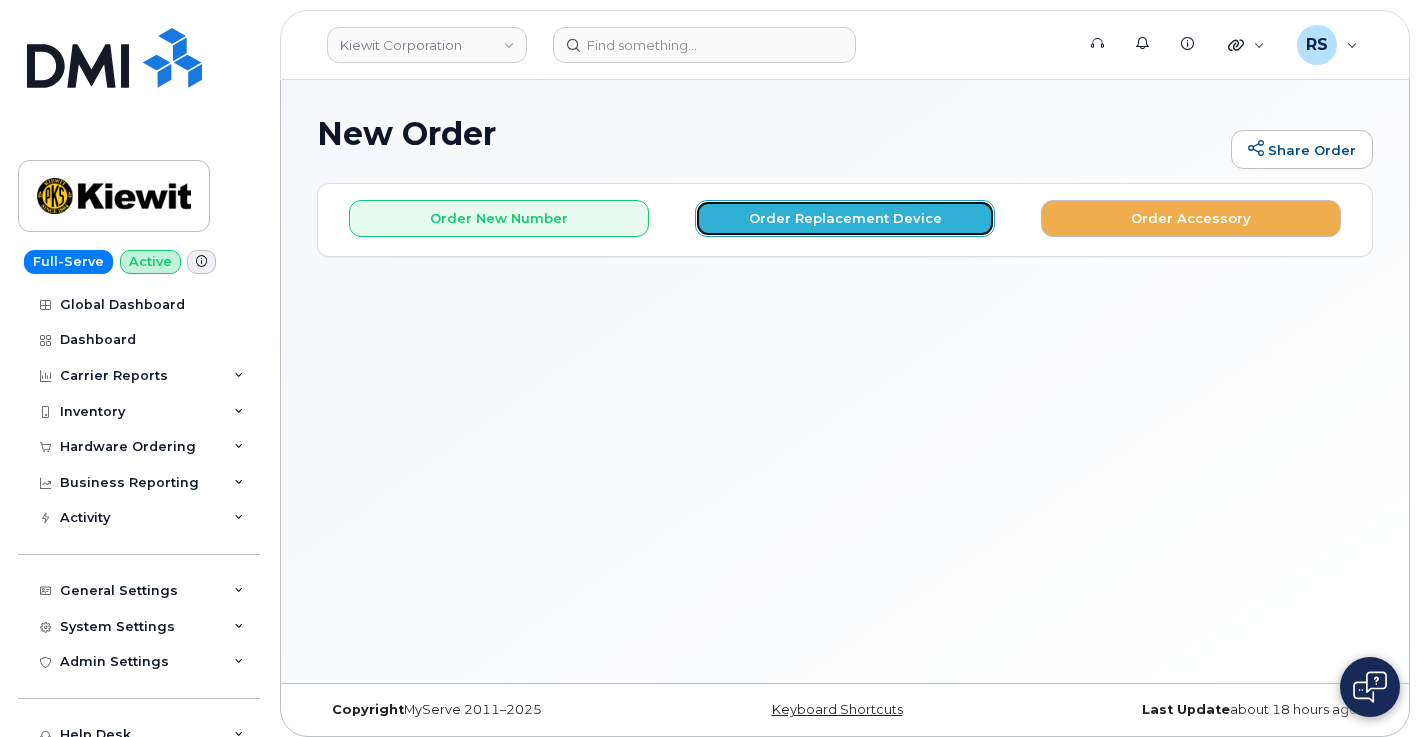 click on "Order Replacement Device" at bounding box center [845, 218] 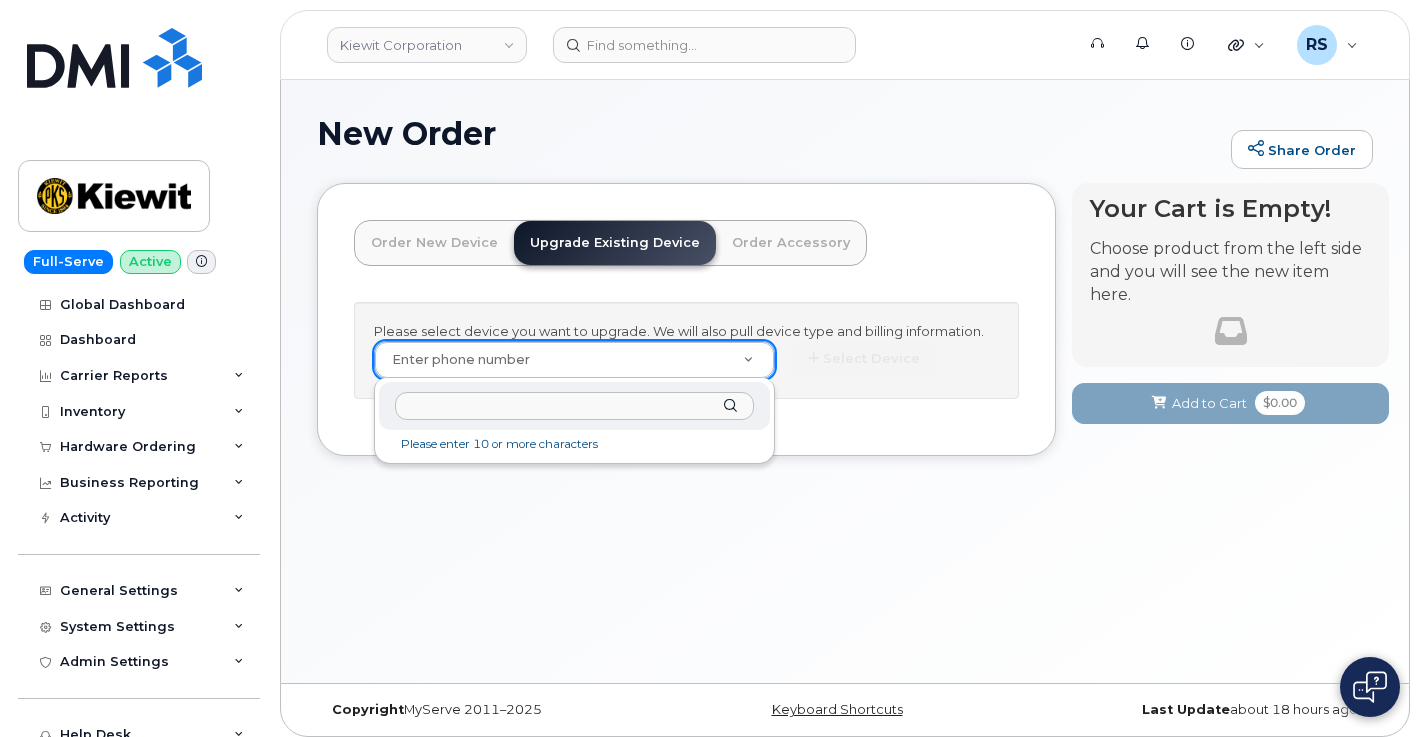 click at bounding box center (574, 406) 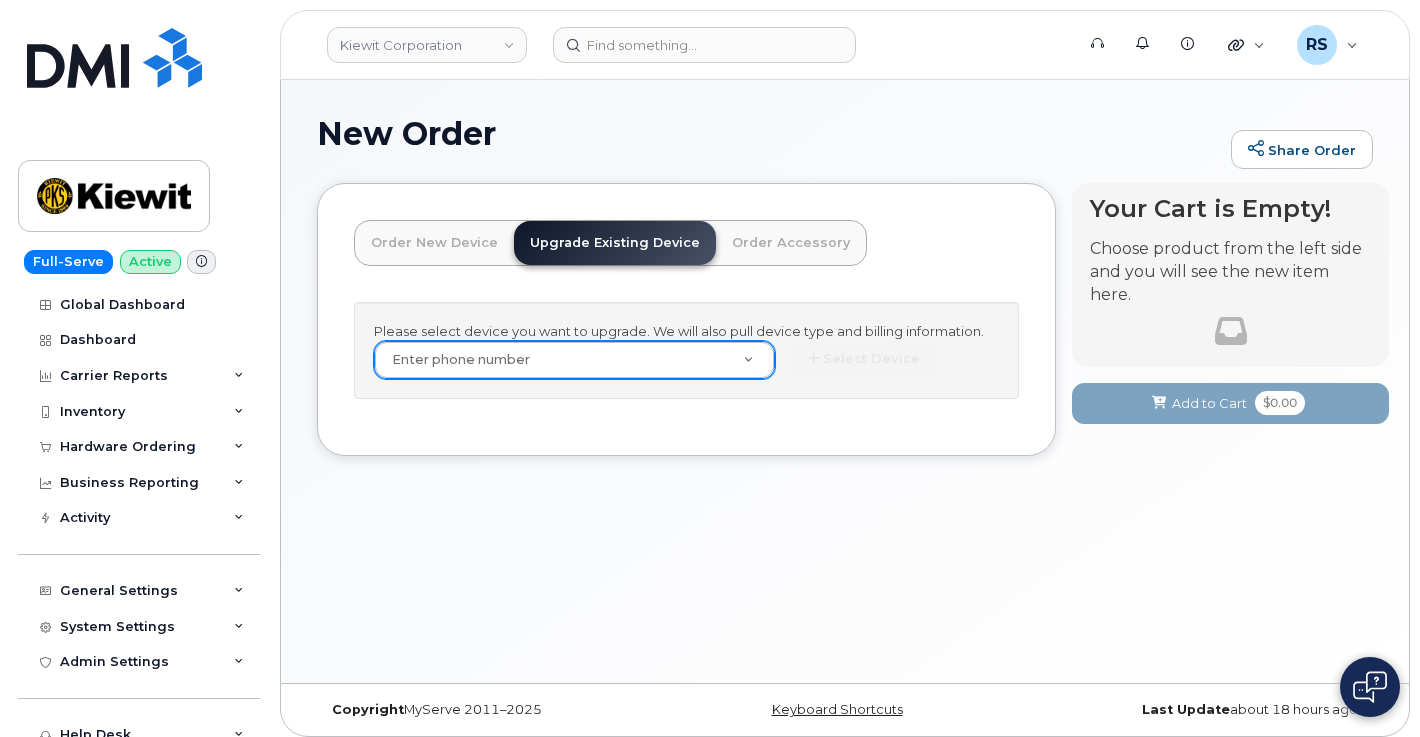 click on "New Order" at bounding box center (769, 133) 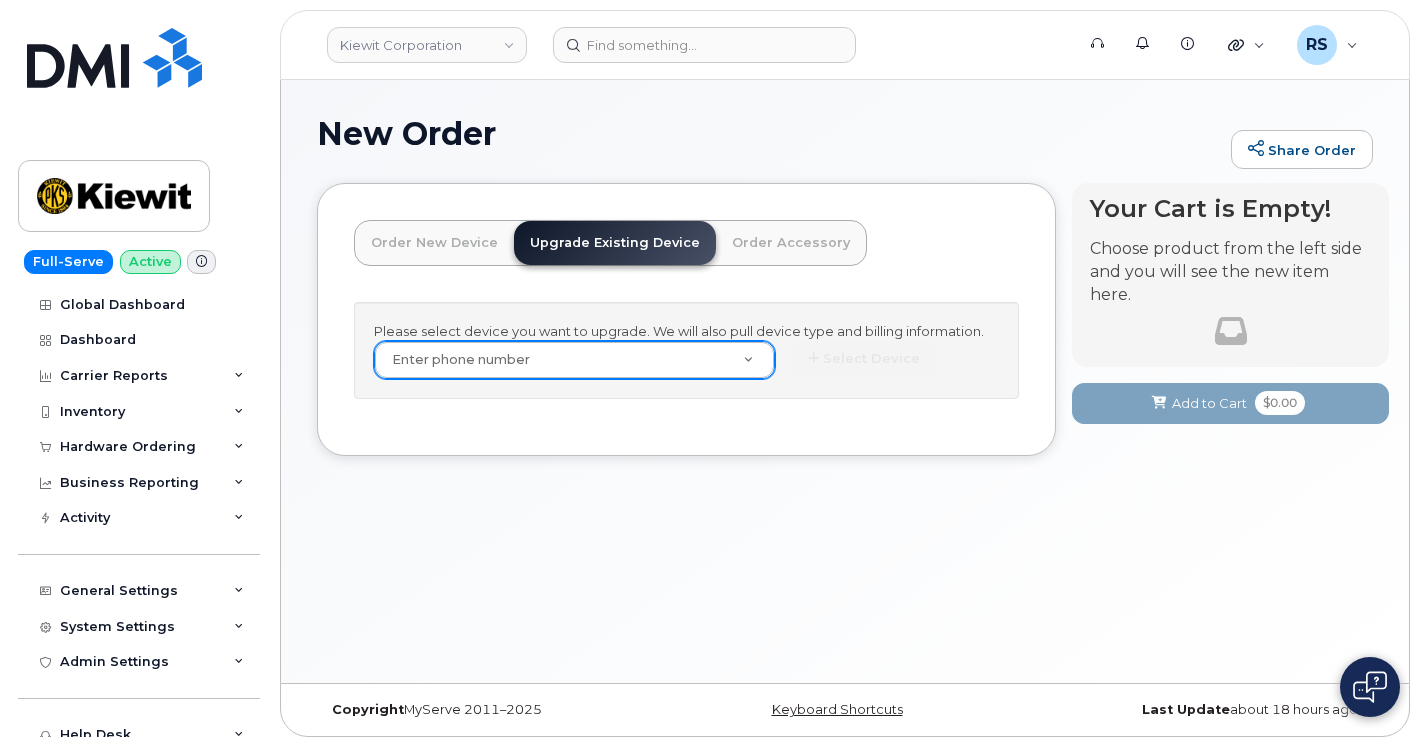 click on "New Order
Share Order
×
Share This Order
If you want to allow others to create or edit orders, share this link with them:
https://myserve.ca/customer/0ac1e801-0962-49fa-816d-73c442061bd2/hardware_orders/new
Loading....
Order New Device
Upgrade Existing Device
Order Accessory
Order new device and new line
Order new device for existing or suspended line
Order Accessory
Please select device you want to upgrade. We will also pull device type and billing information.
Enter phone number
Select Device
*
Your Cart is Empty!
Choose product from the left side and you will see the new item here.
You're trying to update existing item right now. Select new product or refresh the browser page if want cancel the changes.
Cart
active
suspended" at bounding box center (845, 381) 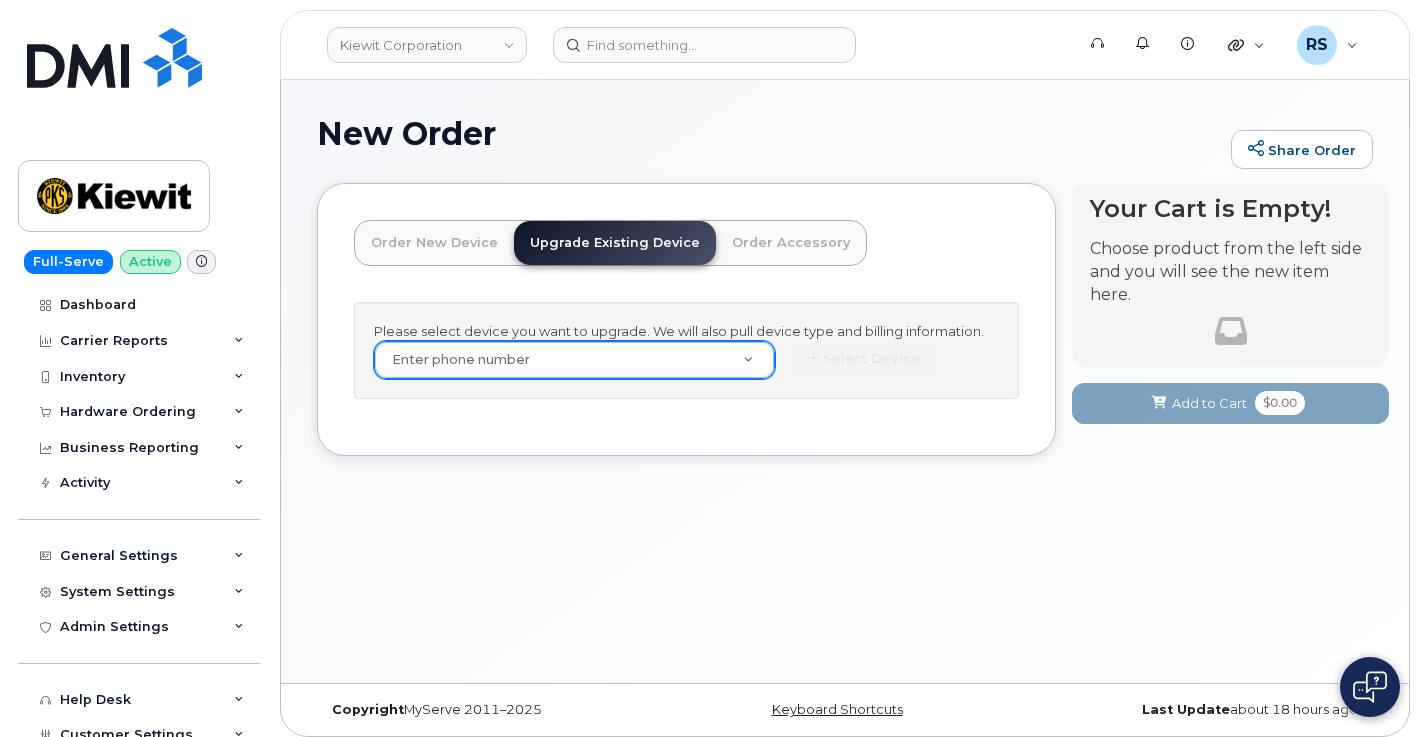 scroll, scrollTop: 67, scrollLeft: 0, axis: vertical 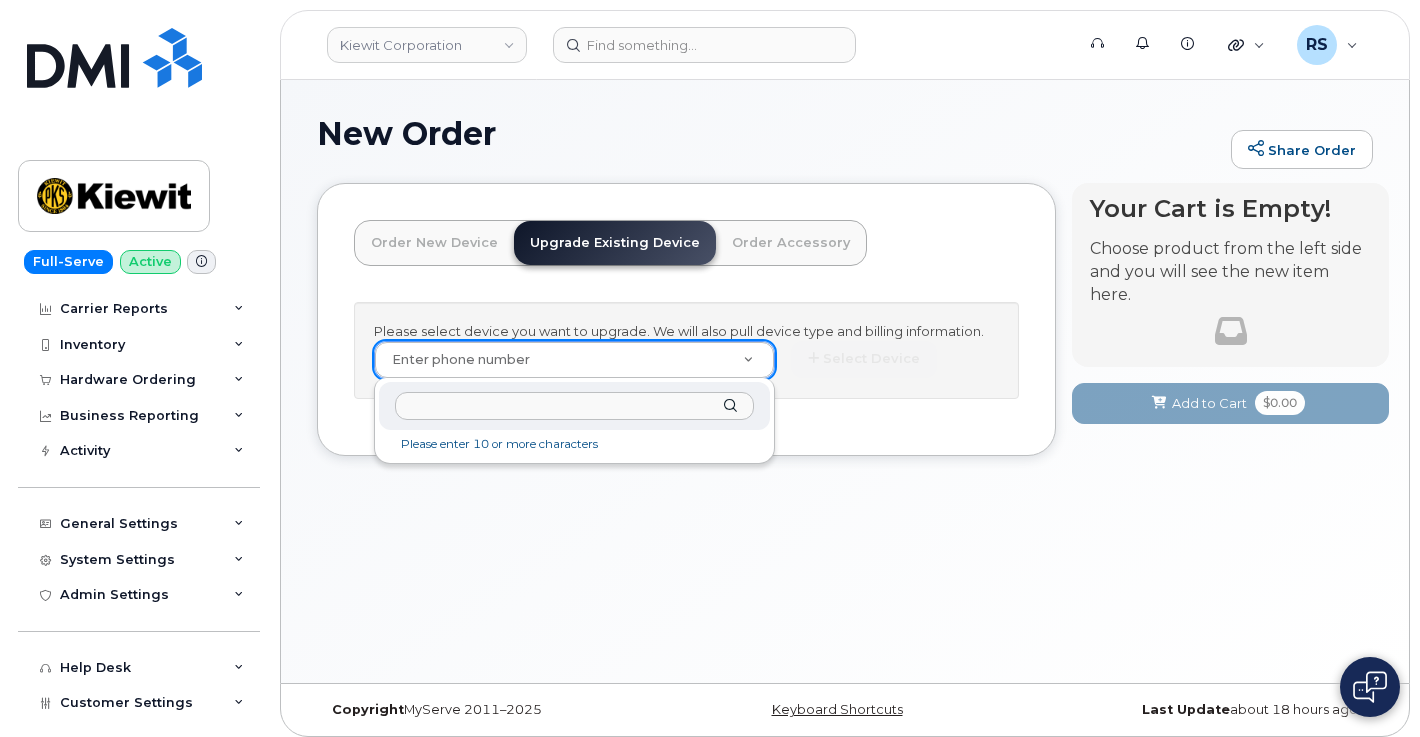 click at bounding box center (574, 406) 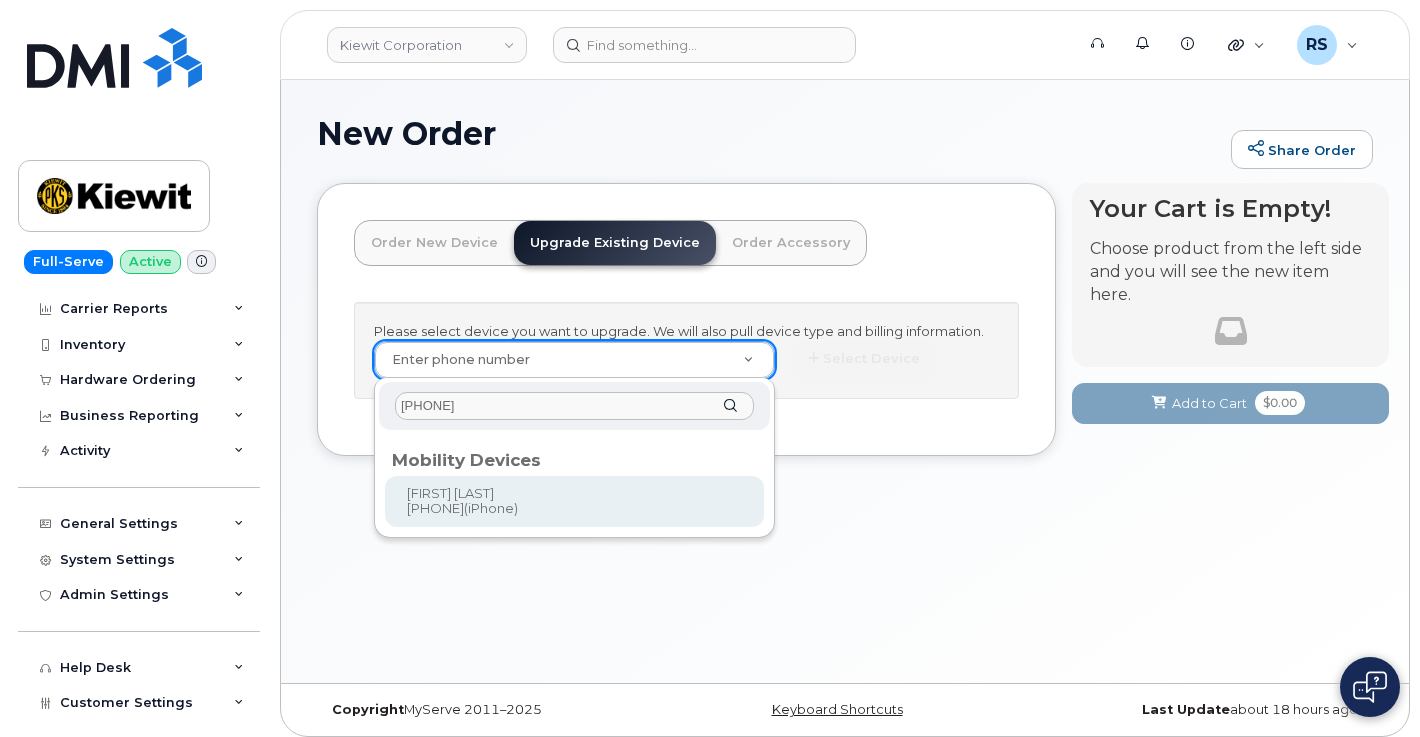 type on "8169469873" 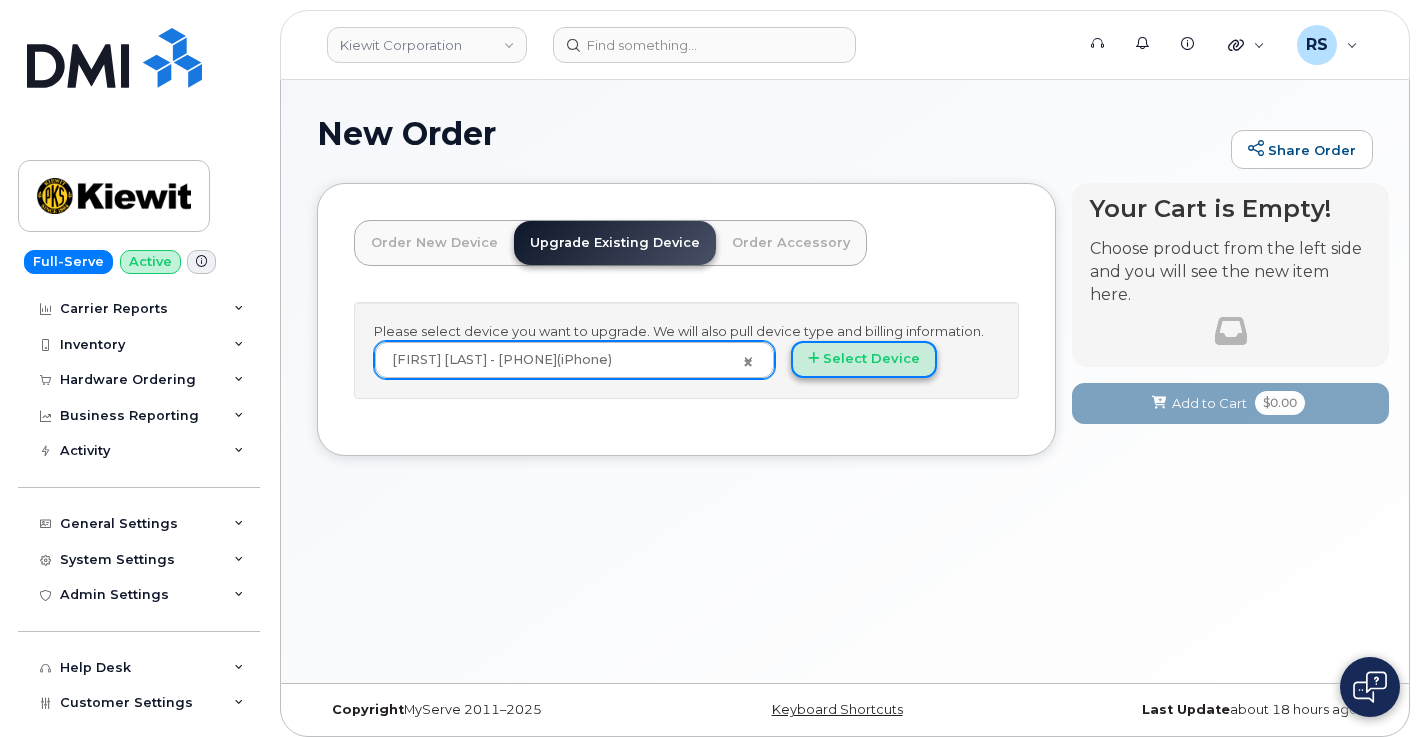 click on "Select Device" at bounding box center [864, 359] 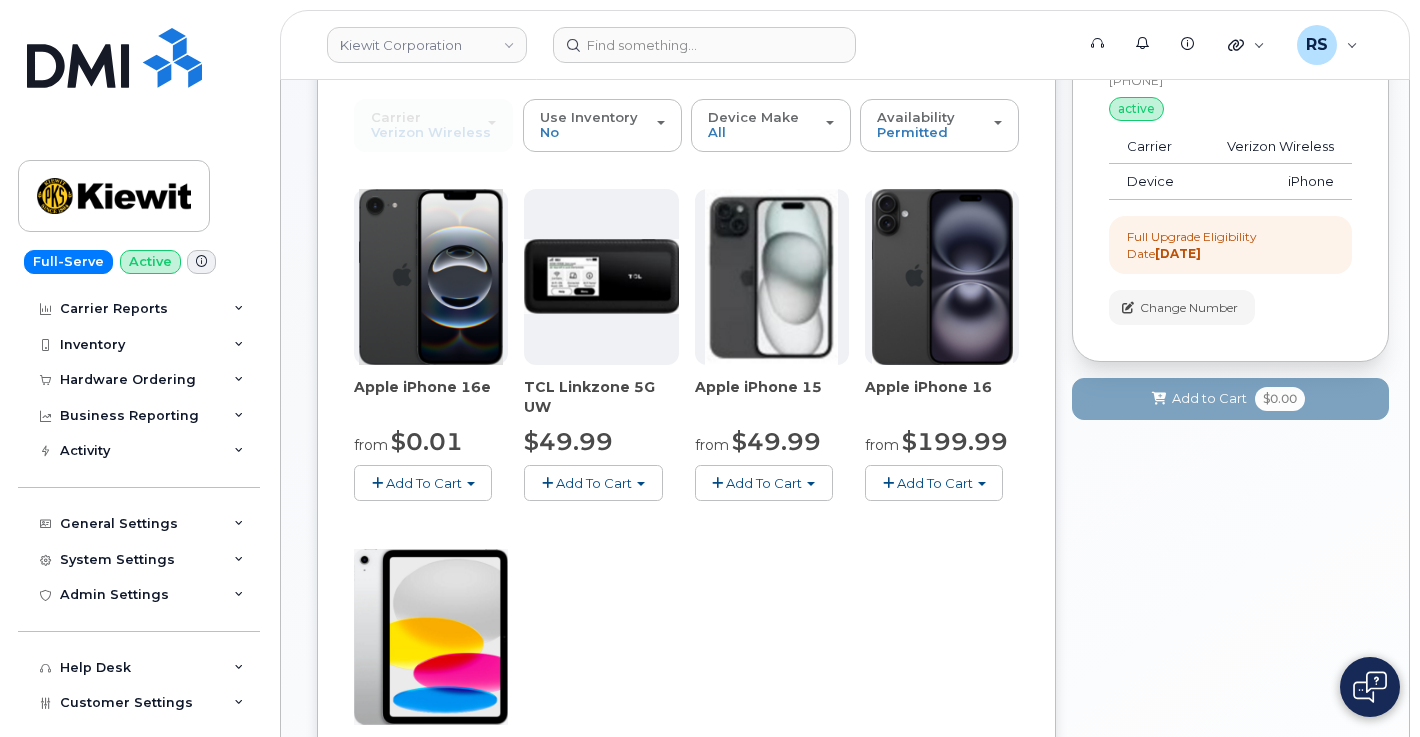 scroll, scrollTop: 200, scrollLeft: 0, axis: vertical 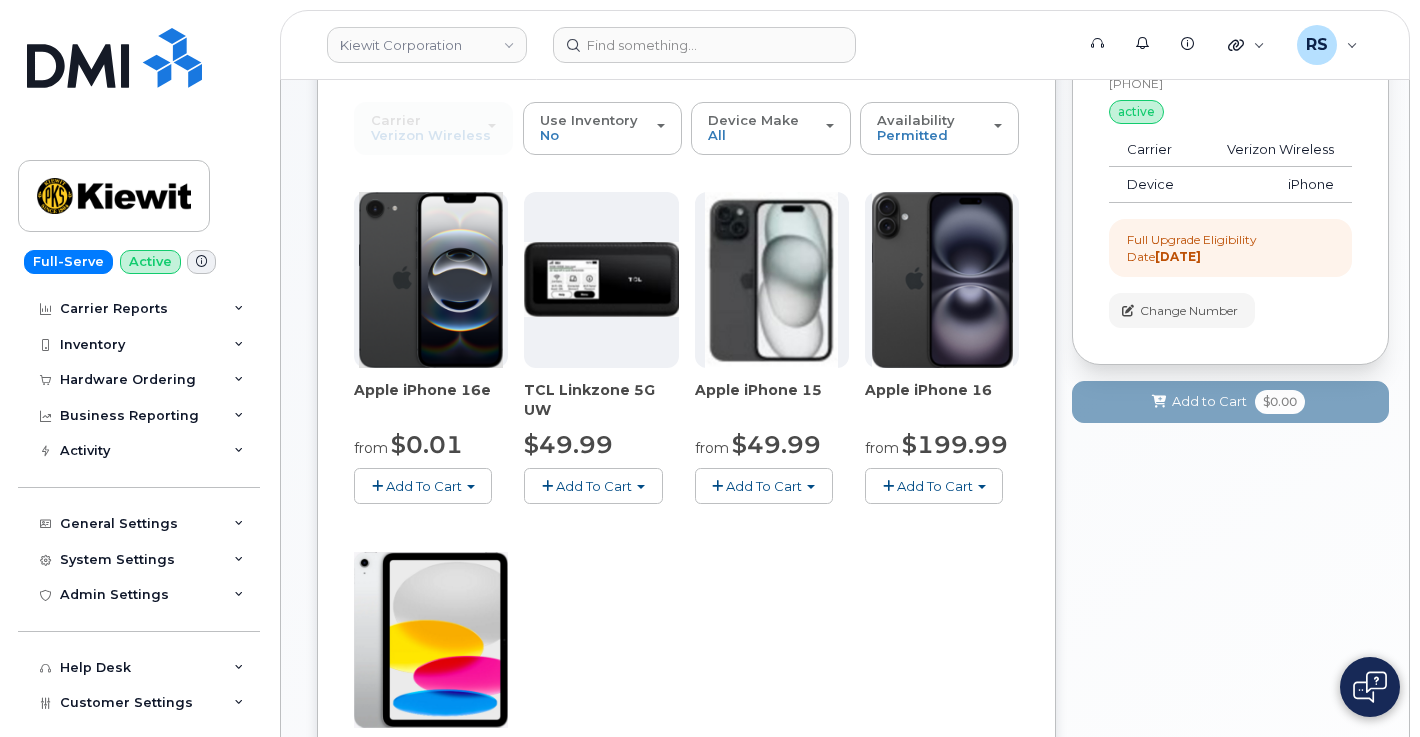 click on "Add To Cart" at bounding box center [764, 486] 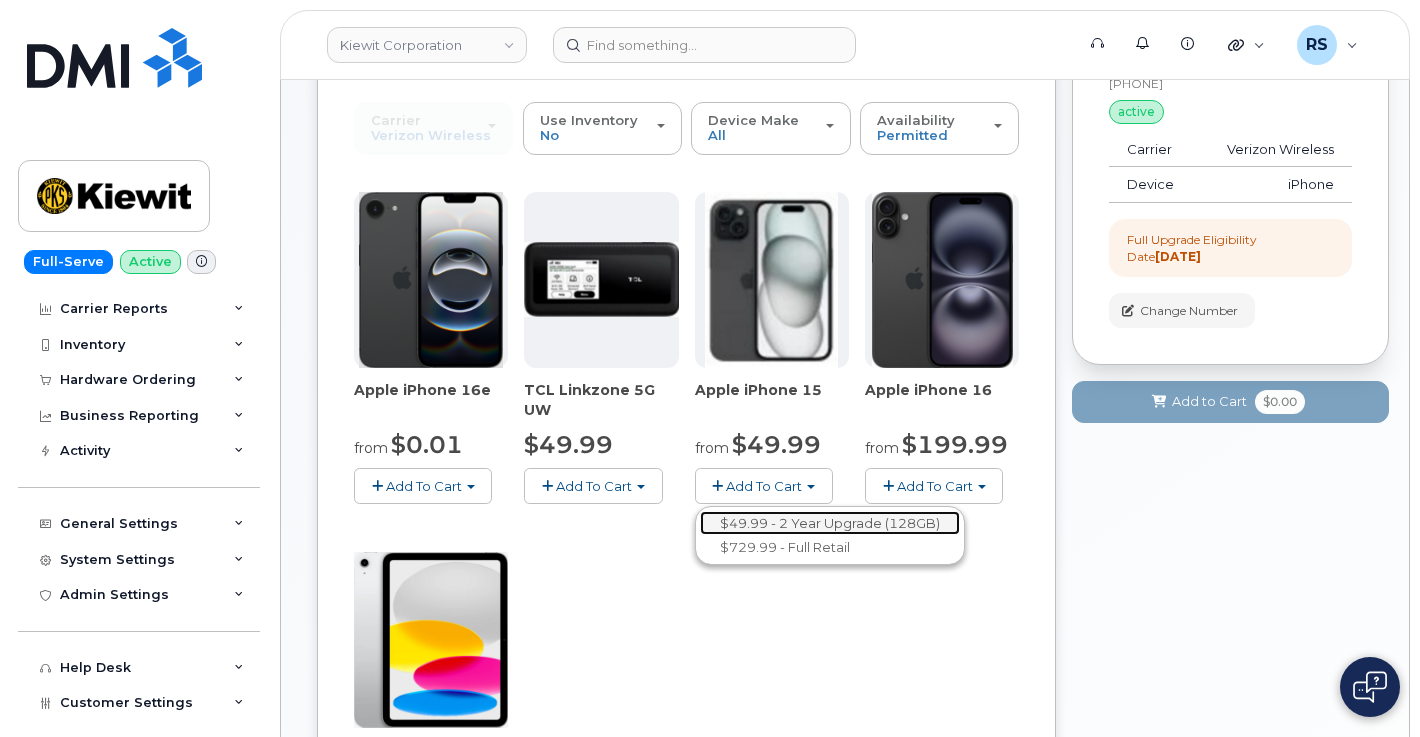 click on "$49.99 - 2 Year Upgrade (128GB)" at bounding box center (830, 523) 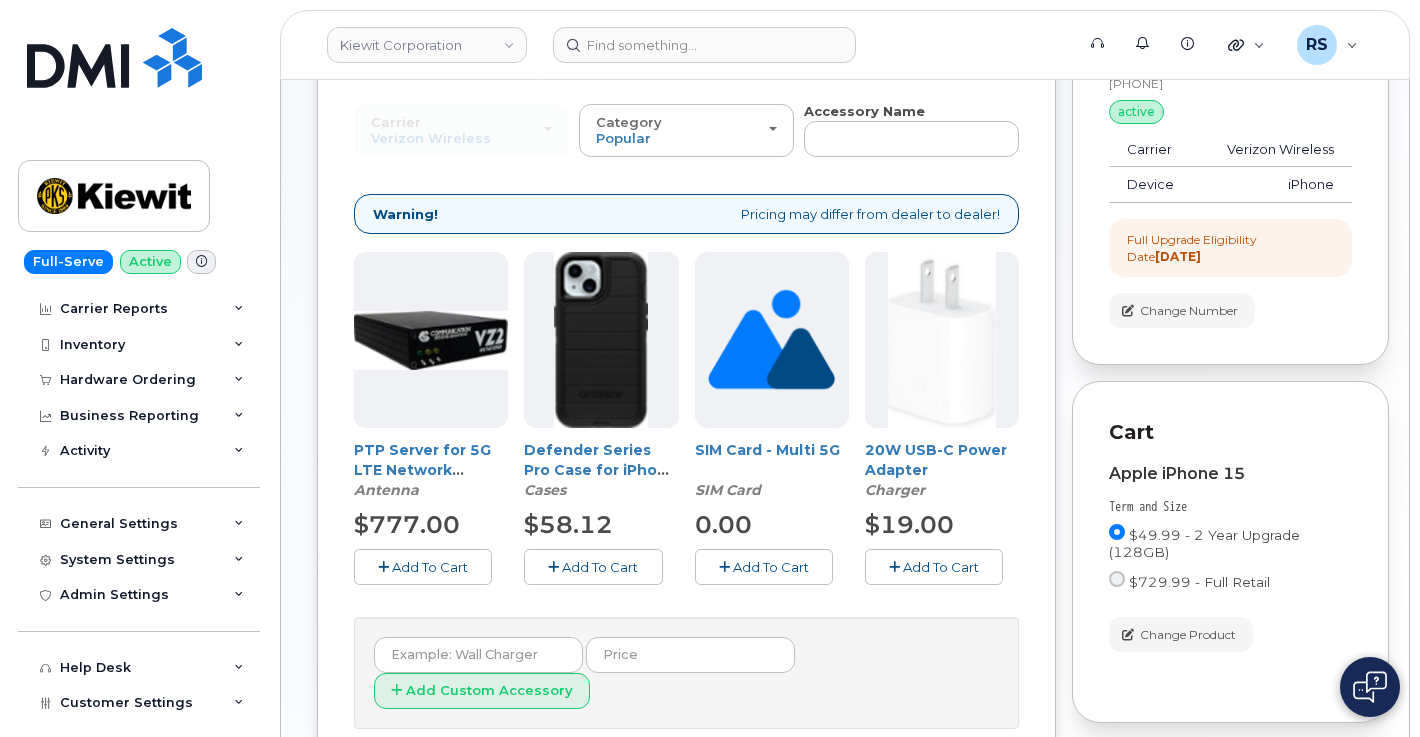 click on "Add To Cart" at bounding box center [600, 567] 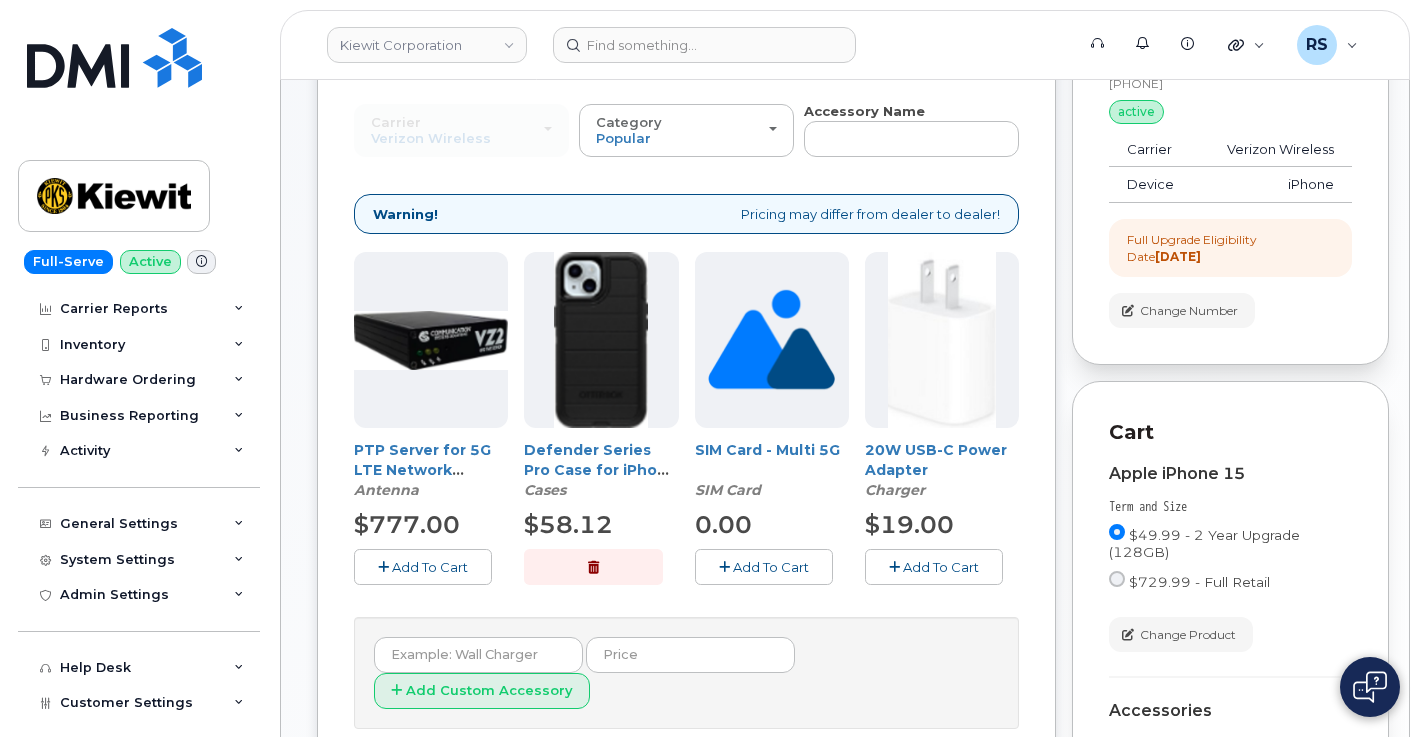 click on "Add To Cart" at bounding box center [941, 567] 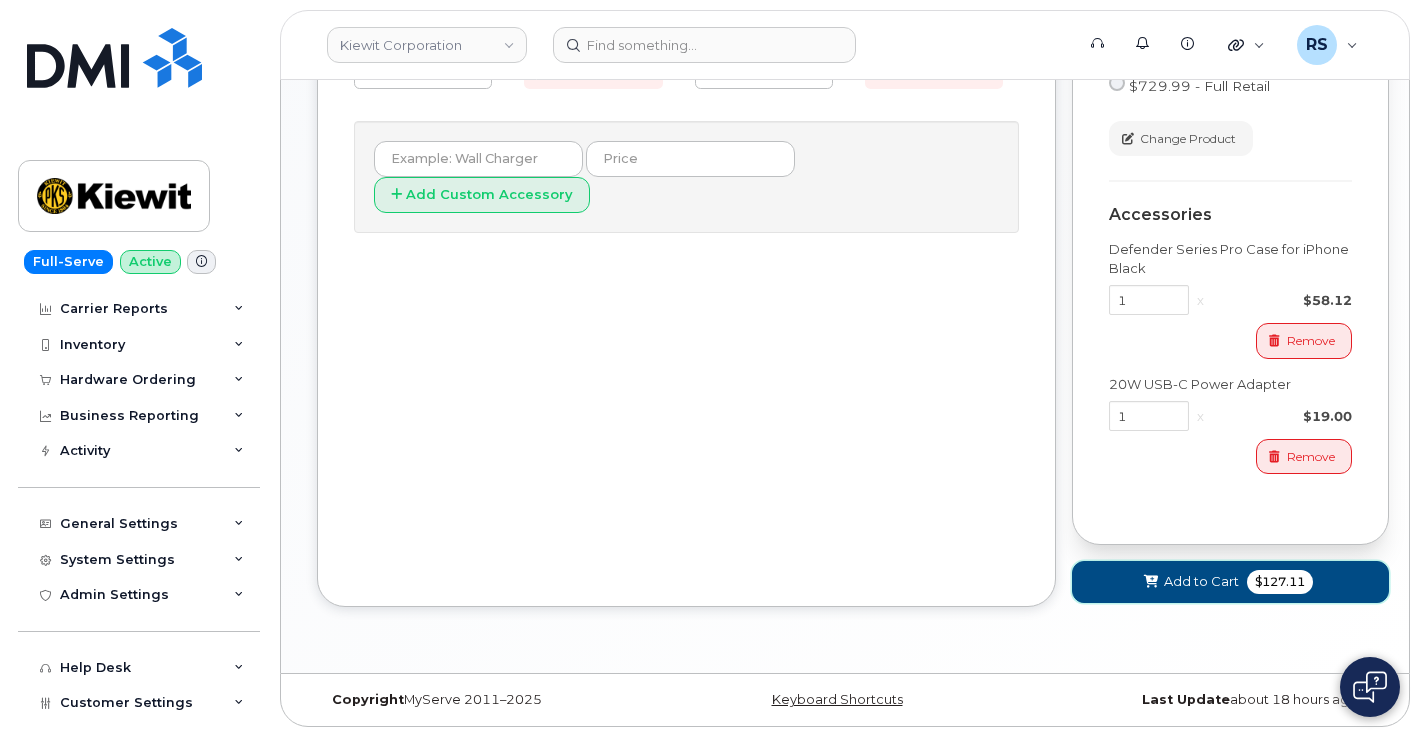click on "$127.11" at bounding box center (1280, 582) 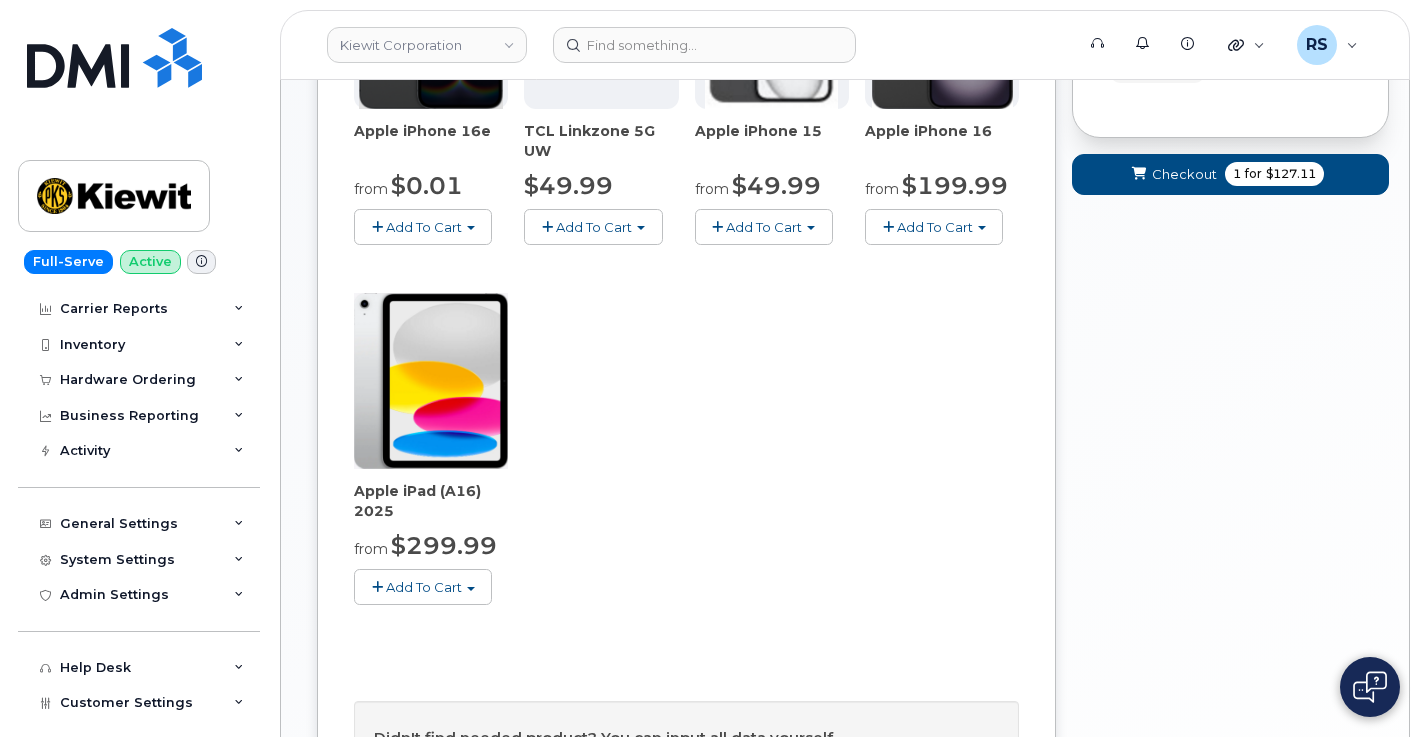 scroll, scrollTop: 514, scrollLeft: 0, axis: vertical 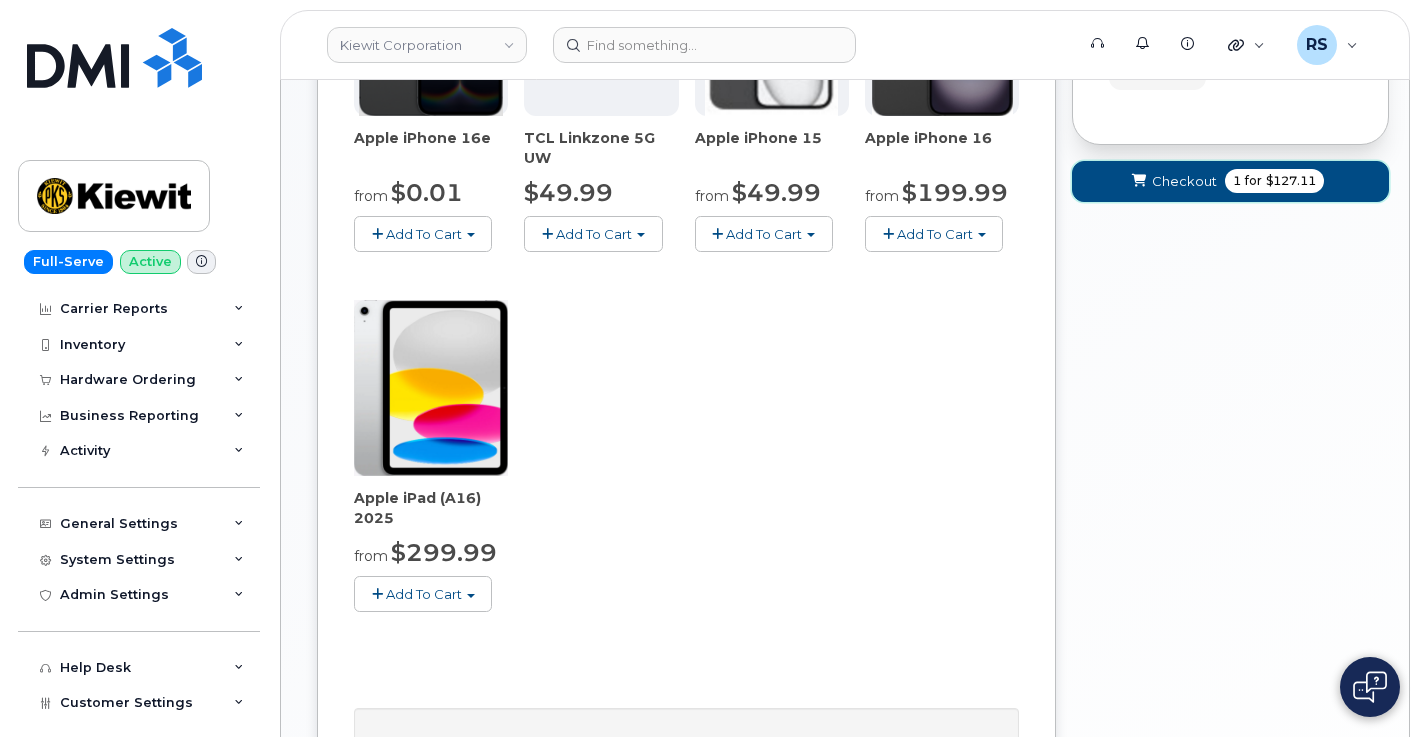 click on "$127.11" at bounding box center [1291, 181] 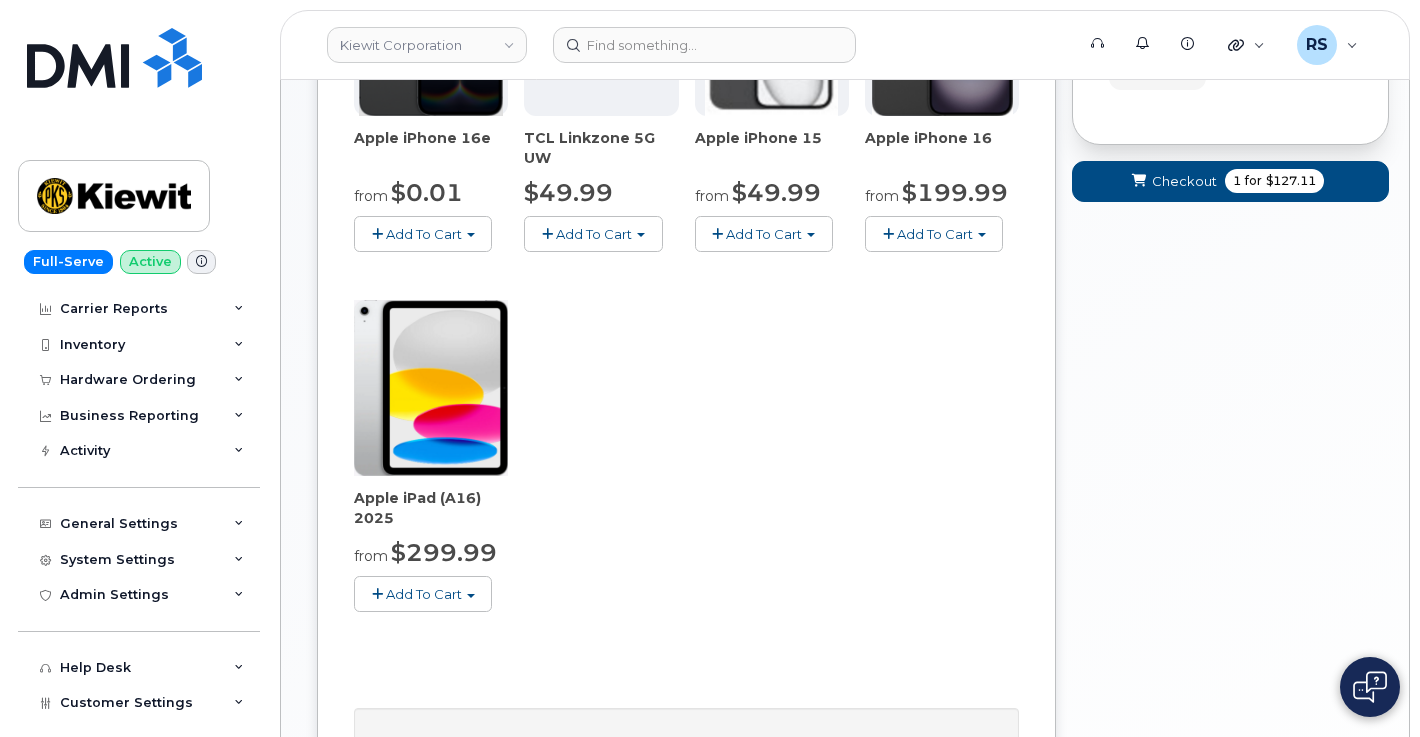 scroll, scrollTop: 10, scrollLeft: 0, axis: vertical 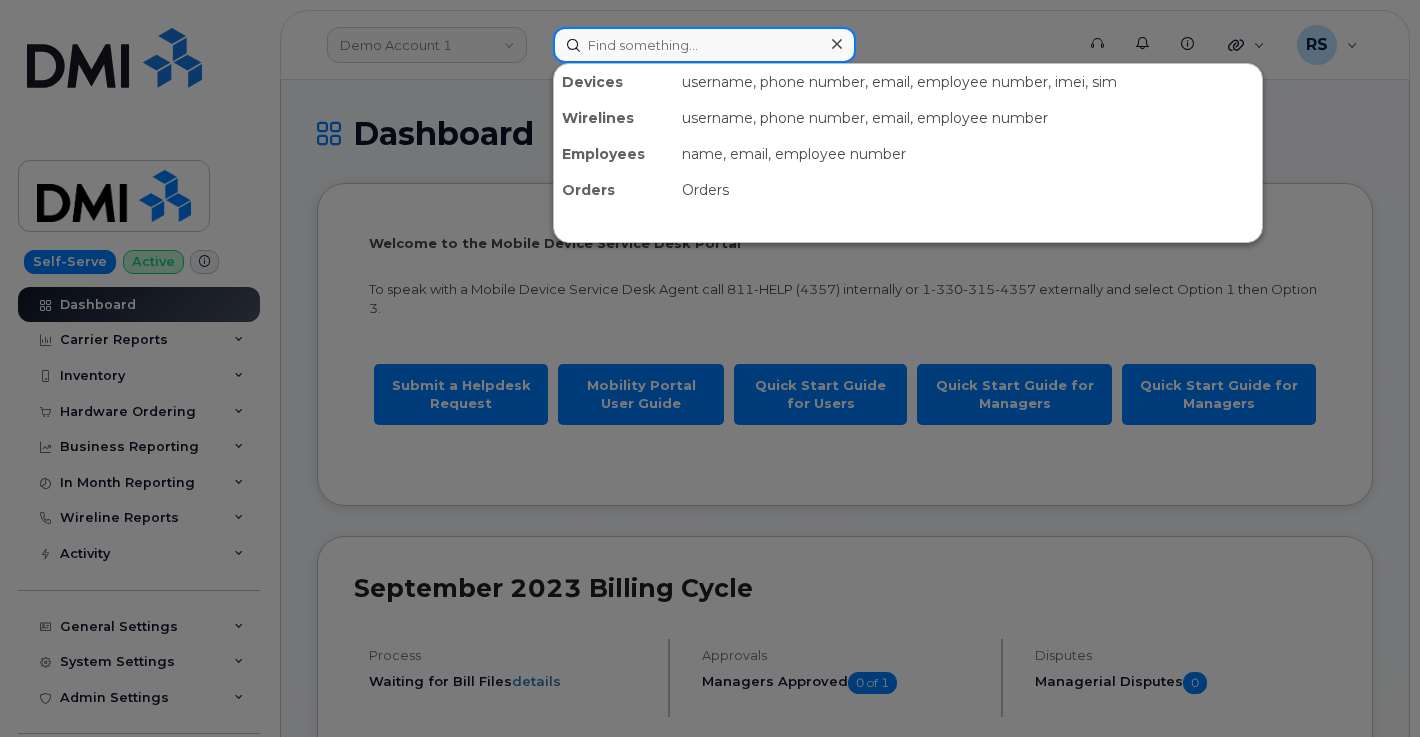 click at bounding box center [704, 45] 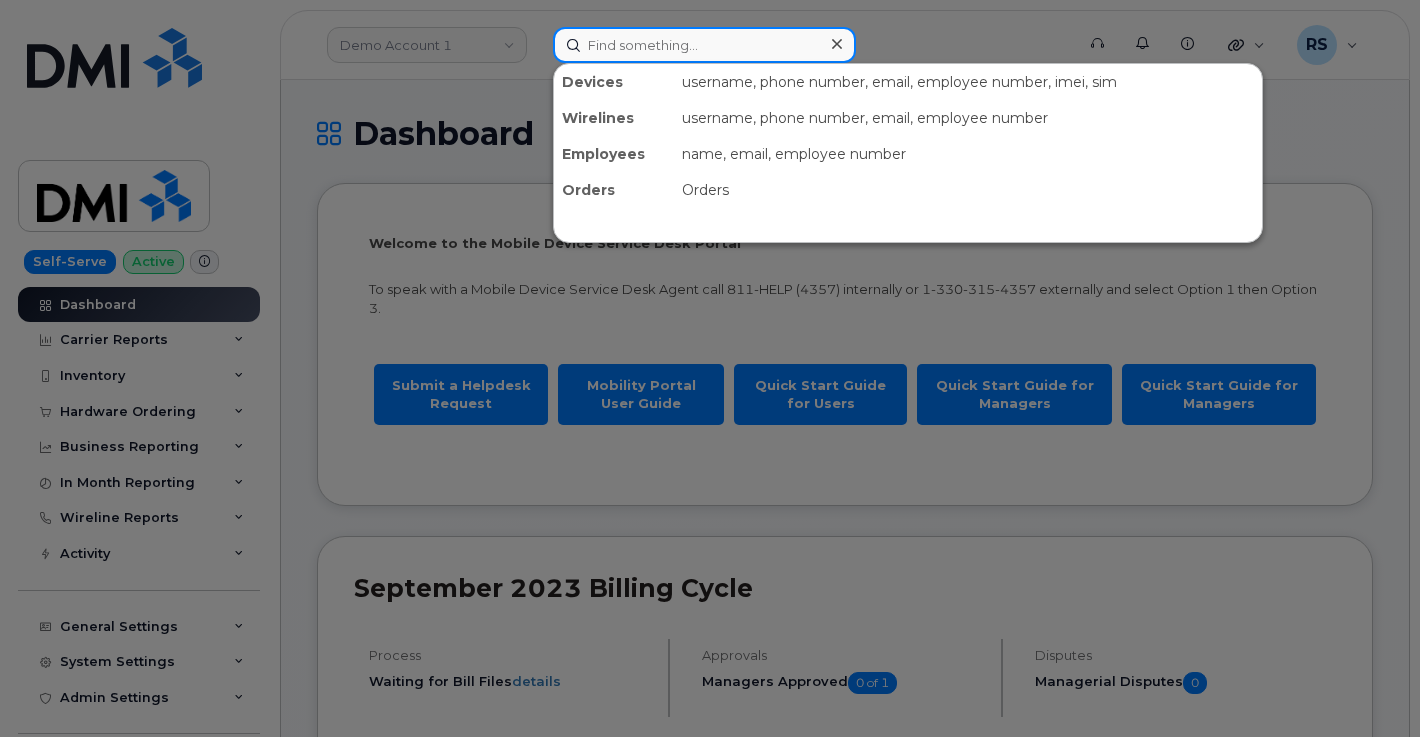 paste on "[PHONE]" 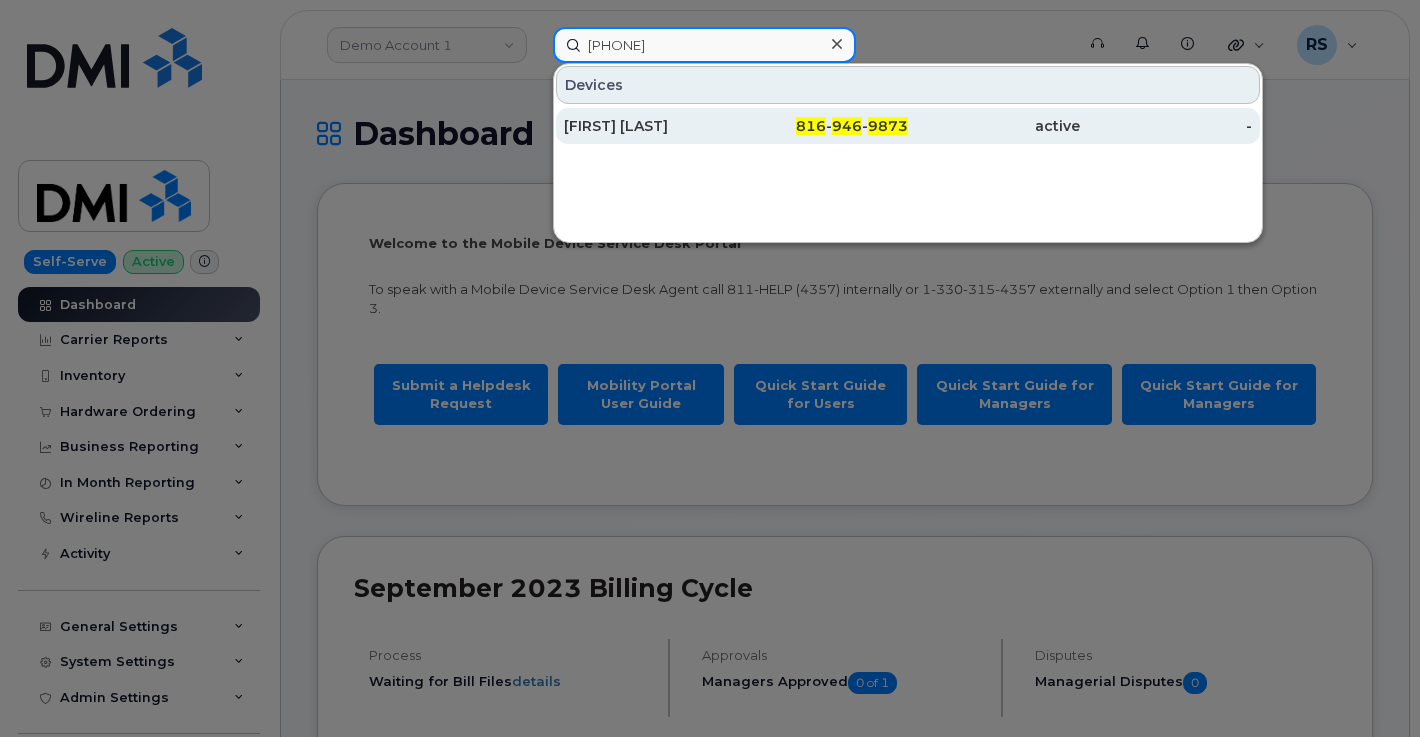 type on "[PHONE]" 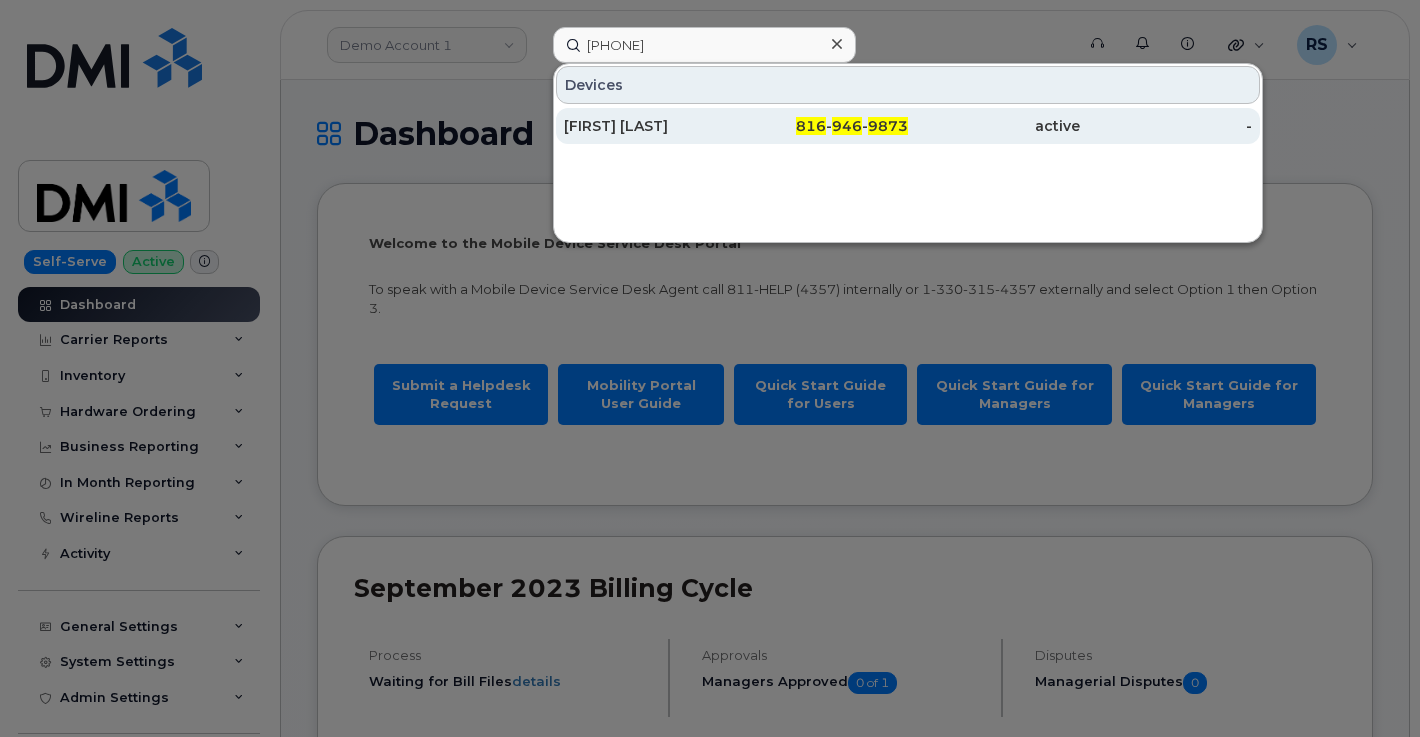 click on "[FIRST] [LAST]" at bounding box center (650, 126) 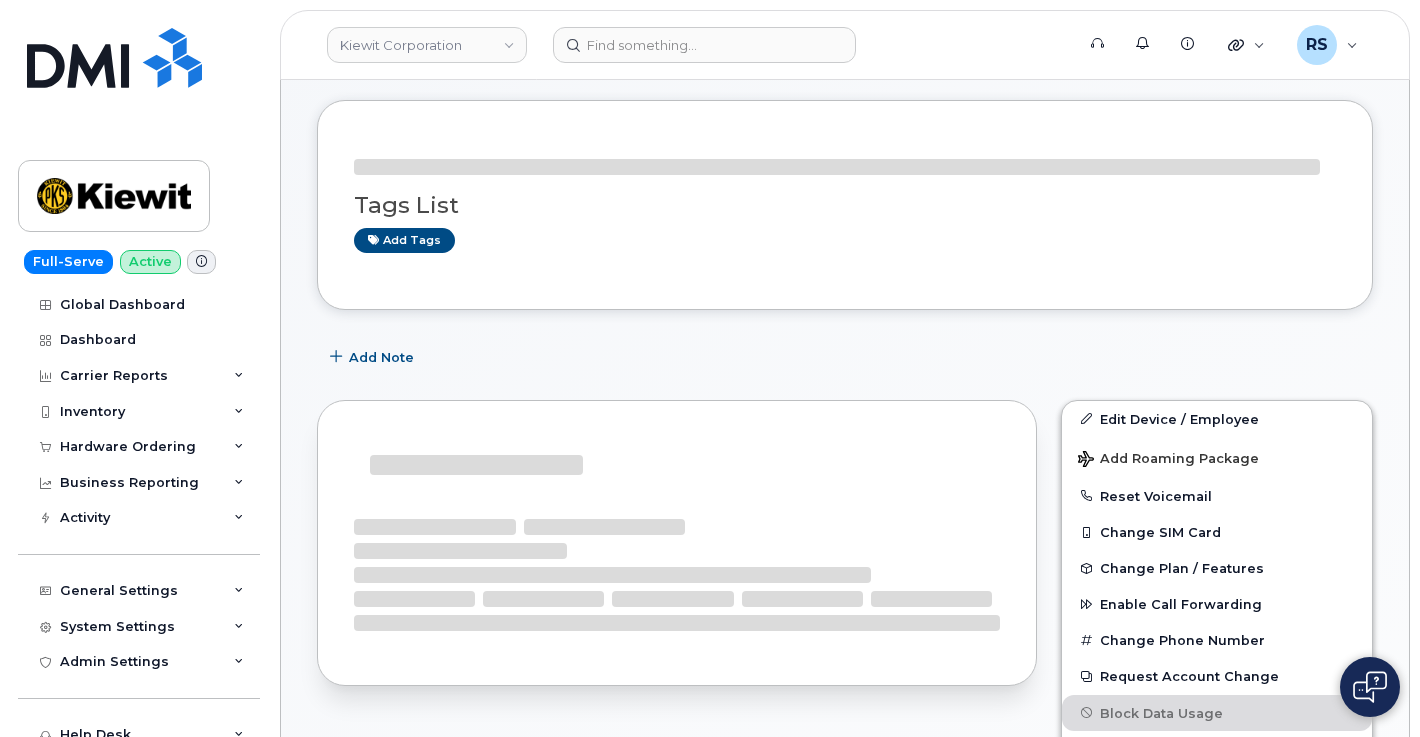scroll, scrollTop: 133, scrollLeft: 0, axis: vertical 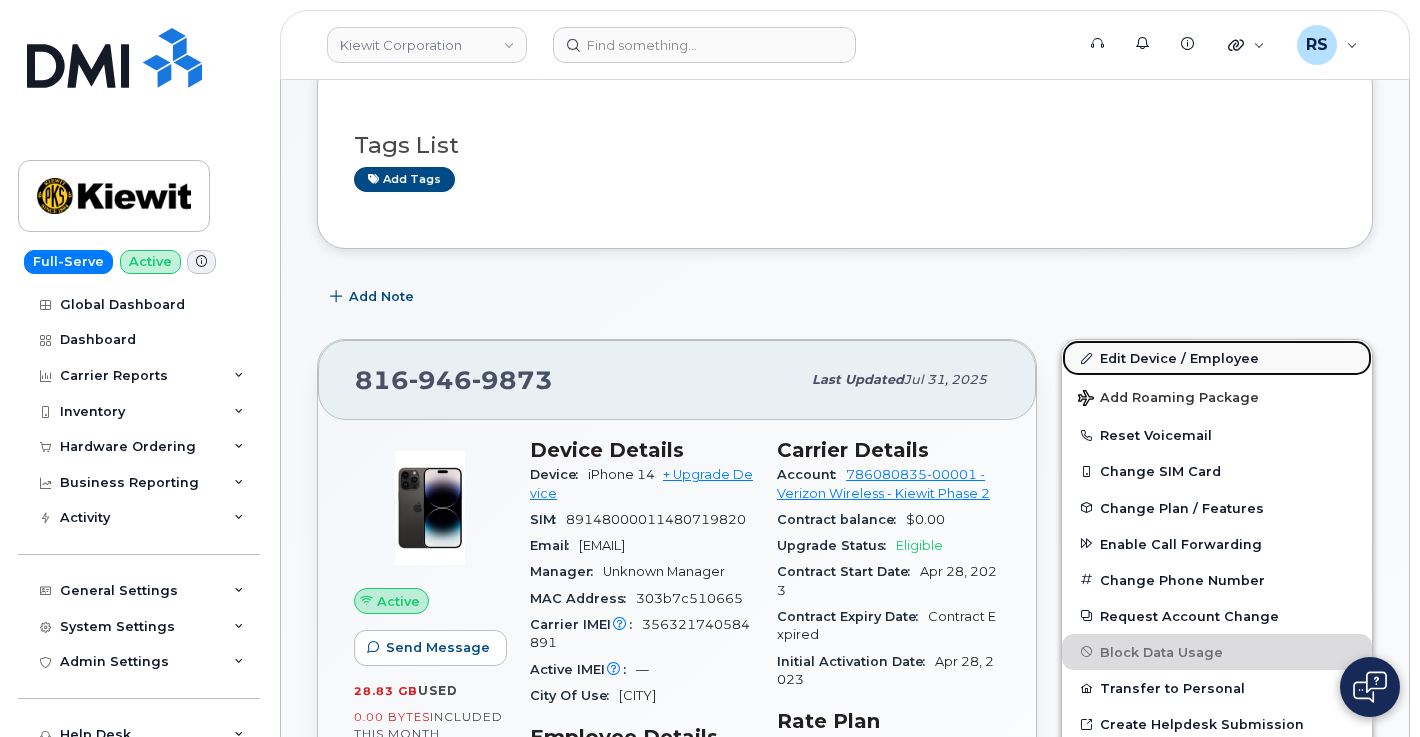 click on "Edit Device / Employee" at bounding box center (1217, 358) 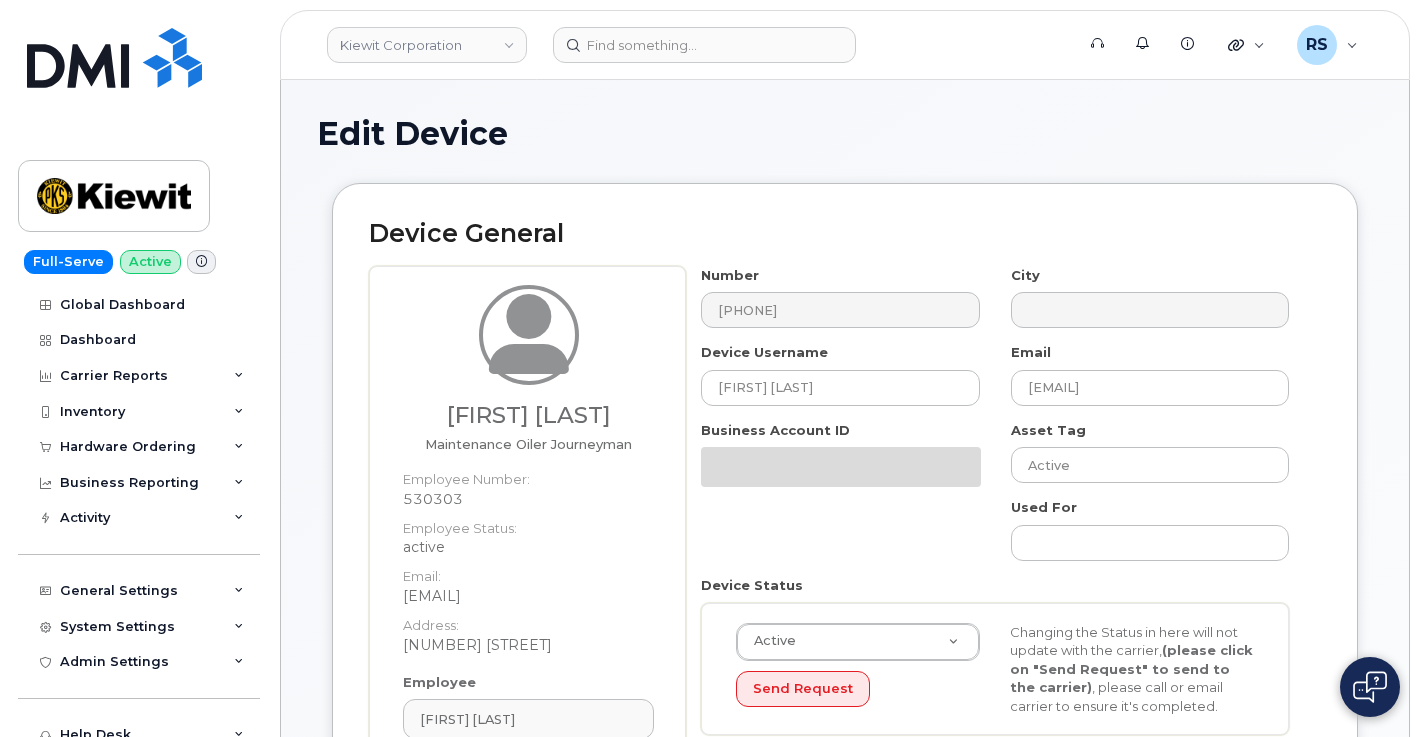 scroll, scrollTop: 0, scrollLeft: 0, axis: both 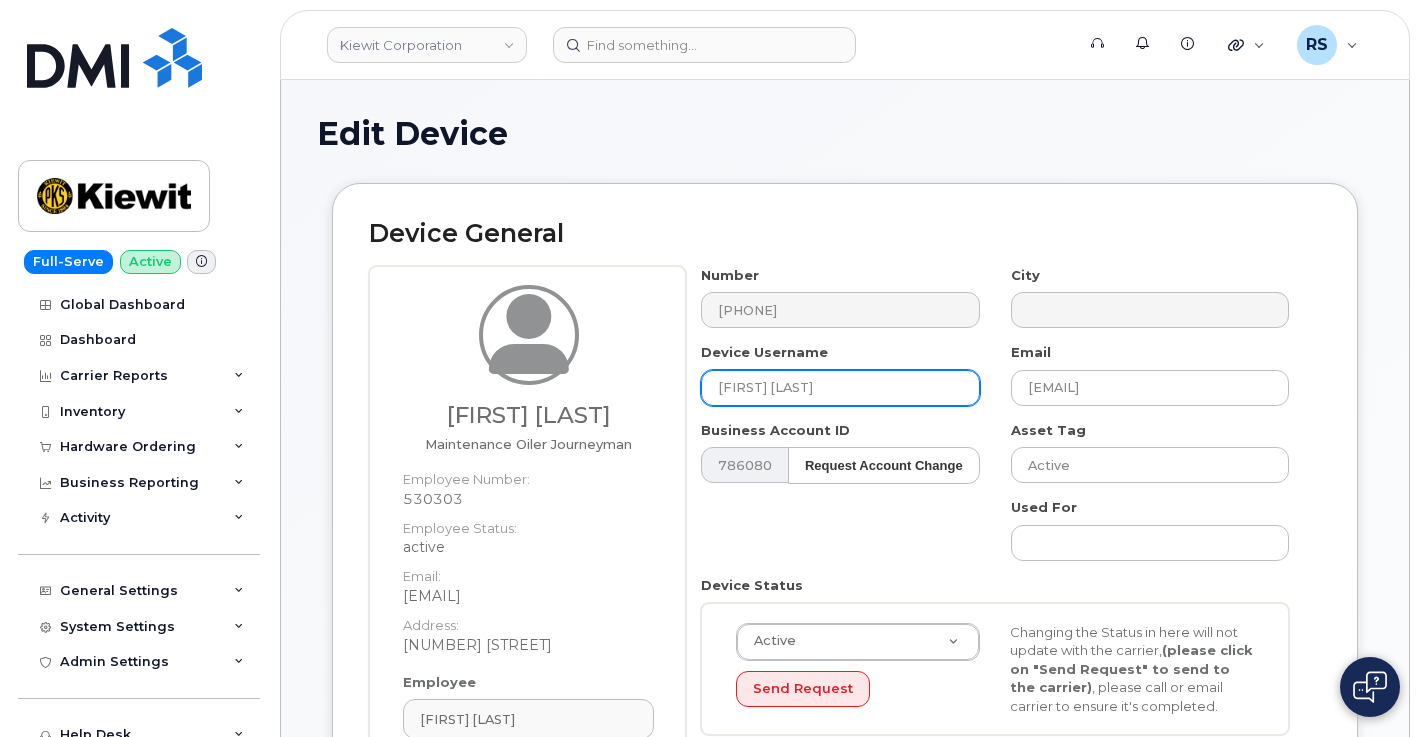 drag, startPoint x: 913, startPoint y: 391, endPoint x: 677, endPoint y: 388, distance: 236.01907 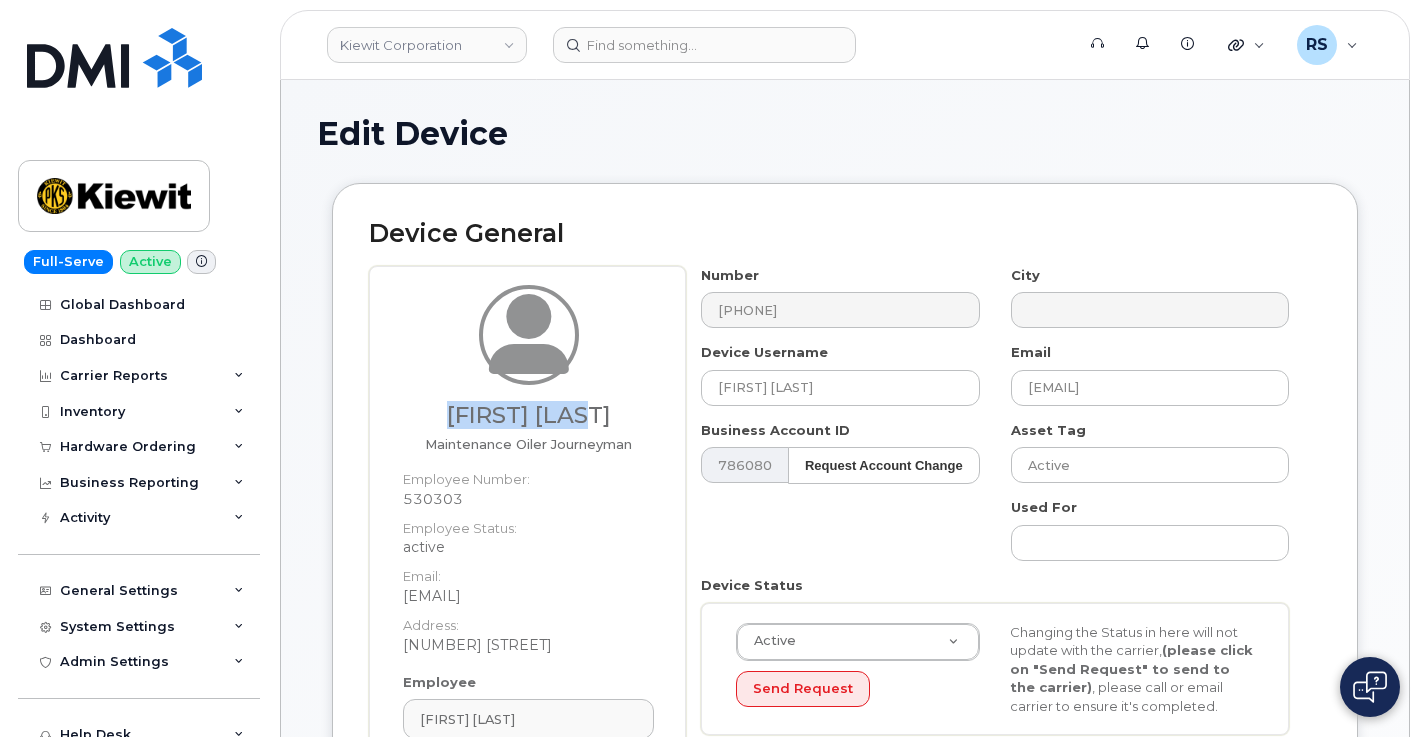 drag, startPoint x: 607, startPoint y: 412, endPoint x: 448, endPoint y: 413, distance: 159.00314 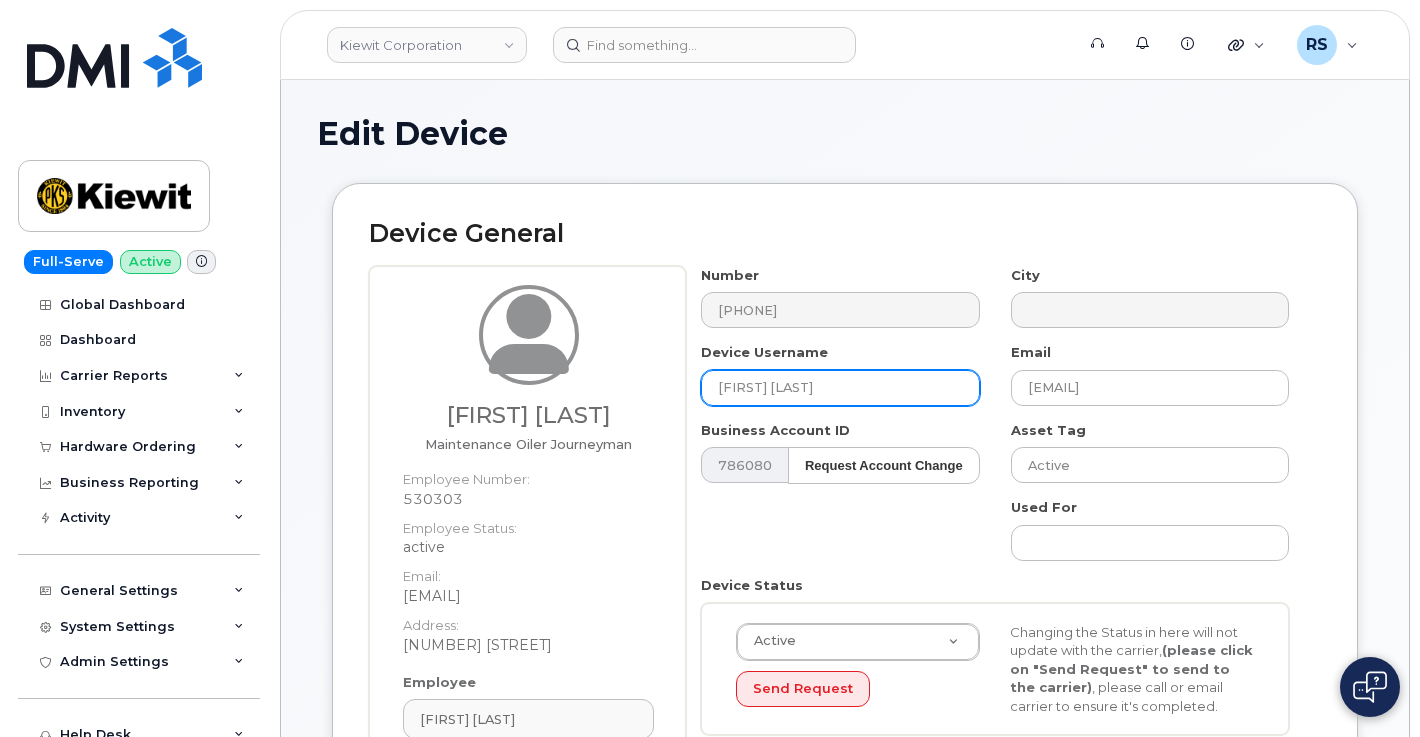 click on "[FIRST] [LAST]" at bounding box center (840, 388) 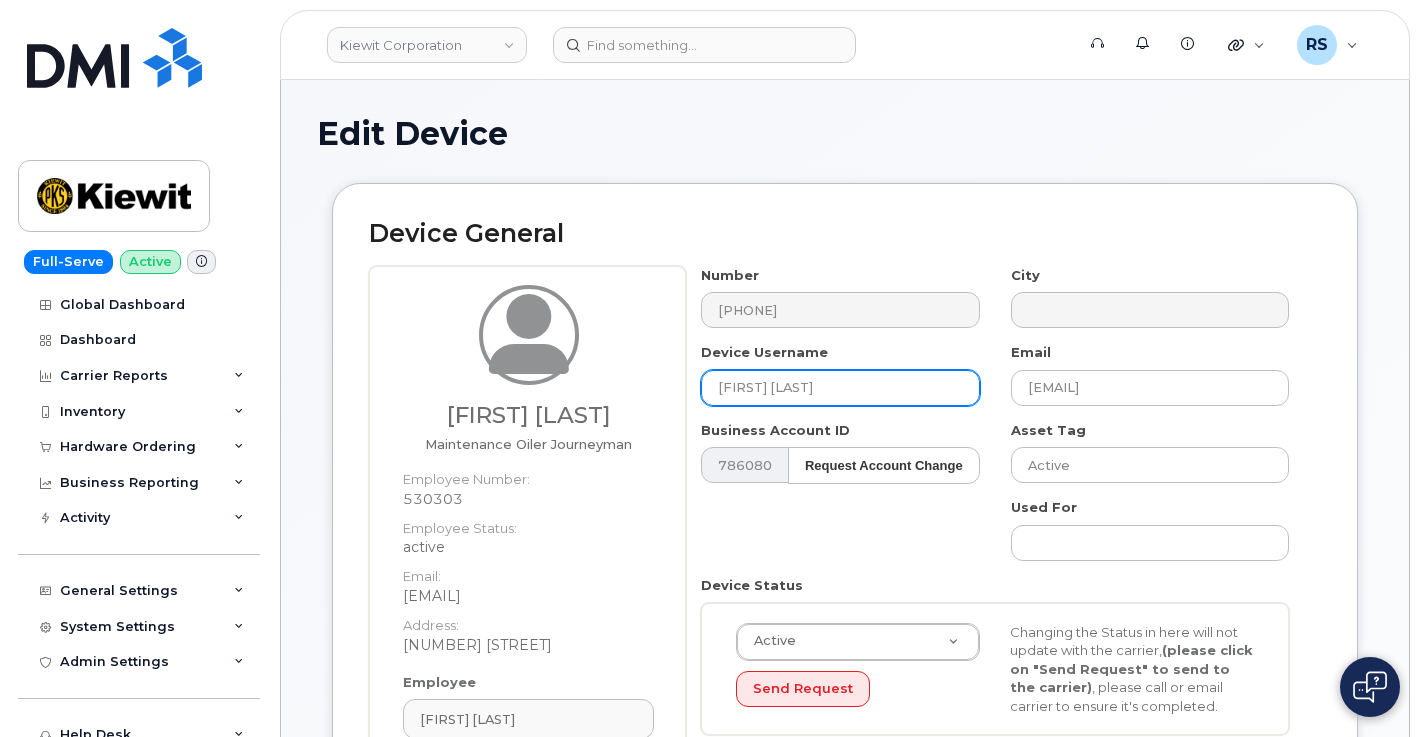 paste on "[FIRST] [LAST]" 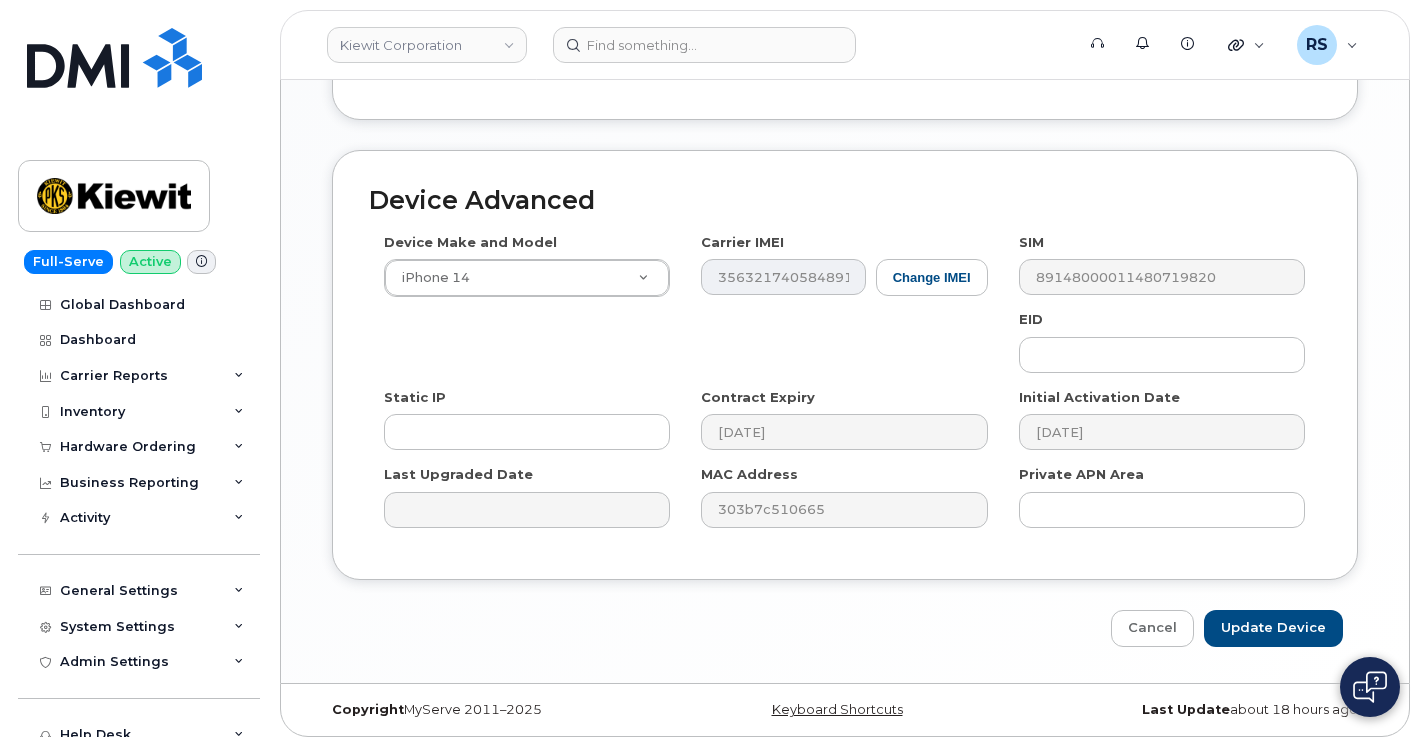 scroll, scrollTop: 1374, scrollLeft: 0, axis: vertical 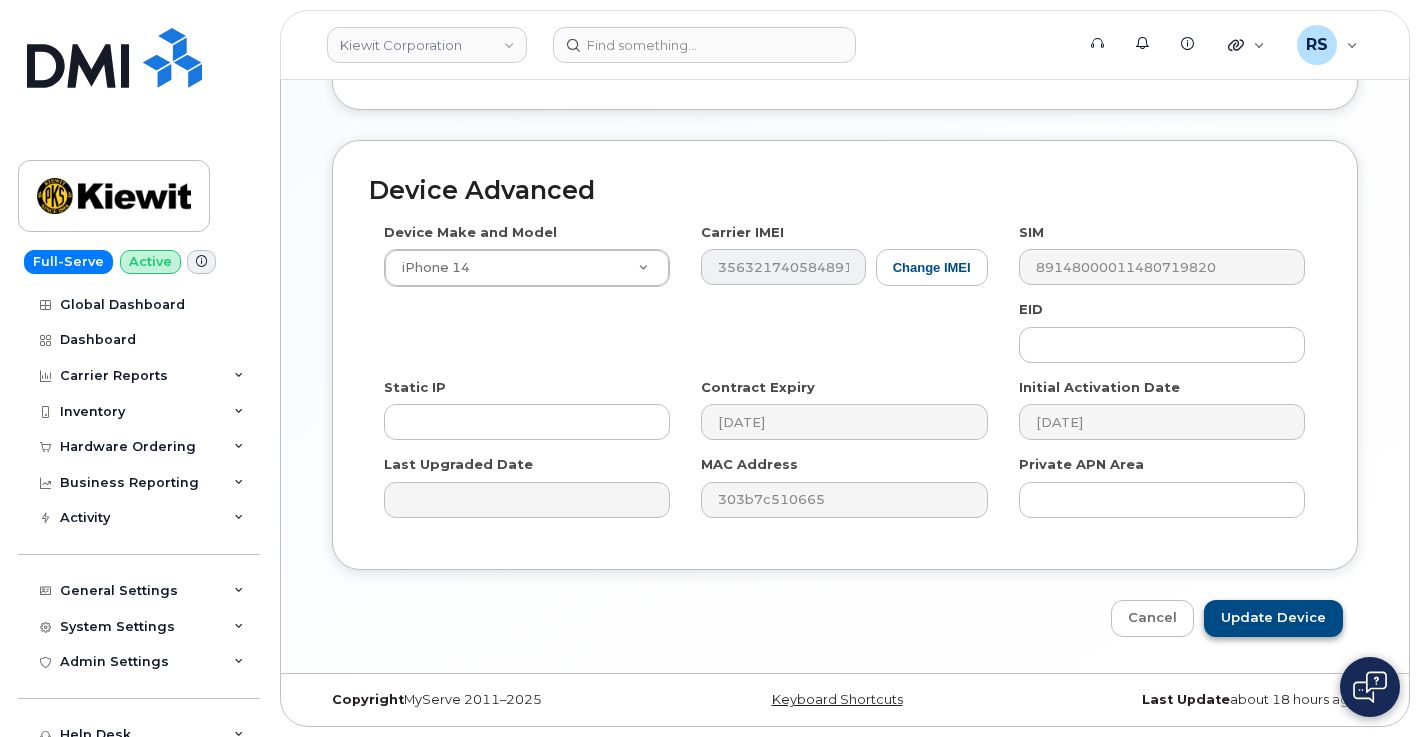 type on "[FIRST] [LAST]" 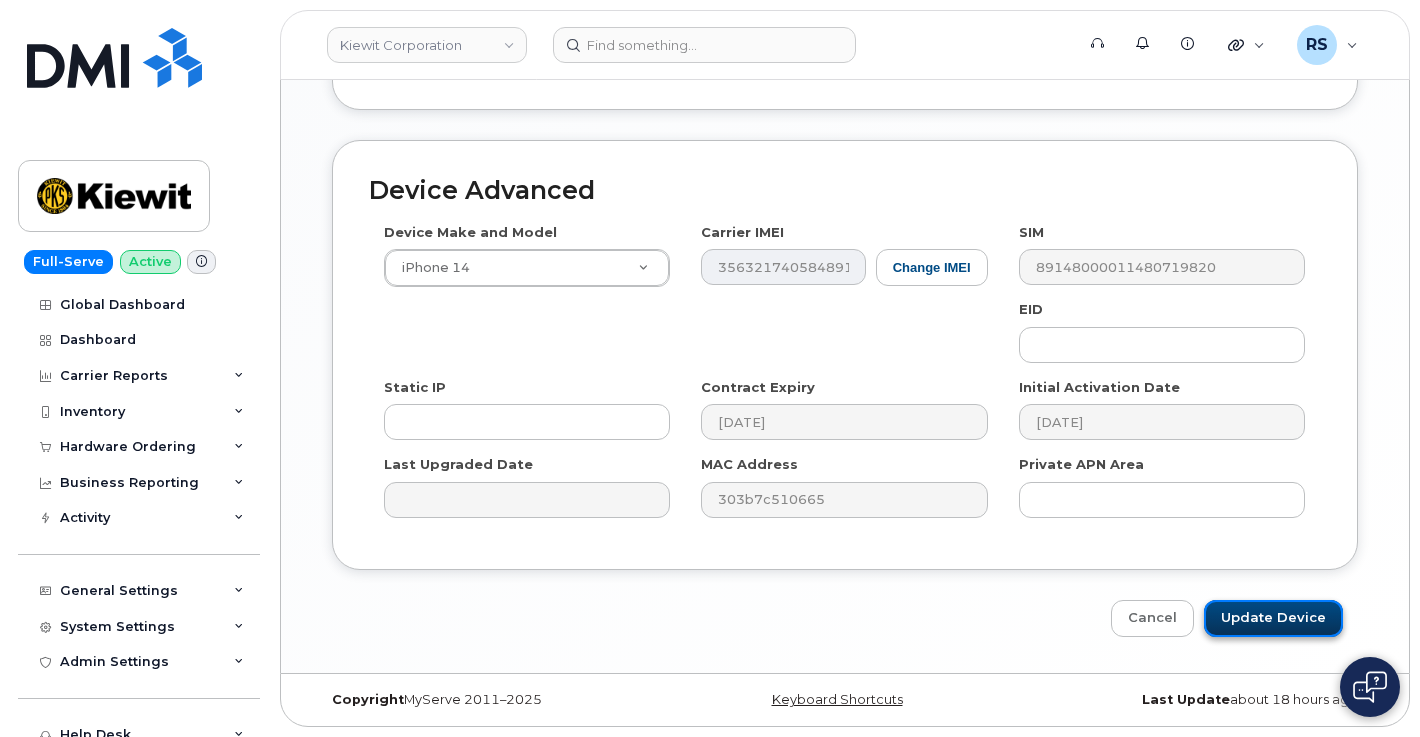 click on "Update Device" at bounding box center [1273, 618] 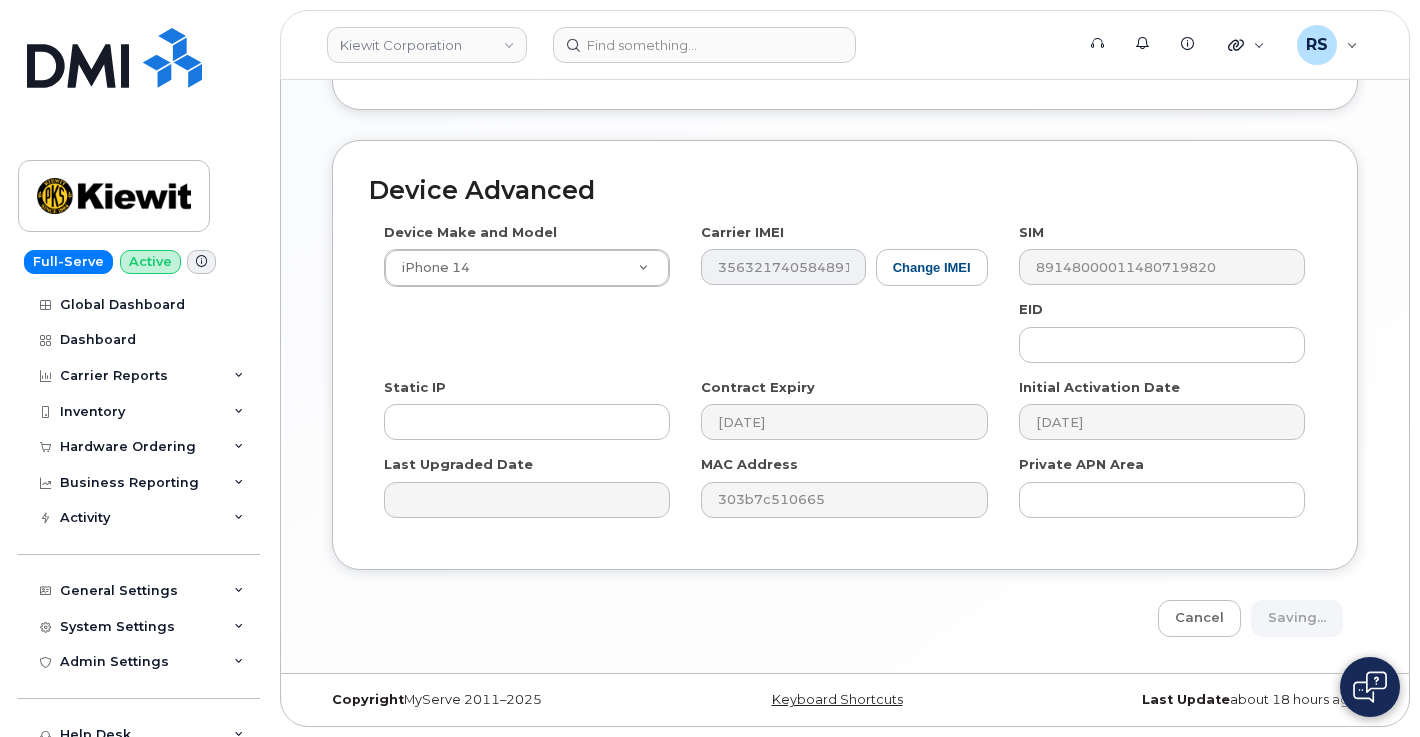 type on "Saving..." 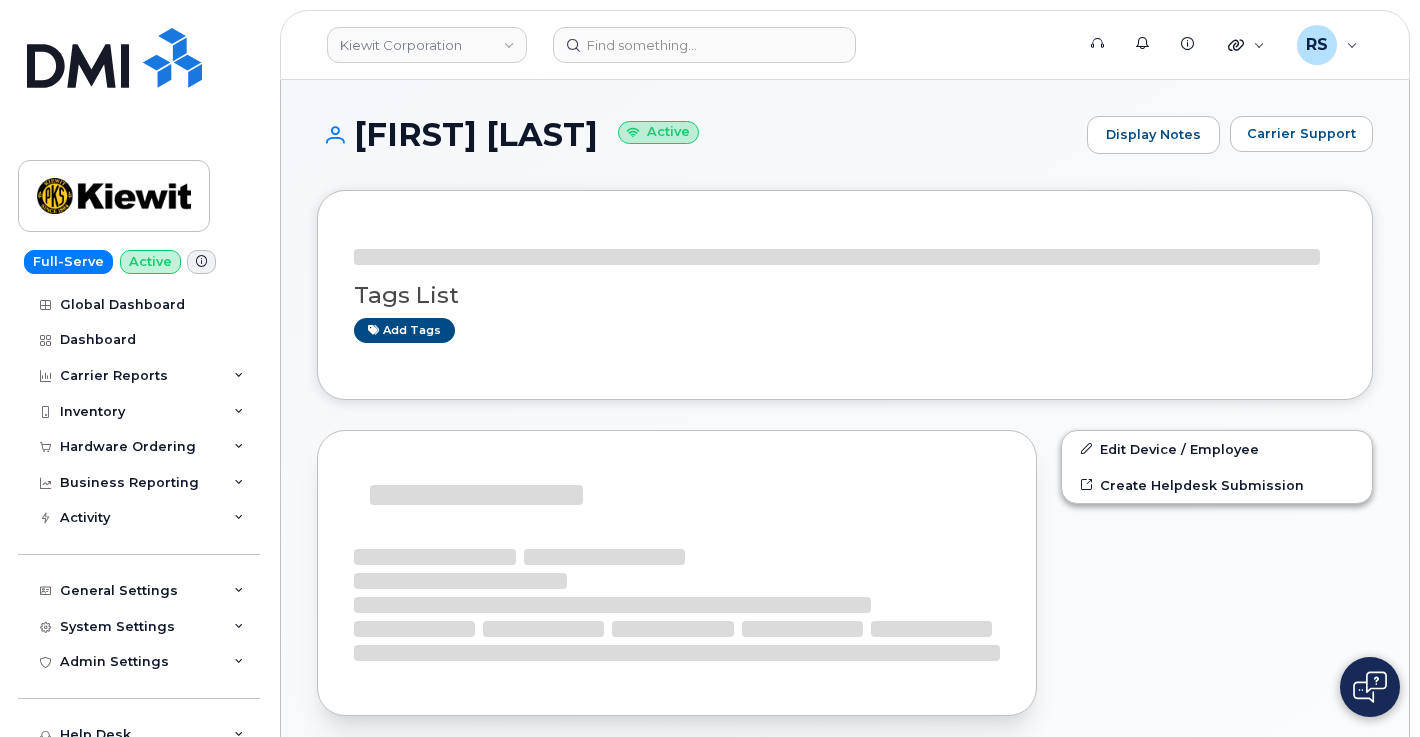 scroll, scrollTop: 0, scrollLeft: 0, axis: both 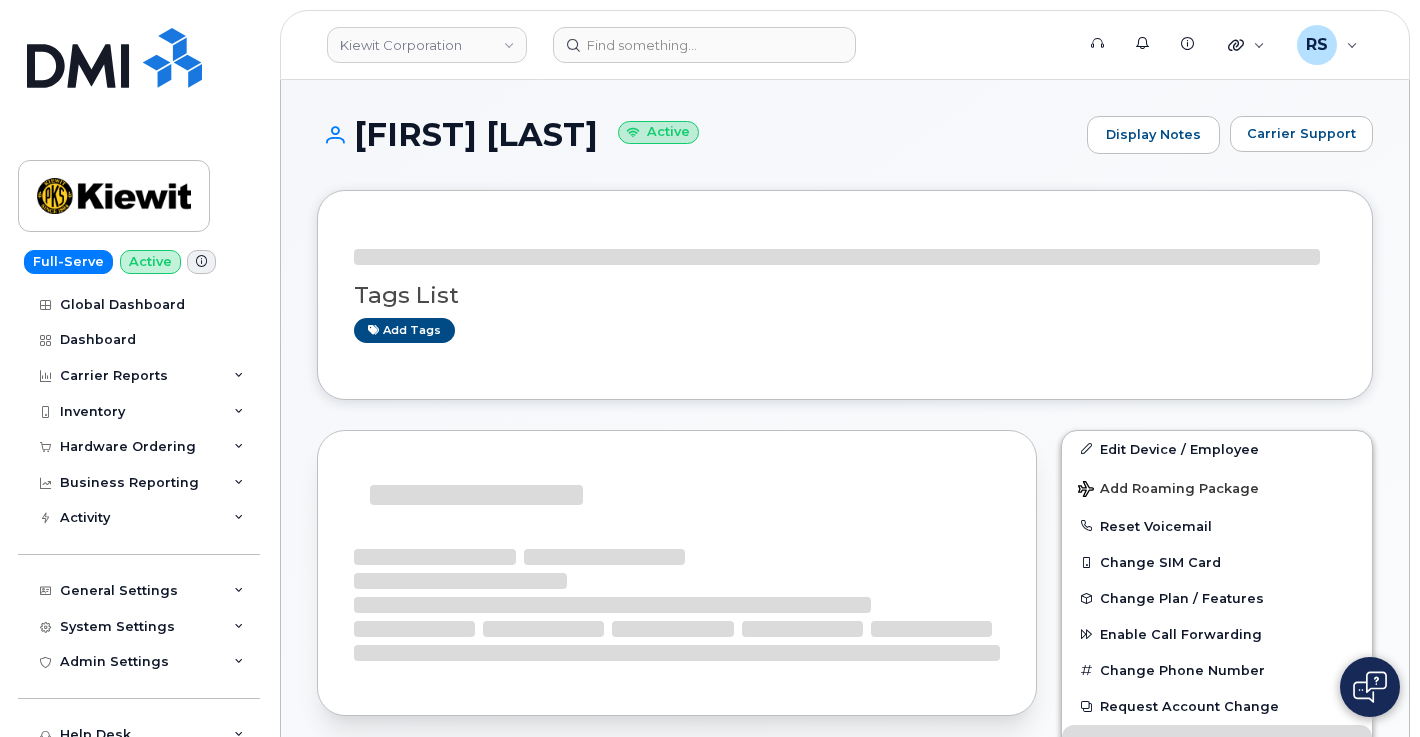 click on "[FIRST] [LAST]
Active" at bounding box center (697, 134) 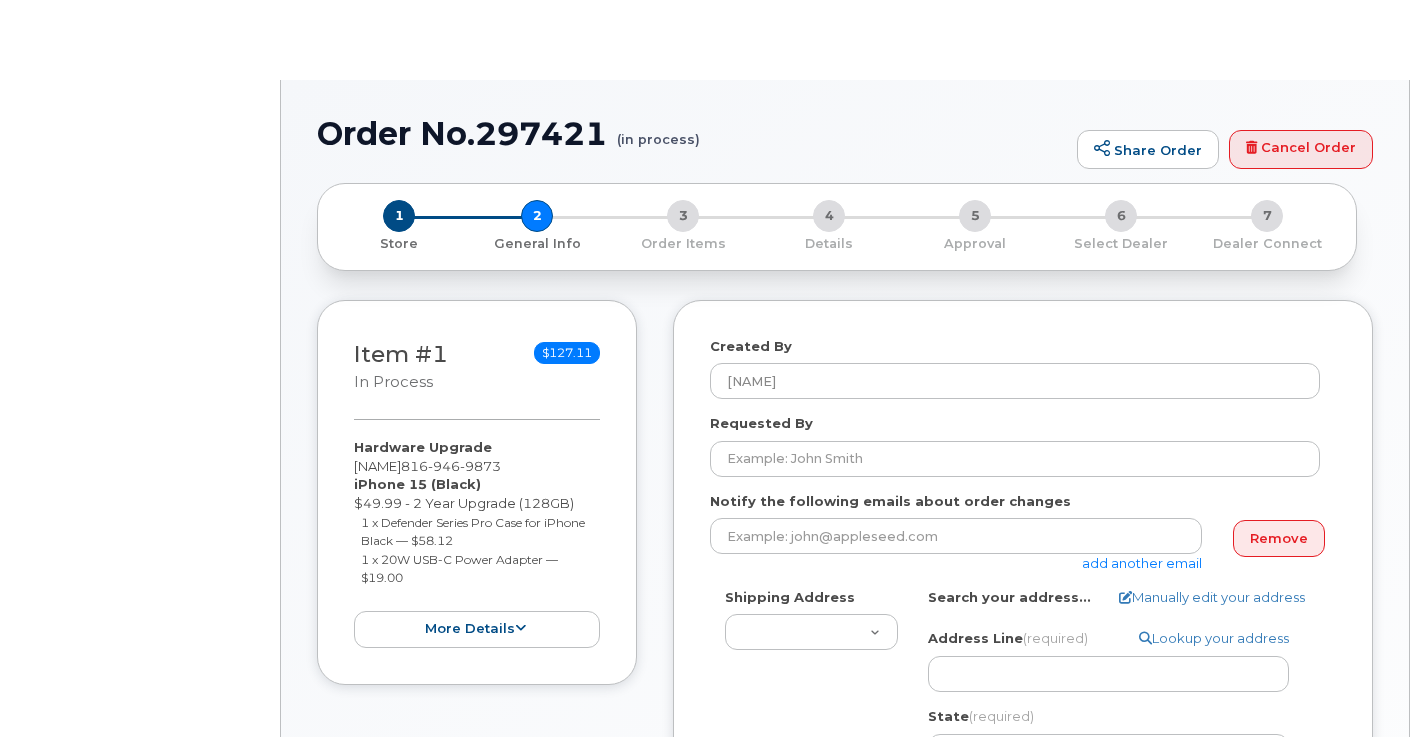 scroll, scrollTop: 0, scrollLeft: 0, axis: both 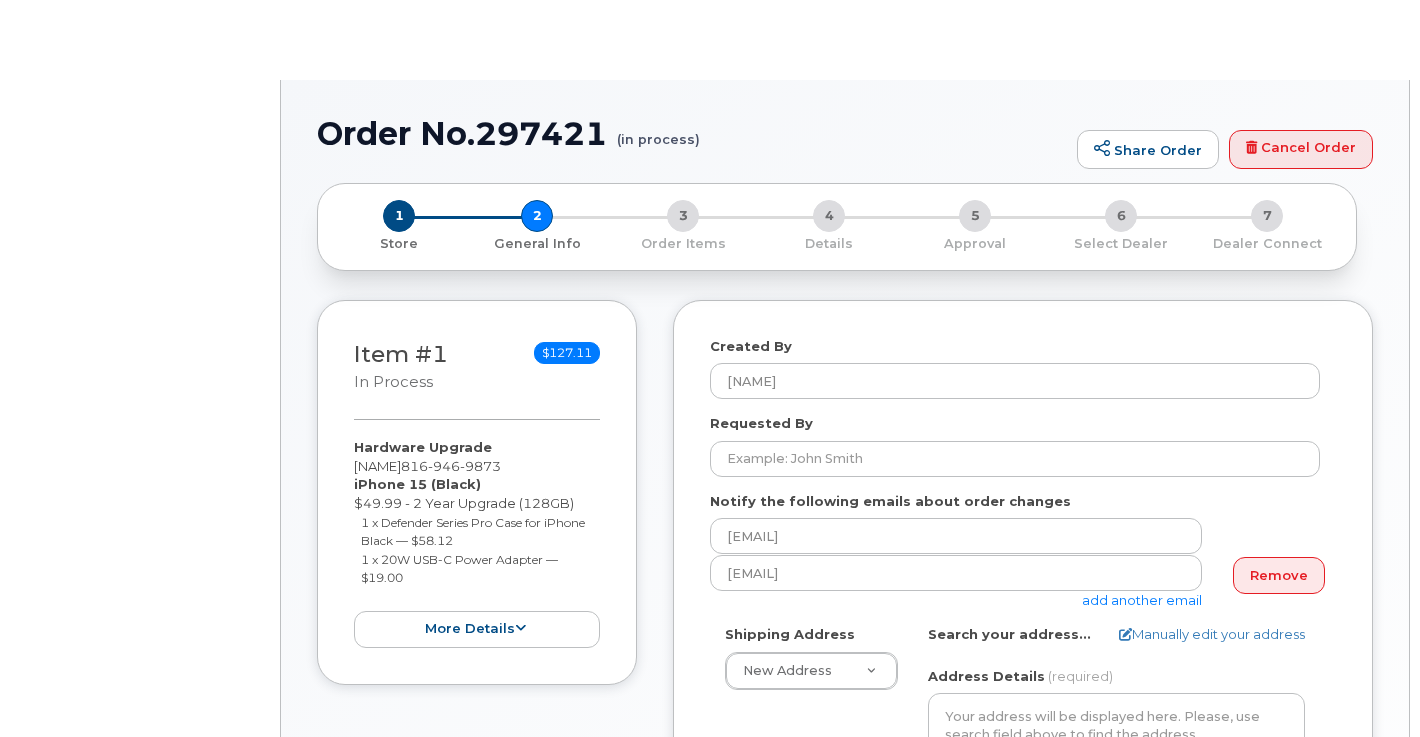 select 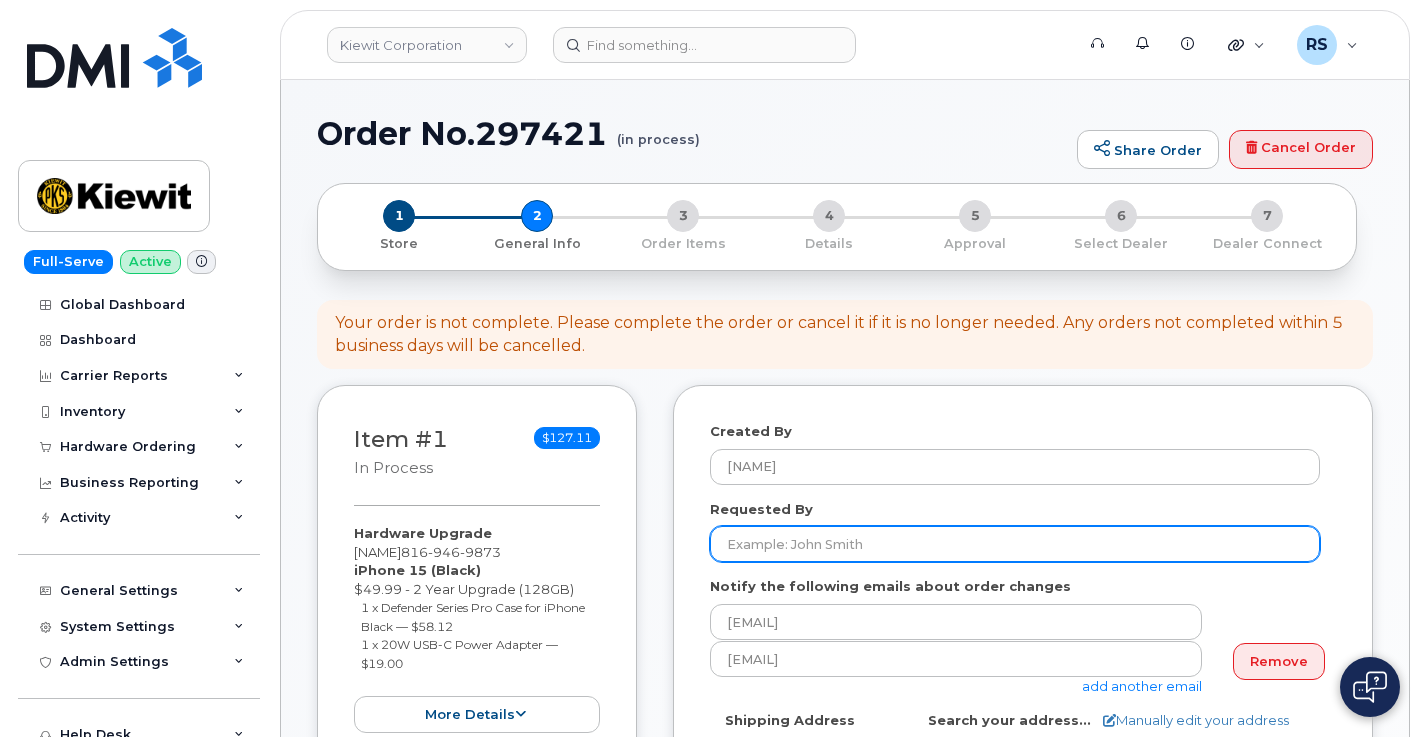 click on "Requested By" at bounding box center [1015, 544] 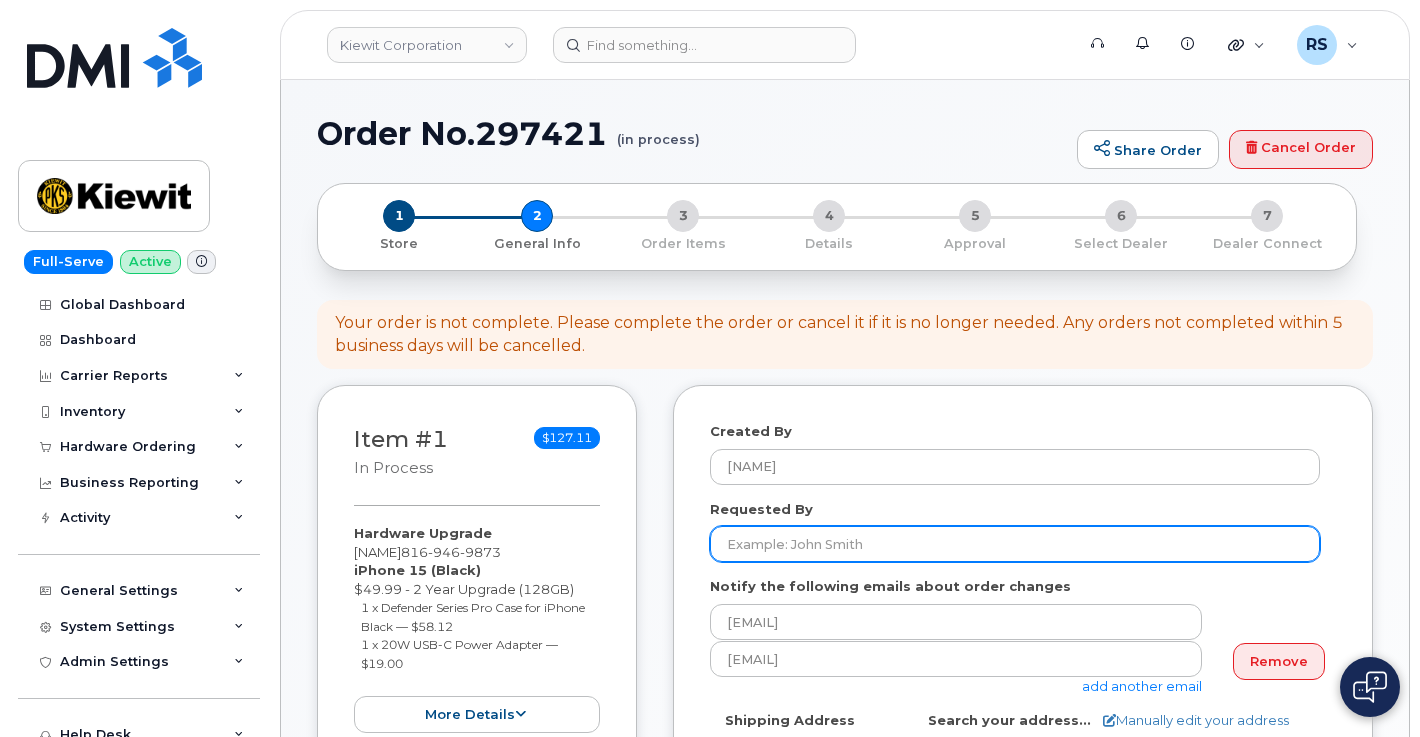 paste on "[NAME]" 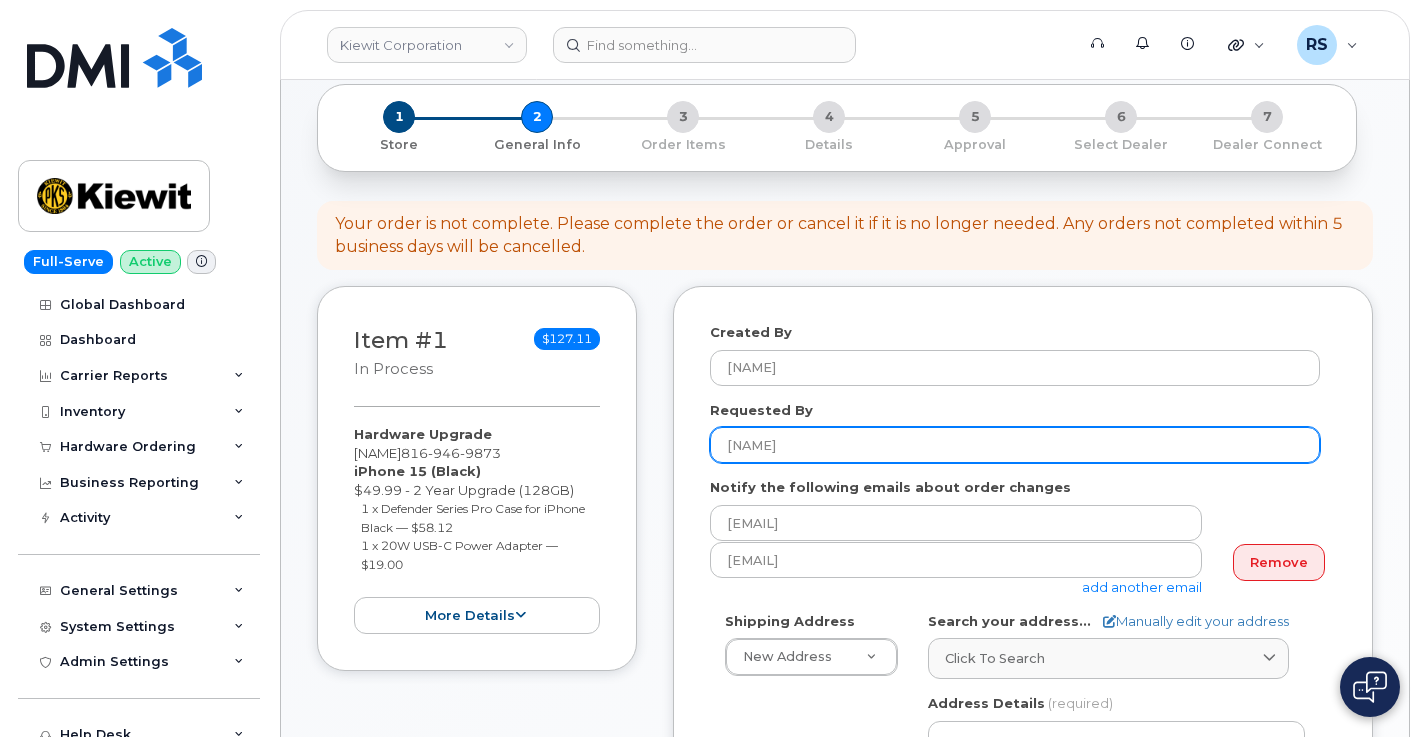 scroll, scrollTop: 267, scrollLeft: 0, axis: vertical 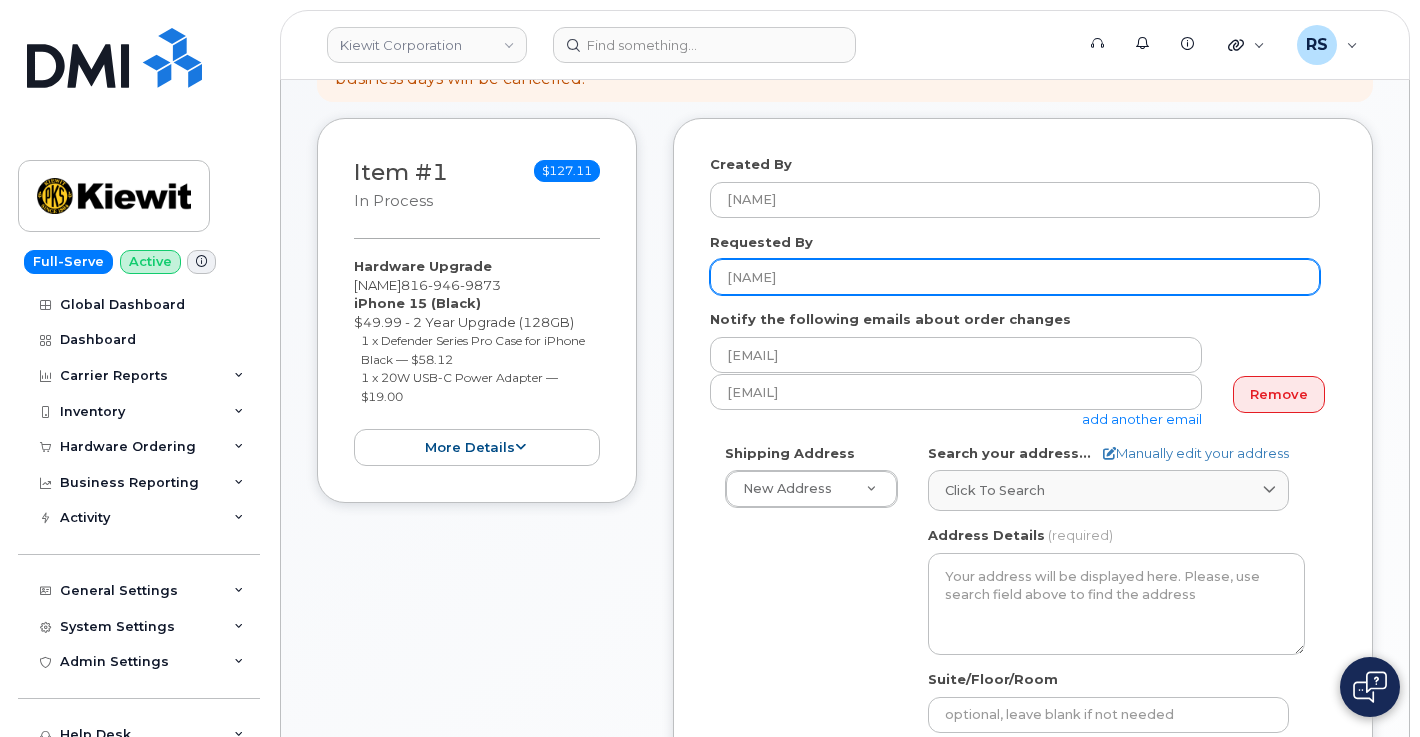 type on "[NAME]" 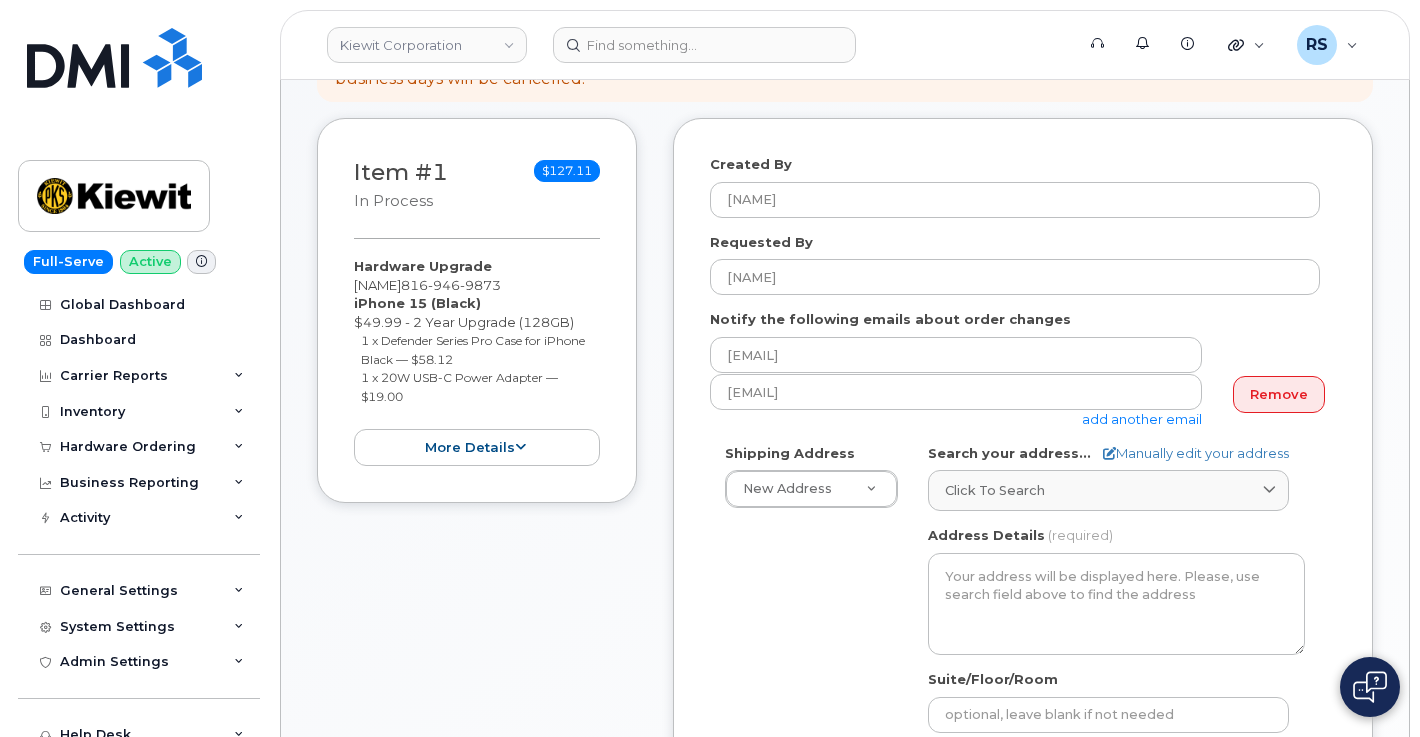 click on "Shipping Address
New Address                                     New Address 6326 Lake Ave 415 Bruhn Ct 12312 Port Grace Blvd 133 Islington St Apt 7 304 Gaille Dr
AB
Search your address...
Manually edit your address
Click to search No available options
Address Line
(required)
Lookup your address
State
(required)
Alabama
Alaska
American Samoa
Arizona
Arkansas
California
Colorado
Connecticut
Delaware
District of Columbia
Florida
Georgia
Guam
Hawaii
Idaho
Illinois
Indiana
Iowa
Kansas
Kentucky
Louisiana
Maine
Maryland
Massachusetts
Michigan
Minnesota
Mississippi
Missouri
Montana
Nebraska
Nevada
New Hampshire
New Jersey
New Mexico
New York
North Carolina
North Dakota
Ohio
Oklahoma
Oregon
Pennsylvania
Puerto Rico
Rhode Island
South Carolina
South Dakota
Tennessee
Texas
Utah
Vermont
Virginia
Virgin Islands
Washington
West Virginia" at bounding box center (1015, 673) 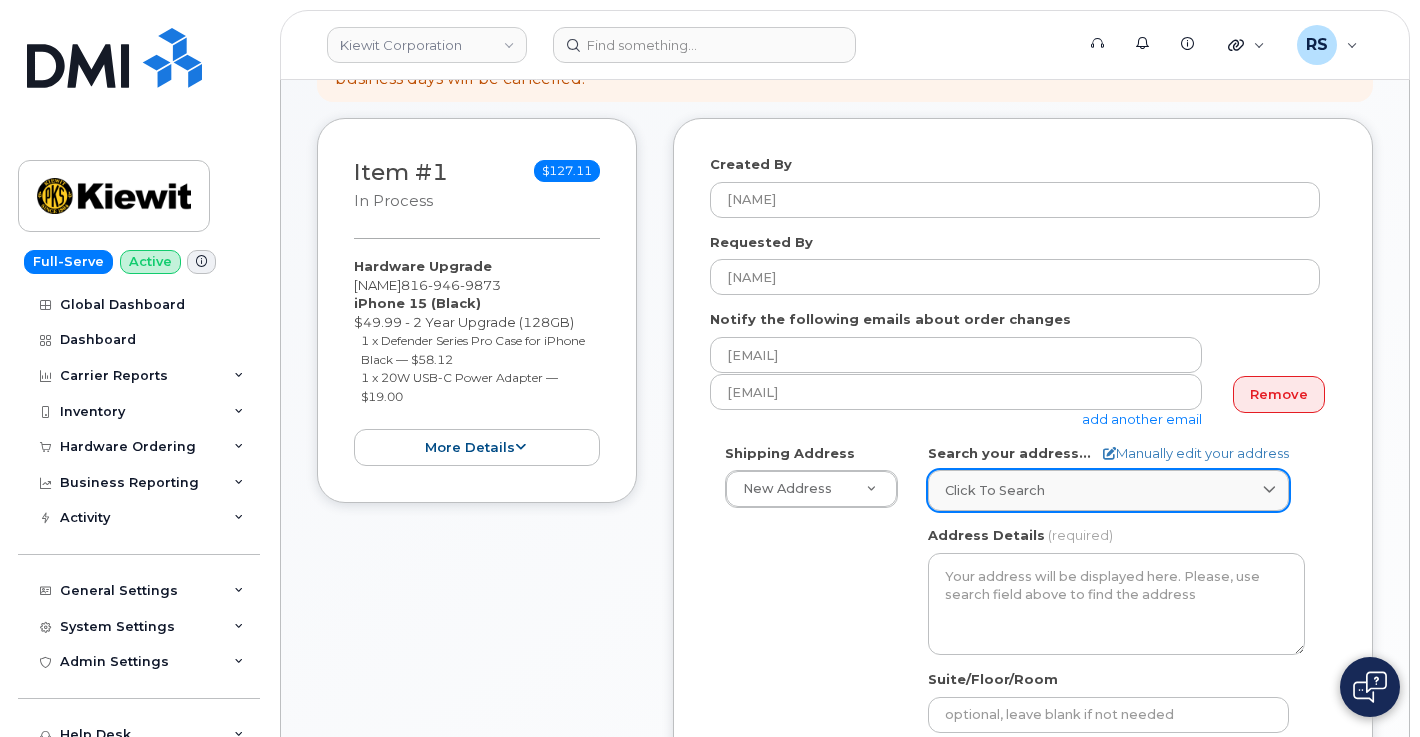 click on "Click to search" 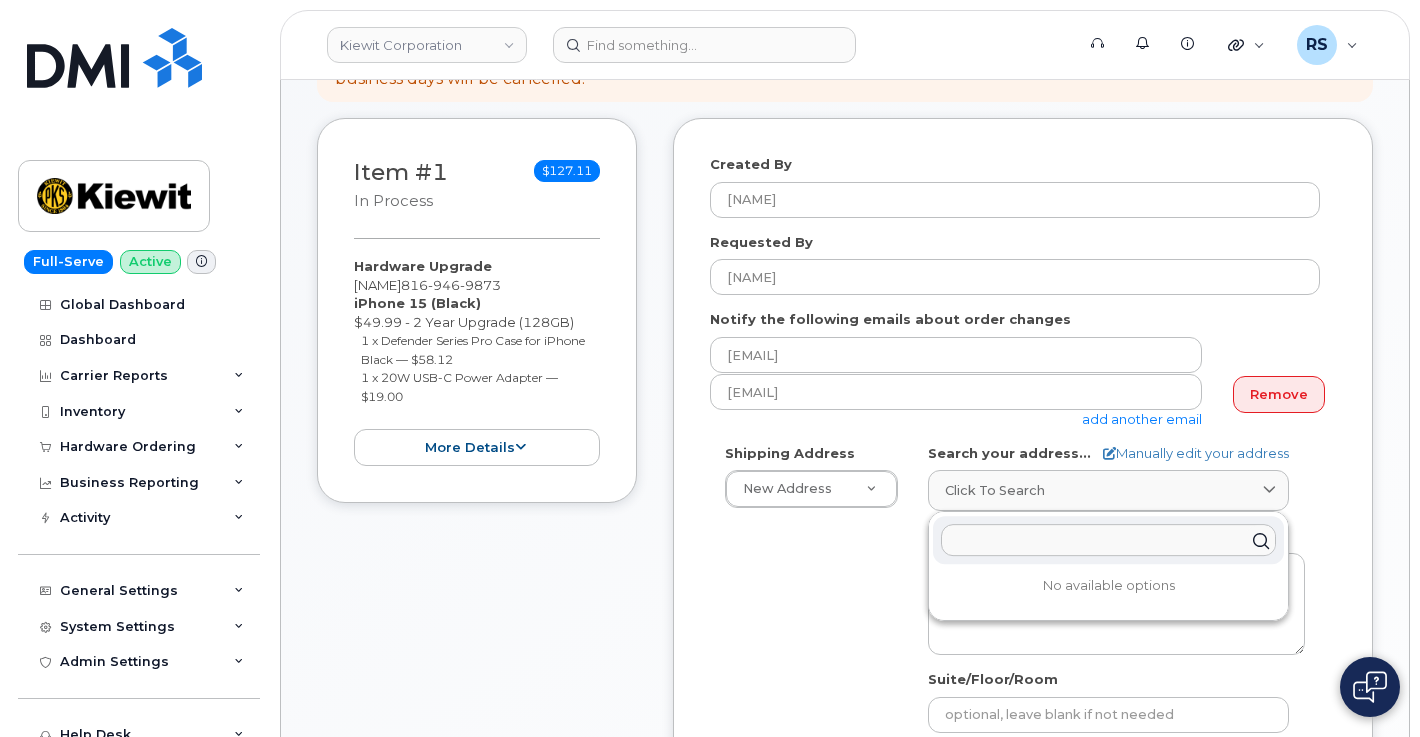 click at bounding box center [1108, 540] 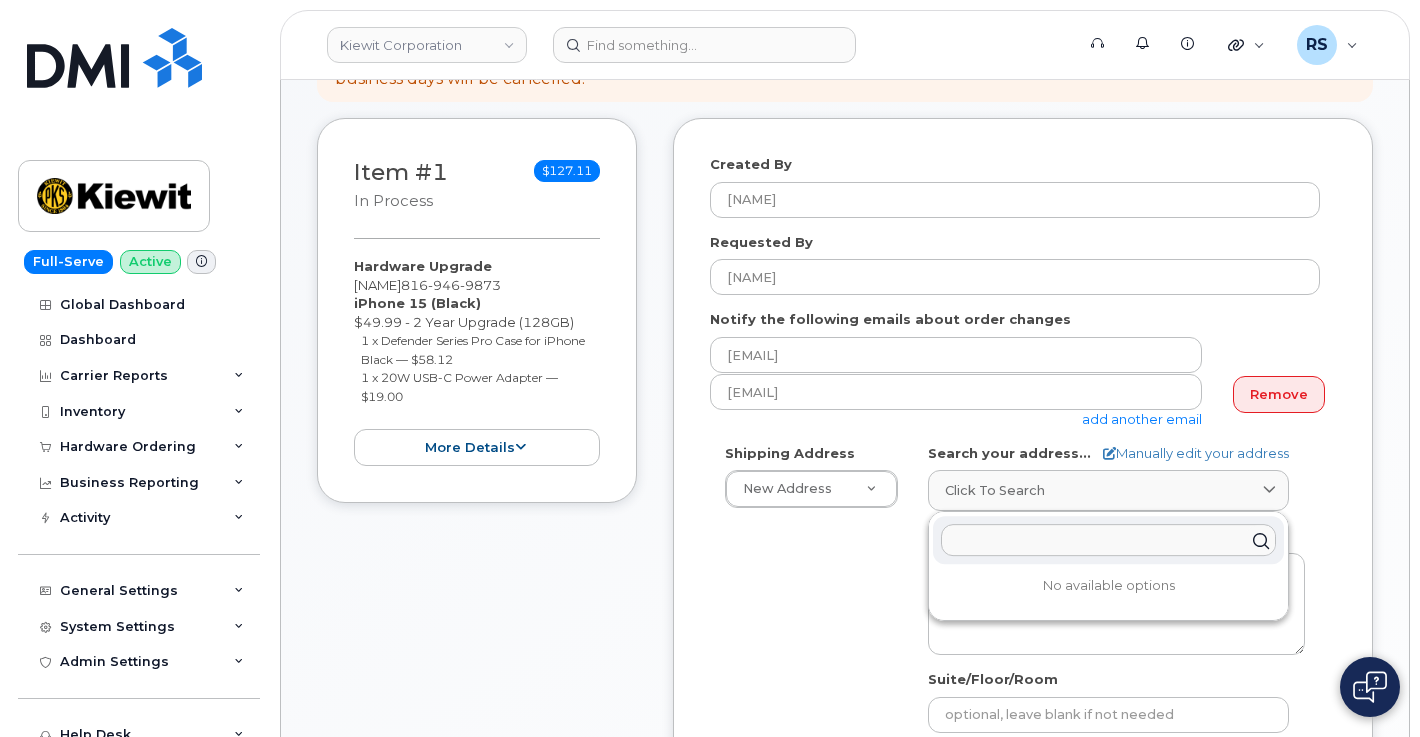 paste on "85 stokes King Rd, Greenville MS 38701" 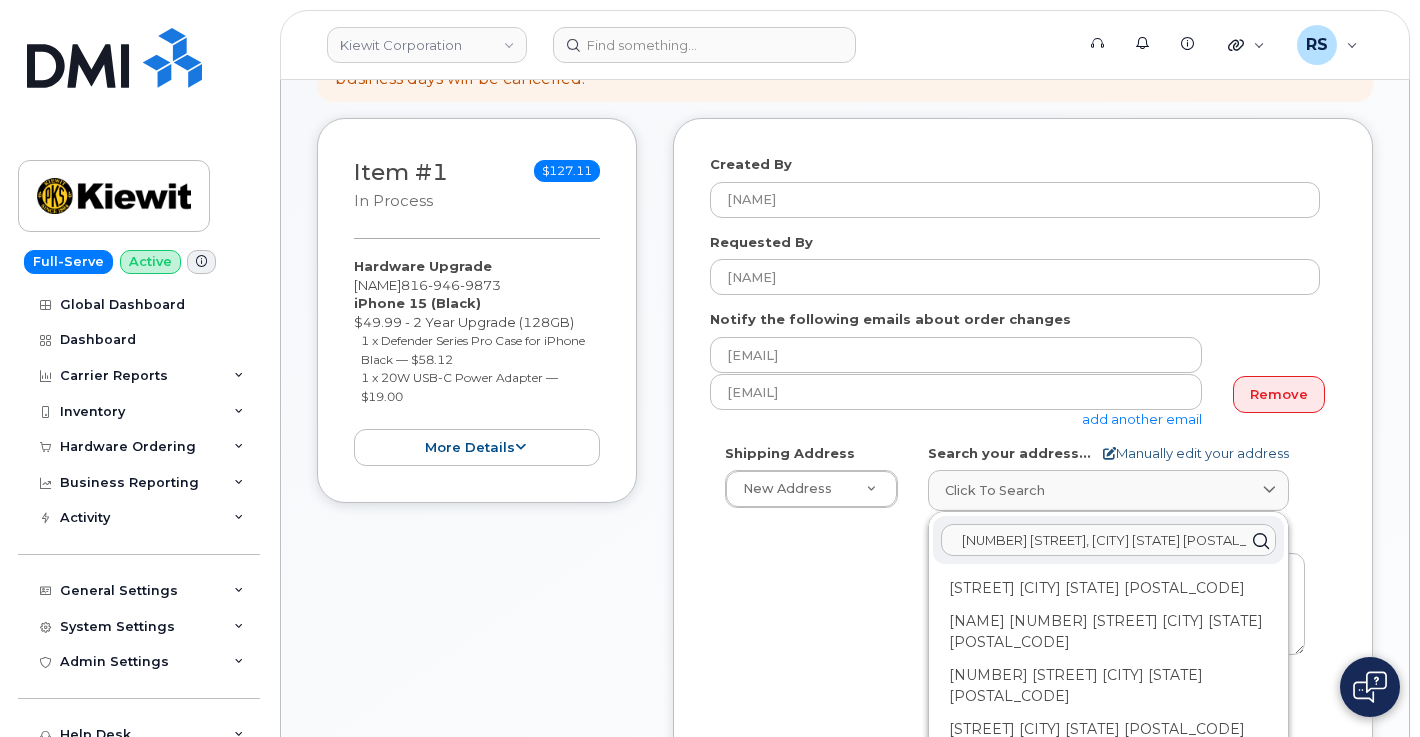 type on "85 stokes King Rd, Greenville MS 38701" 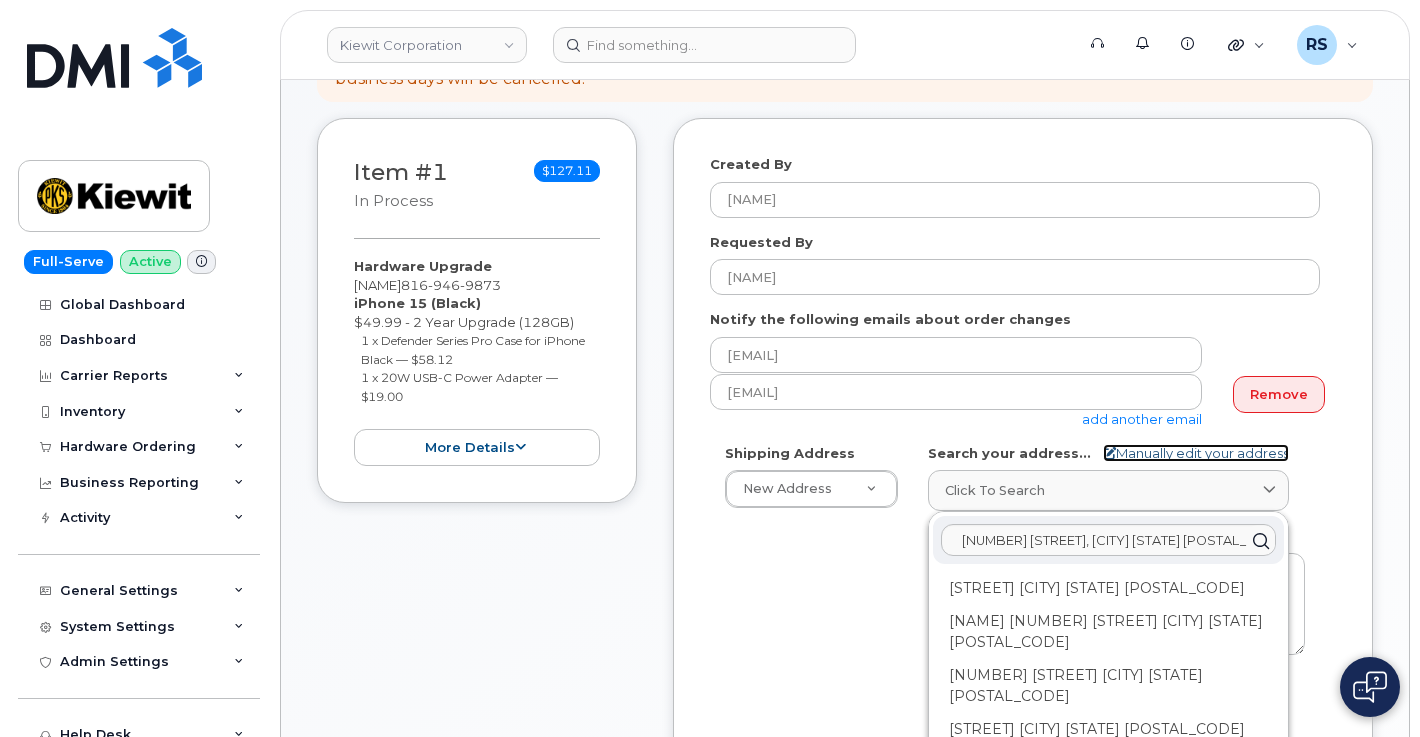 click at bounding box center [1109, 453] 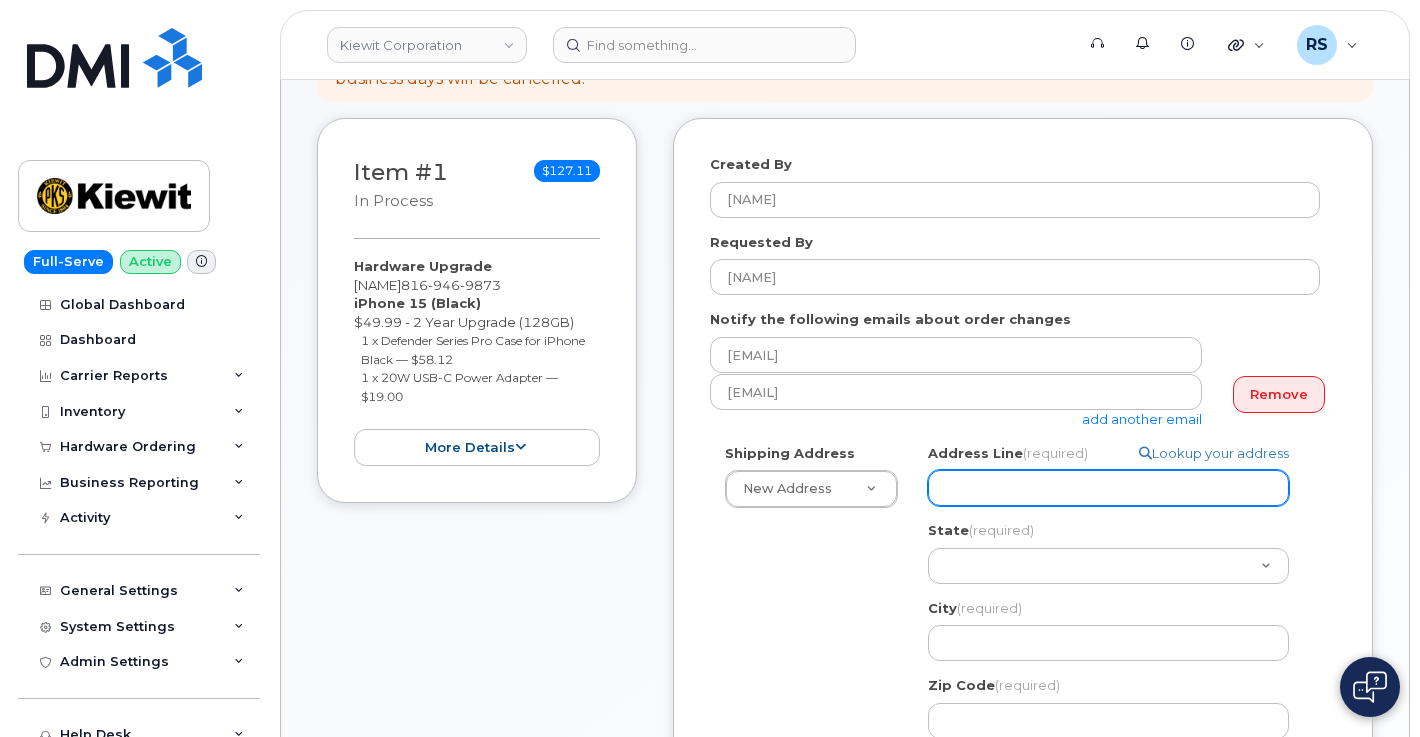 click on "Address Line
(required)" at bounding box center [1108, 488] 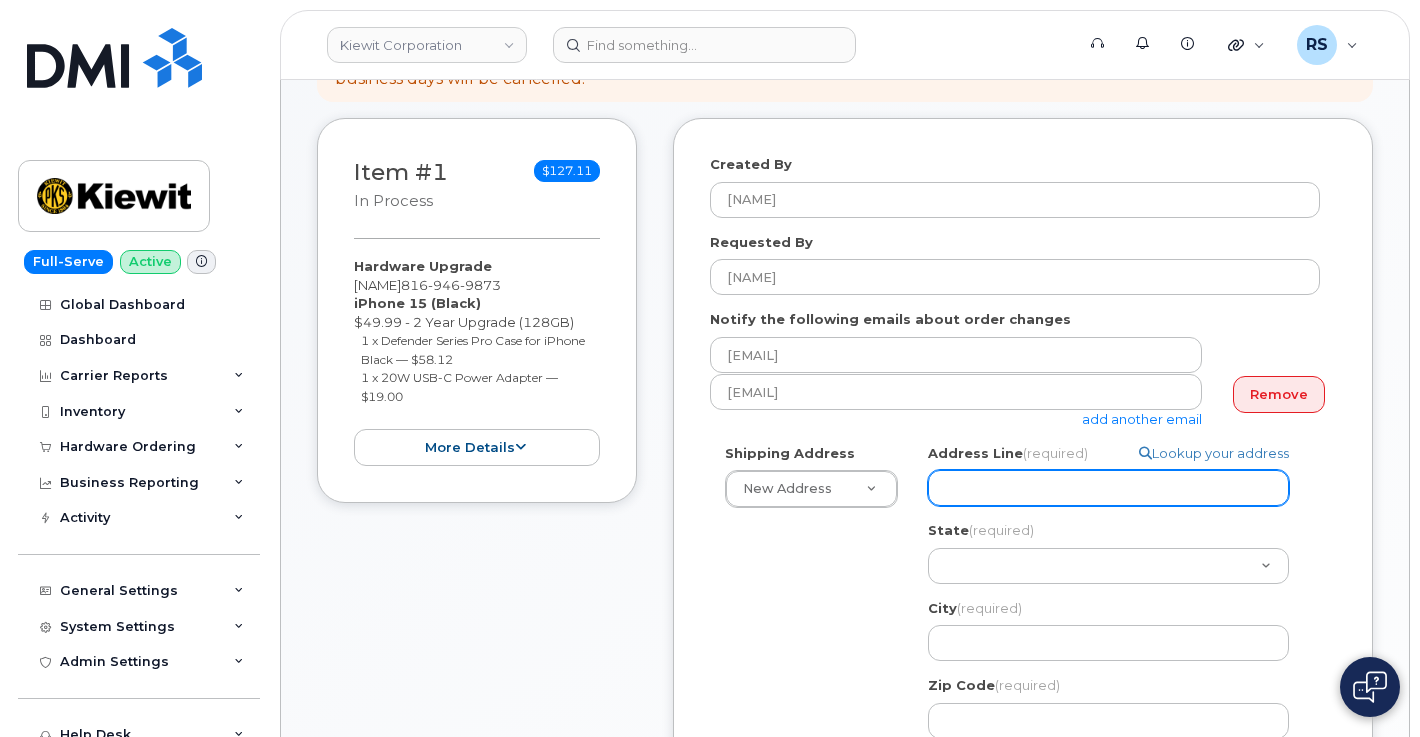 paste on "85 stokes King Rd, Greenville MS 38701" 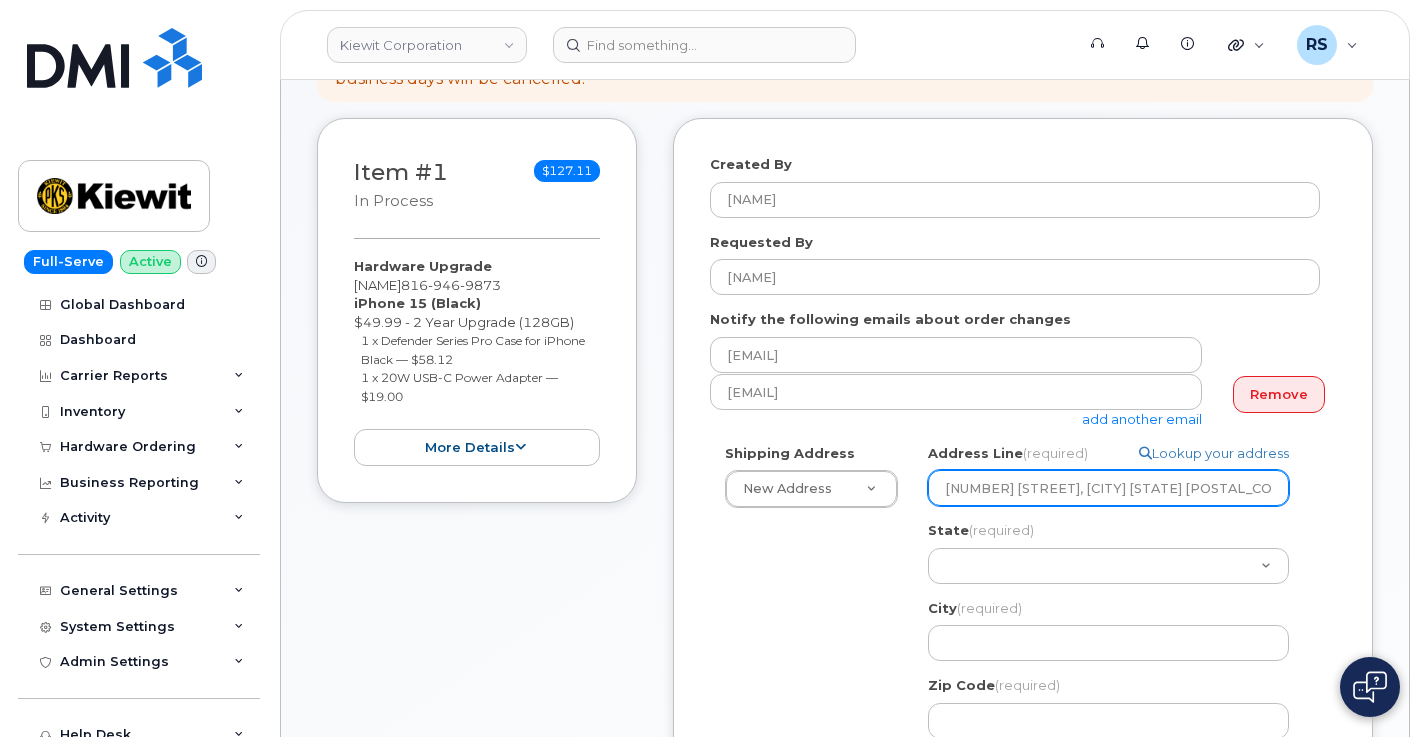 click on "85 stokes King Rd, Greenville MS 38701" at bounding box center (1108, 488) 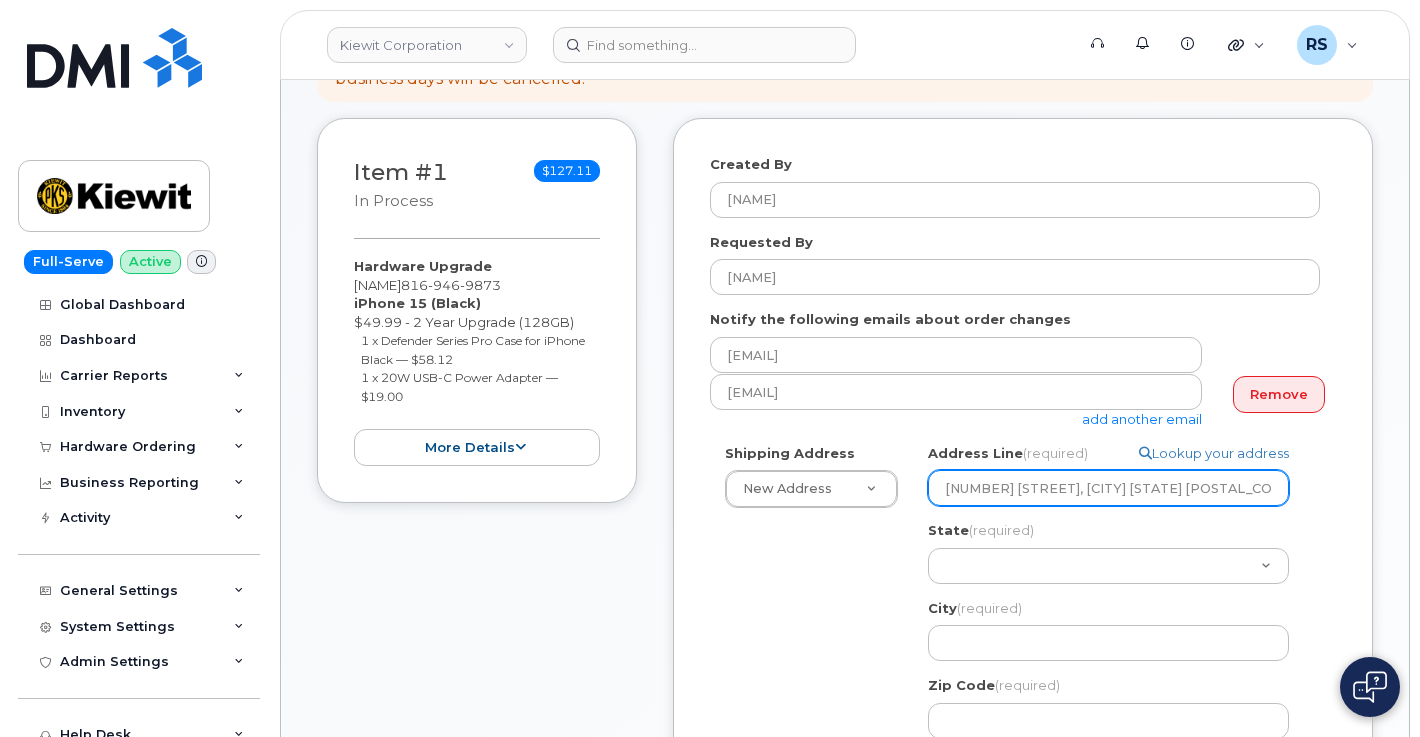 select 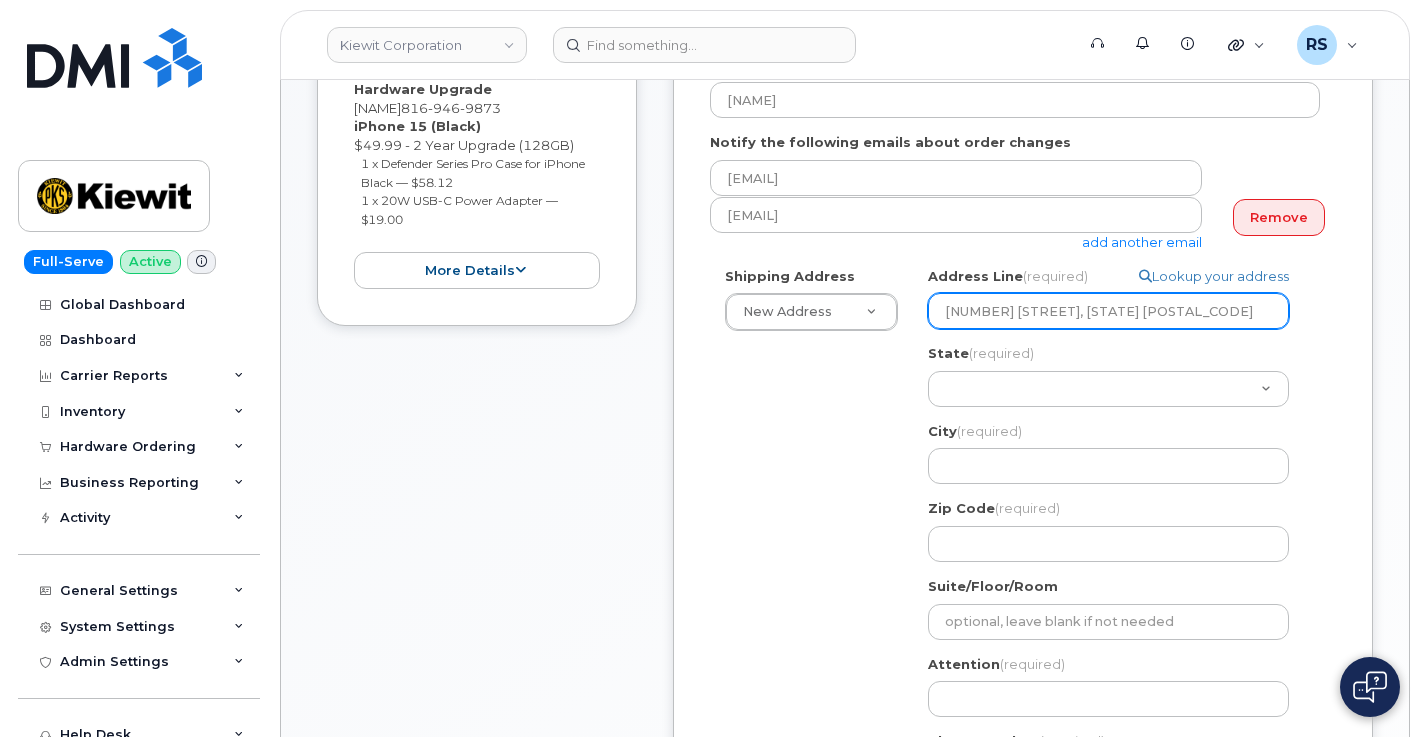 scroll, scrollTop: 467, scrollLeft: 0, axis: vertical 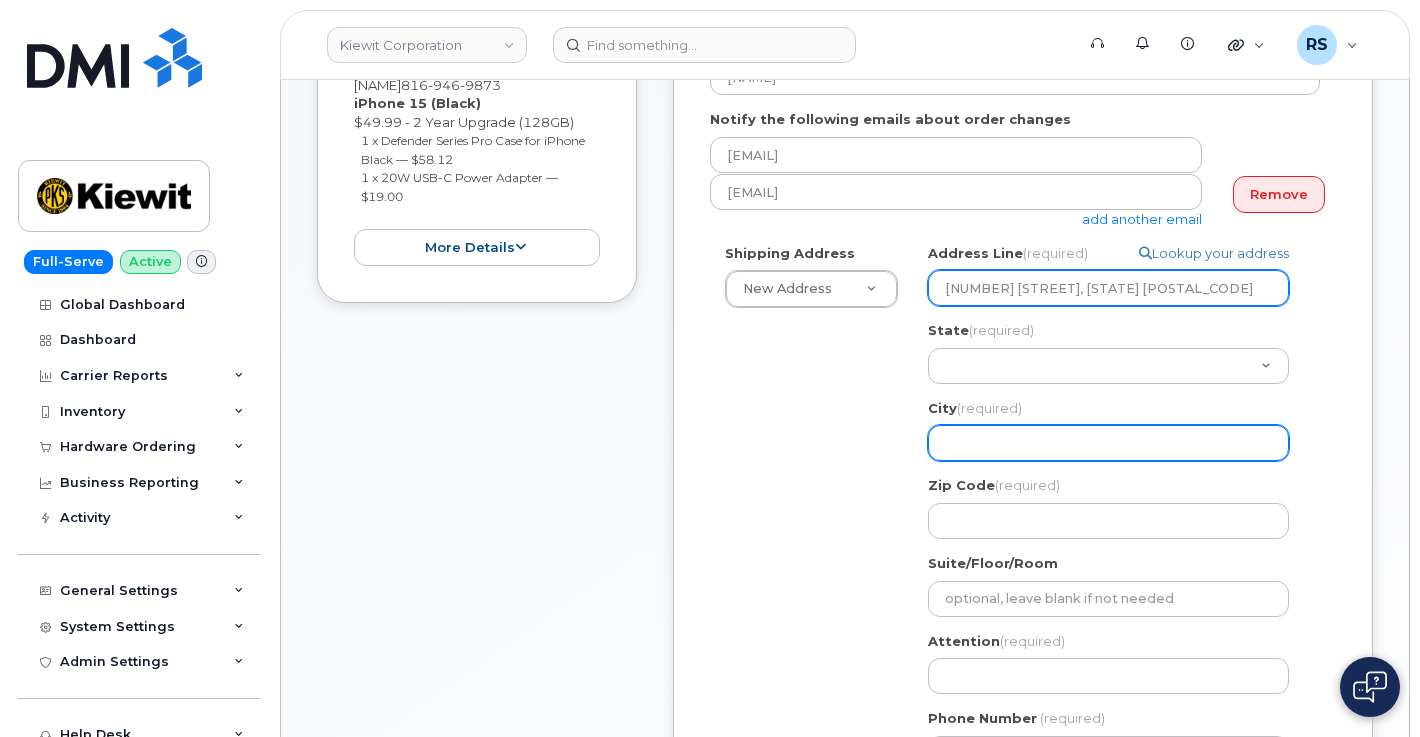 type on "85 stokes King Rd, MS 38701" 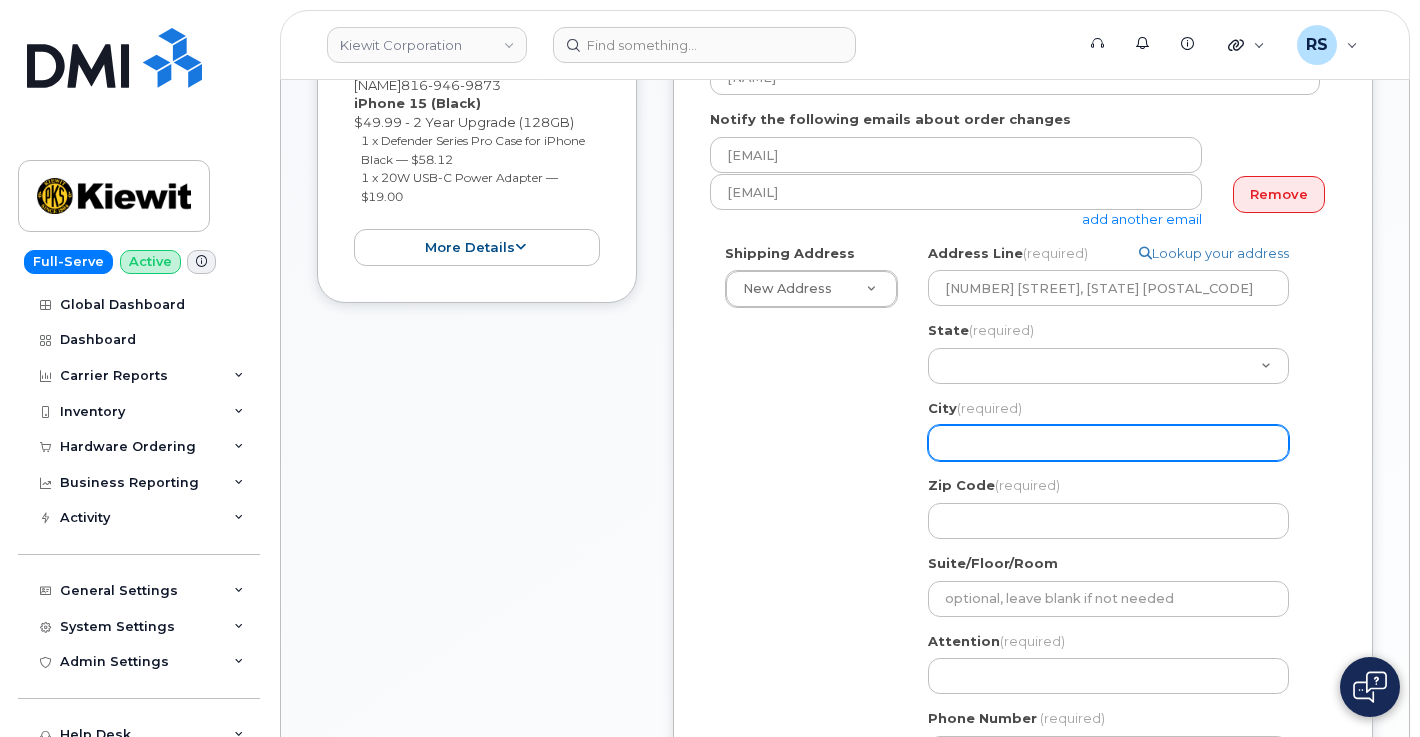 click on "City
(required)" at bounding box center (1108, 443) 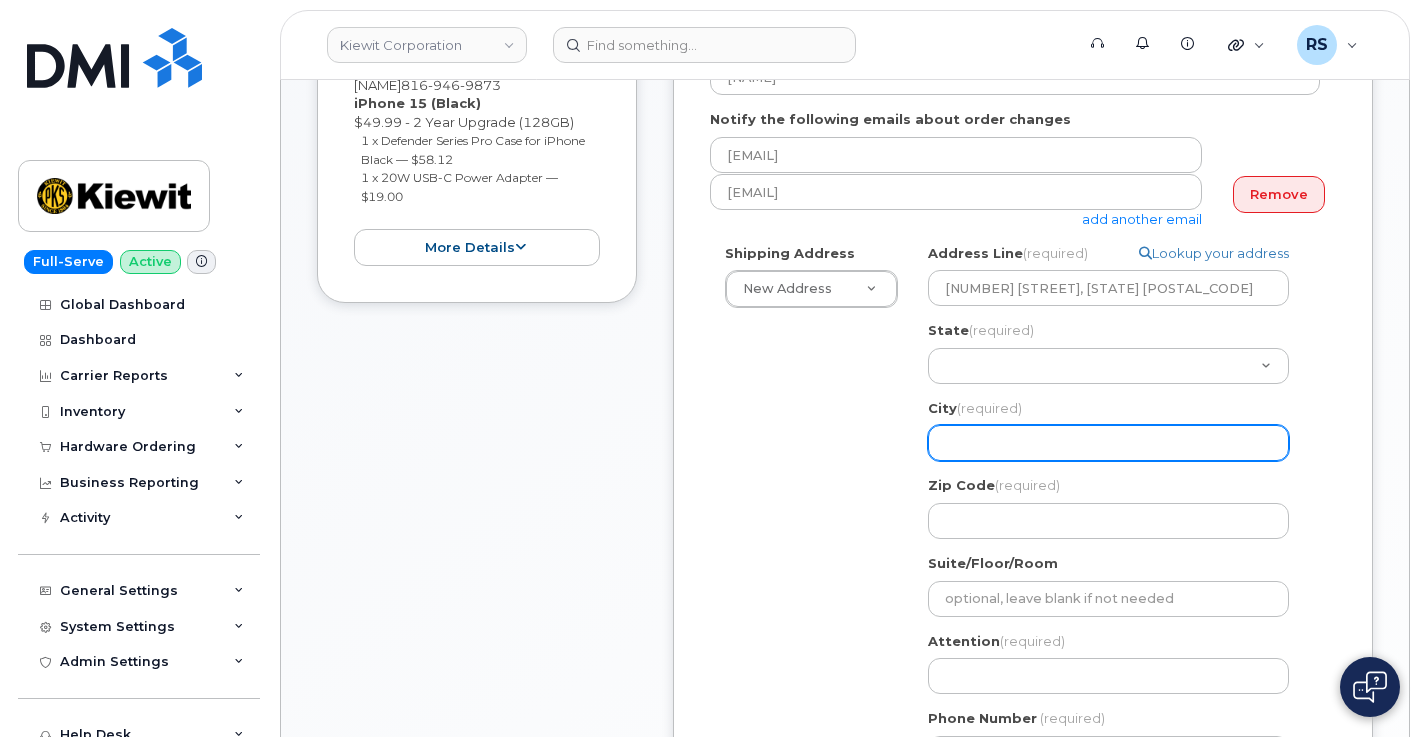 paste on "Greenville" 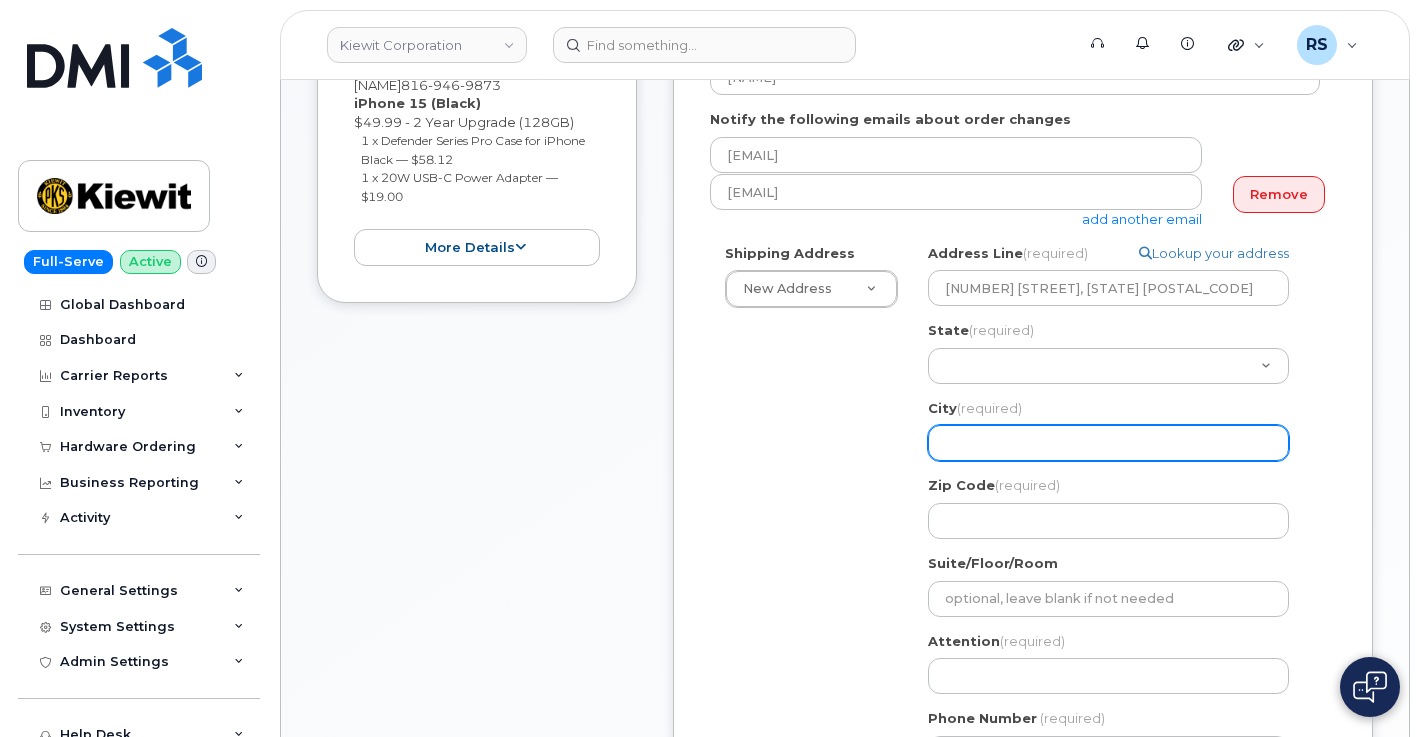select 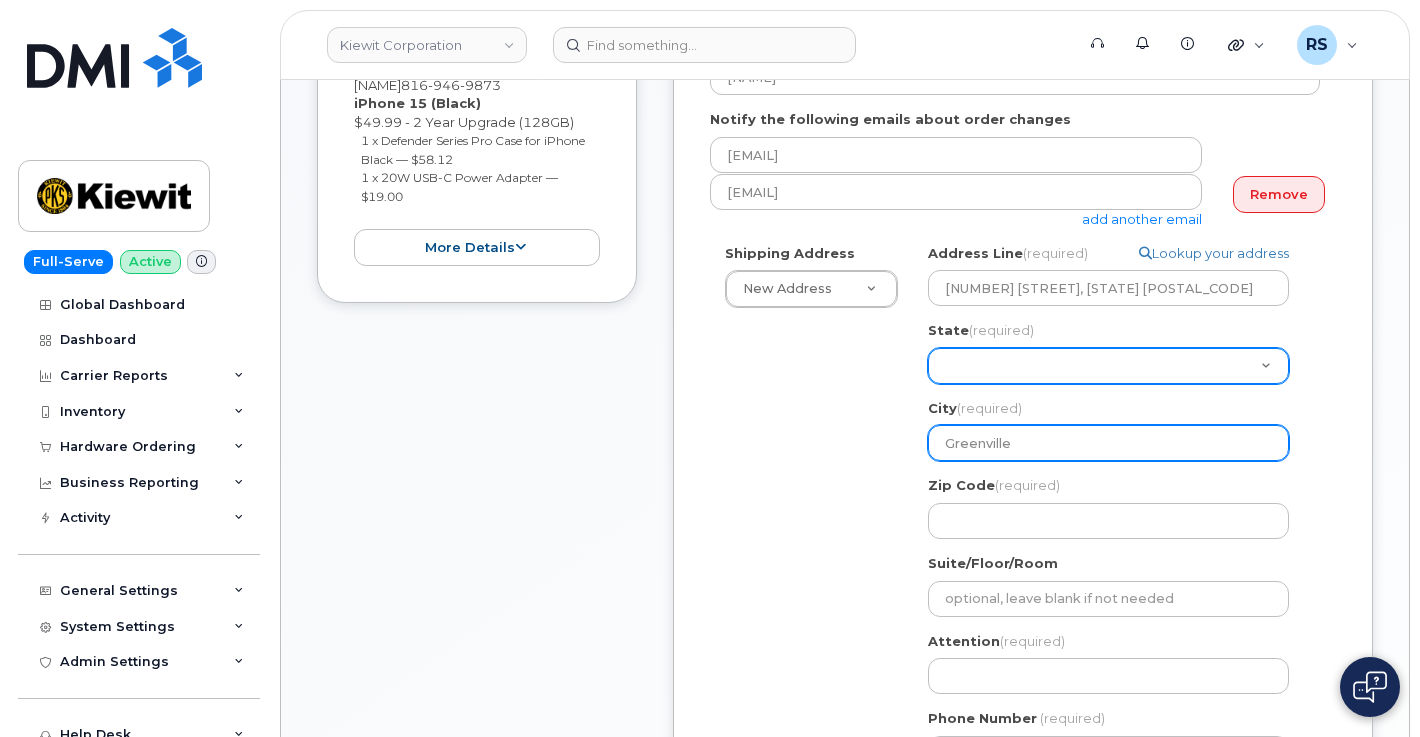 type on "Greenville" 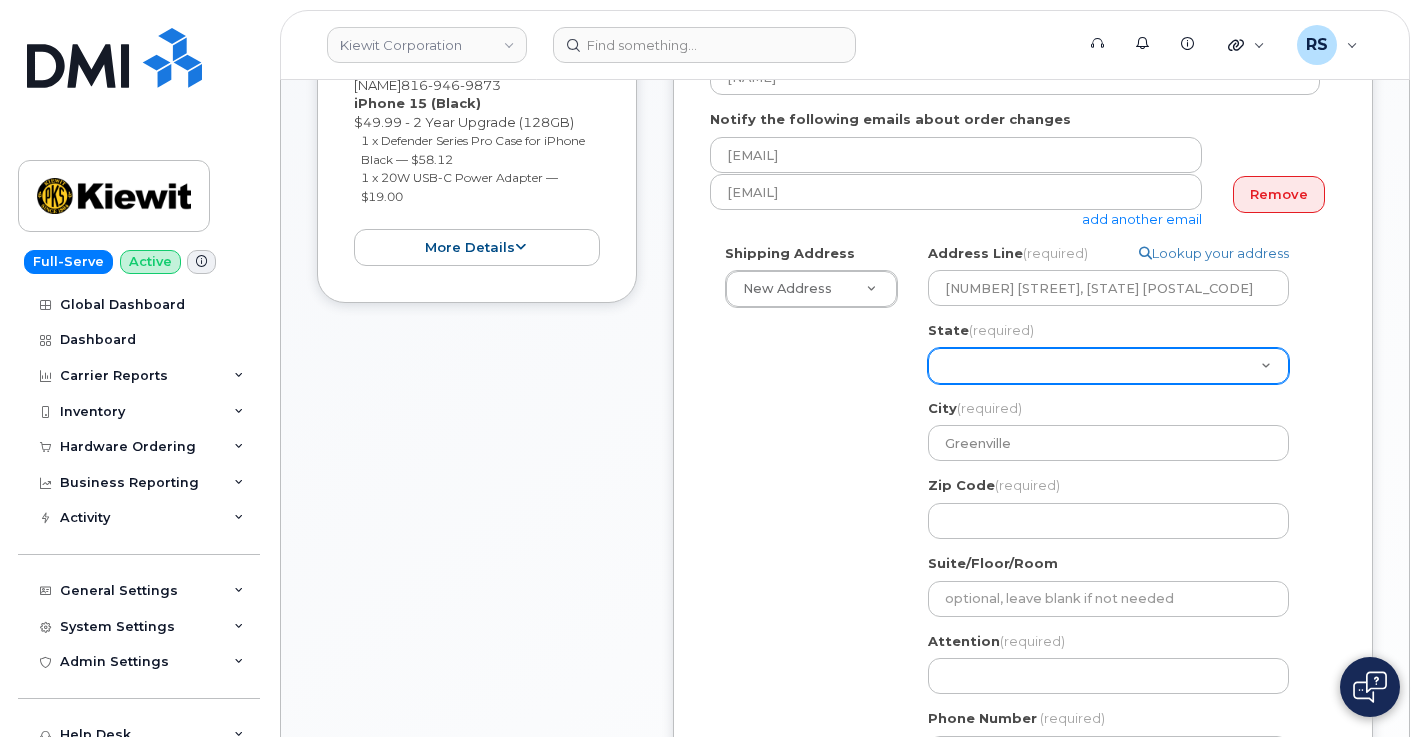 click on "Alabama
Alaska
American Samoa
Arizona
Arkansas
California
Colorado
Connecticut
Delaware
District of Columbia
Florida
Georgia
Guam
Hawaii
Idaho
Illinois
Indiana
Iowa
Kansas
Kentucky
Louisiana
Maine
Maryland
Massachusetts
Michigan
Minnesota
Mississippi
Missouri
Montana
Nebraska
Nevada
New Hampshire
New Jersey
New Mexico
New York
North Carolina
North Dakota
Ohio
Oklahoma
Oregon
Pennsylvania
Puerto Rico
Rhode Island
South Carolina
South Dakota
Tennessee
Texas
Utah
Vermont
Virginia
Virgin Islands
Washington
West Virginia
Wisconsin
Wyoming" at bounding box center (1108, 366) 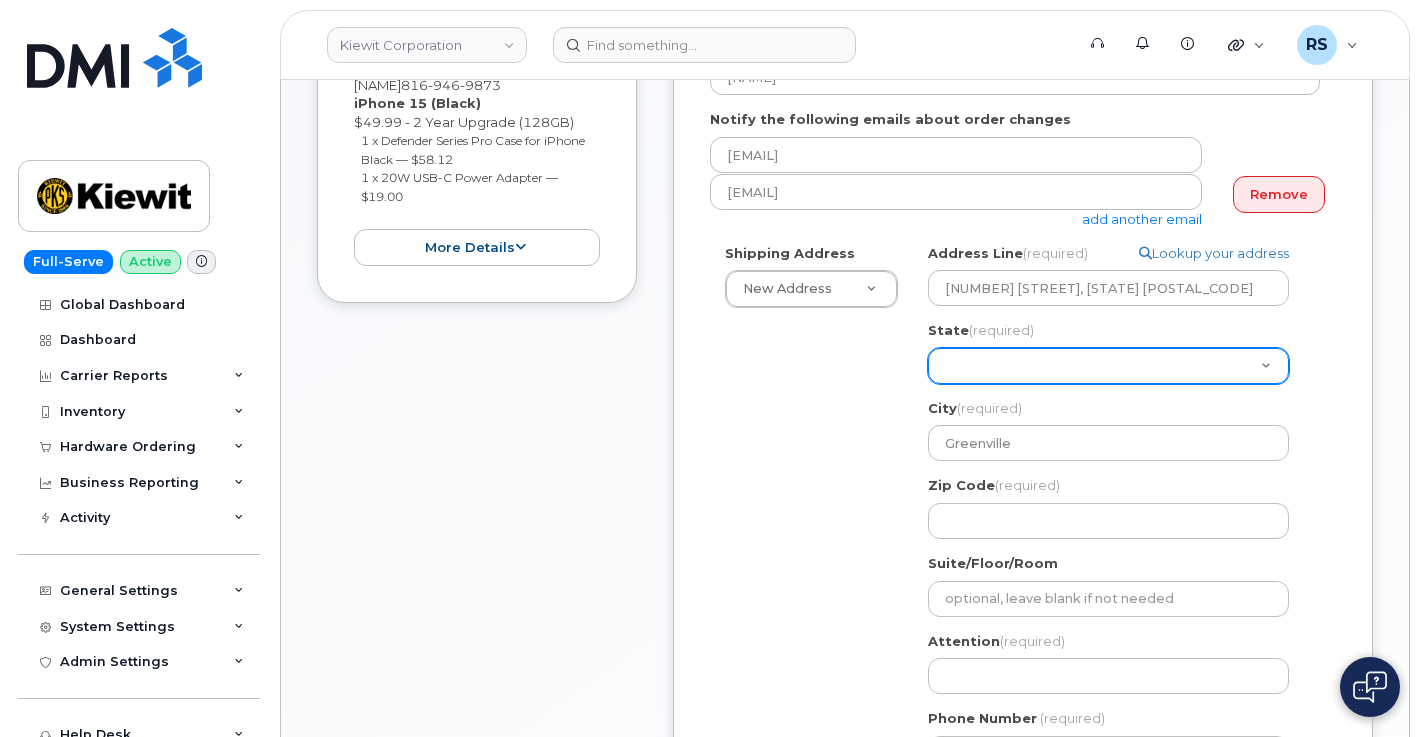 select on "MS" 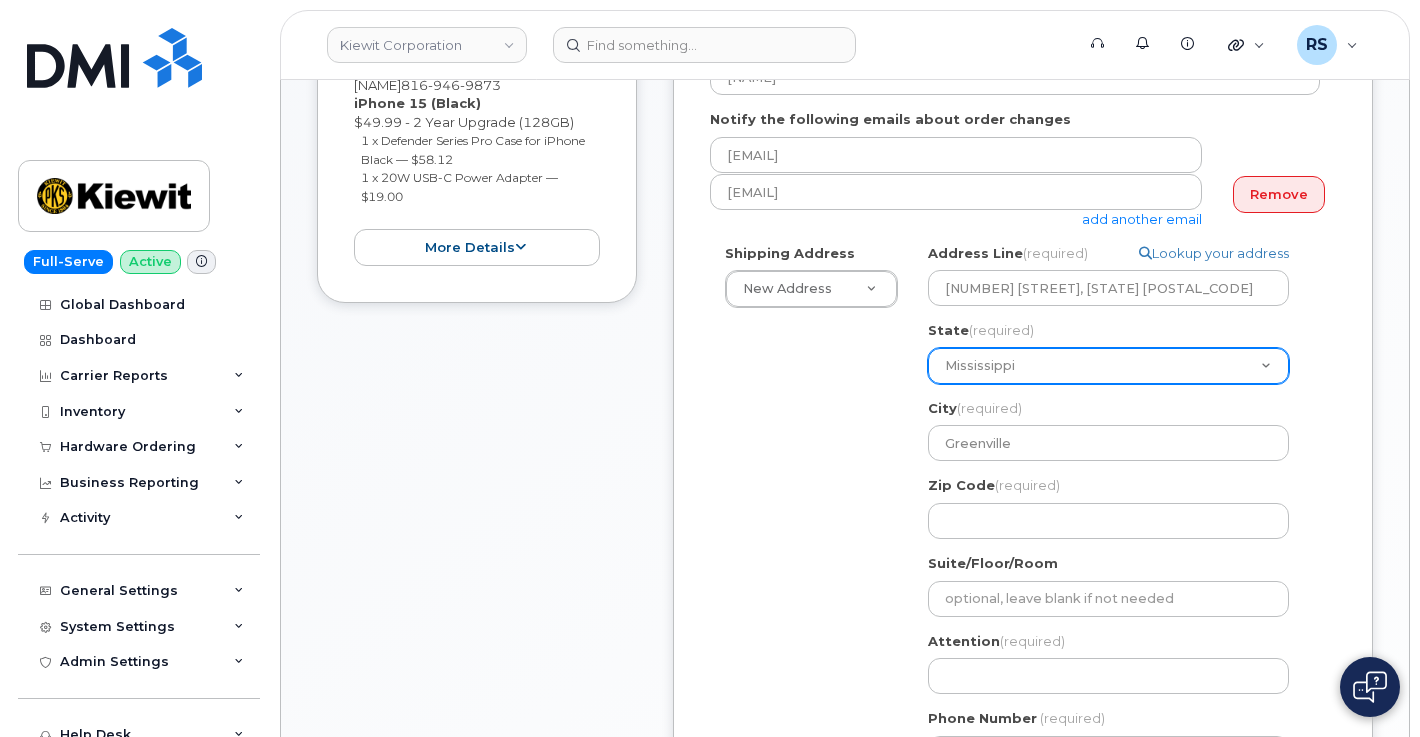 click on "Alabama
Alaska
American Samoa
Arizona
Arkansas
California
Colorado
Connecticut
Delaware
District of Columbia
Florida
Georgia
Guam
Hawaii
Idaho
Illinois
Indiana
Iowa
Kansas
Kentucky
Louisiana
Maine
Maryland
Massachusetts
Michigan
Minnesota
Mississippi
Missouri
Montana
Nebraska
Nevada
New Hampshire
New Jersey
New Mexico
New York
North Carolina
North Dakota
Ohio
Oklahoma
Oregon
Pennsylvania
Puerto Rico
Rhode Island
South Carolina
South Dakota
Tennessee
Texas
Utah
Vermont
Virginia
Virgin Islands
Washington
West Virginia
Wisconsin
Wyoming" at bounding box center (1108, 366) 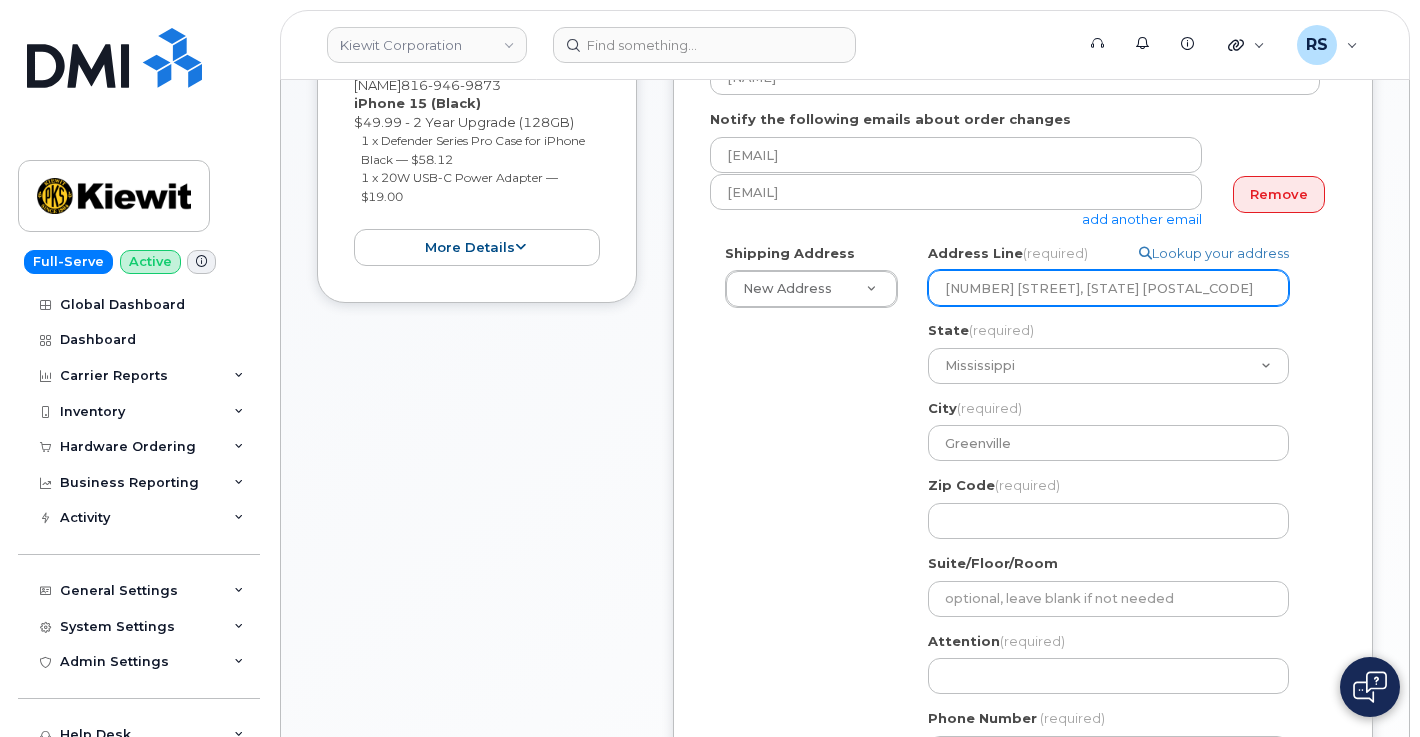 click on "85 stokes King Rd, MS 38701" at bounding box center [1108, 288] 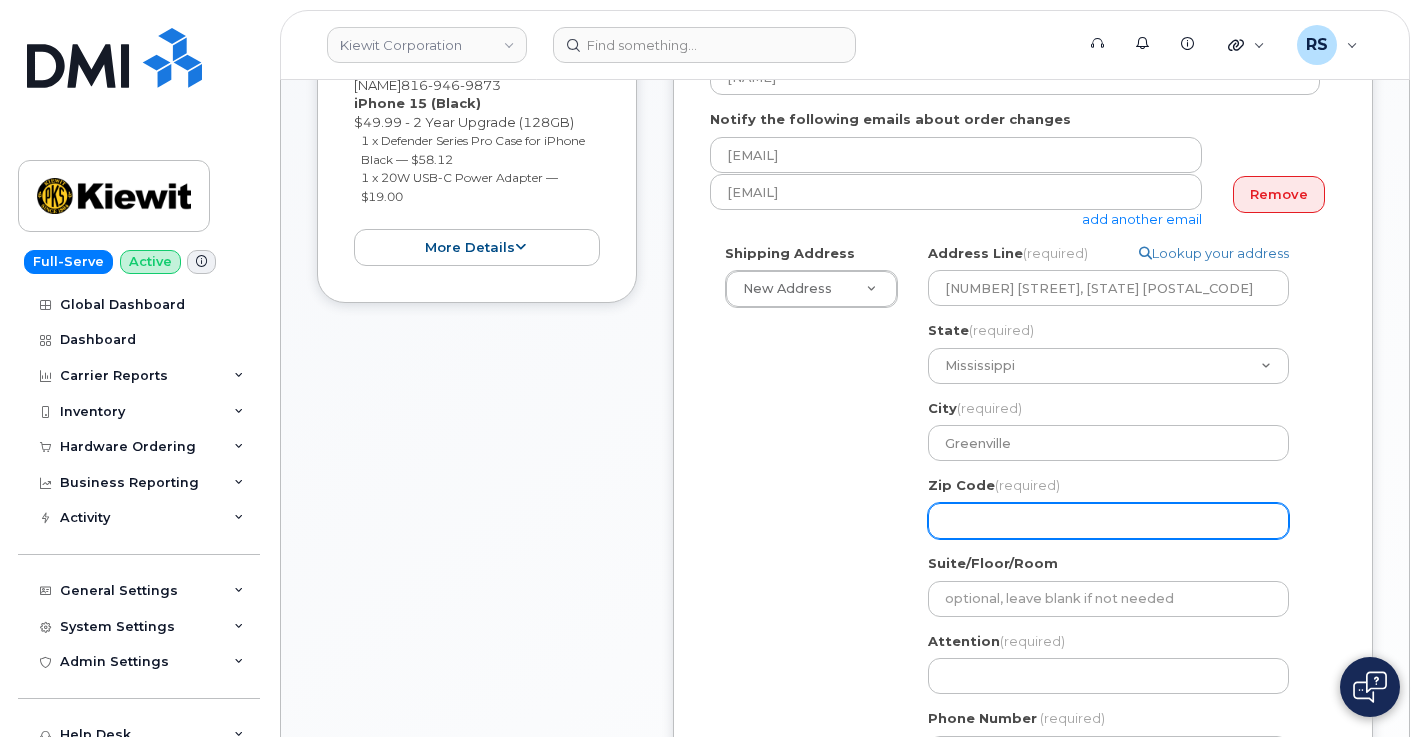 click on "Zip Code
(required)" at bounding box center (1108, 521) 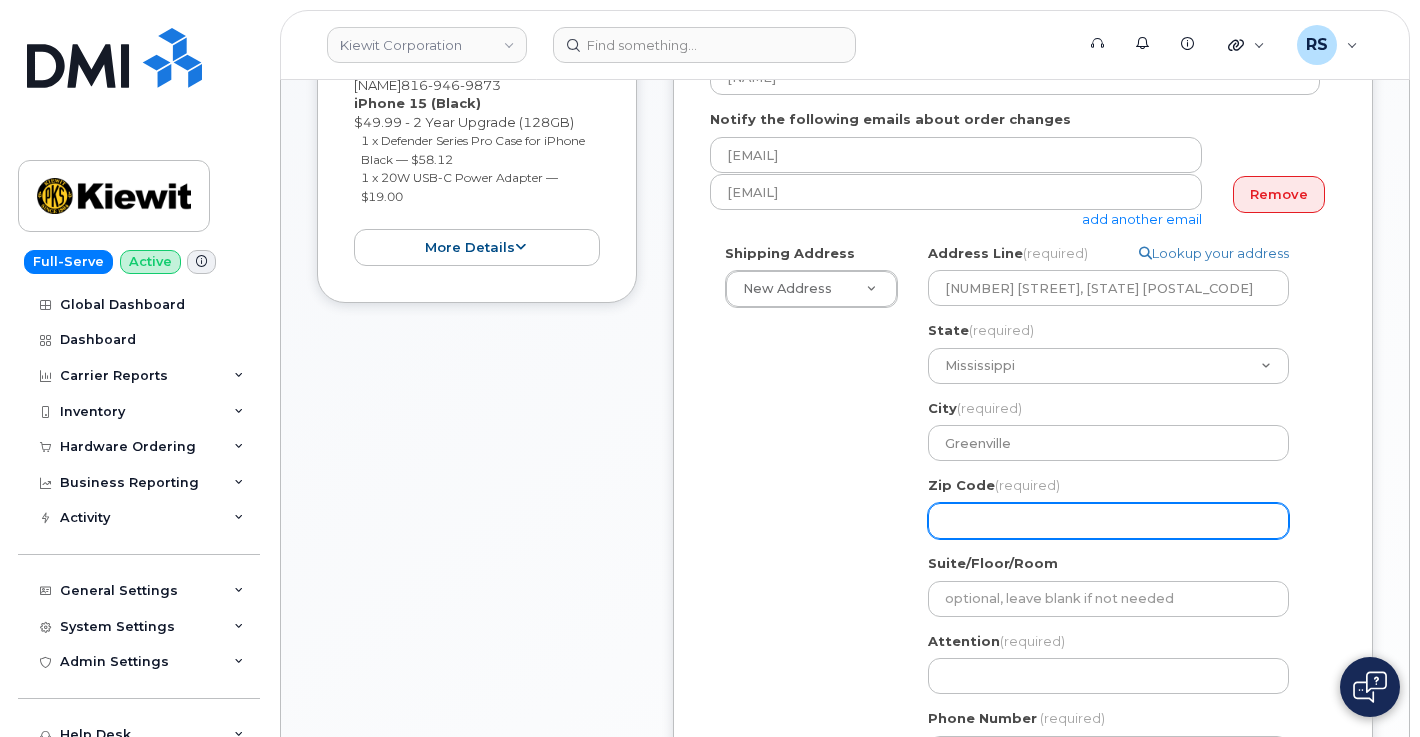 paste on "38701" 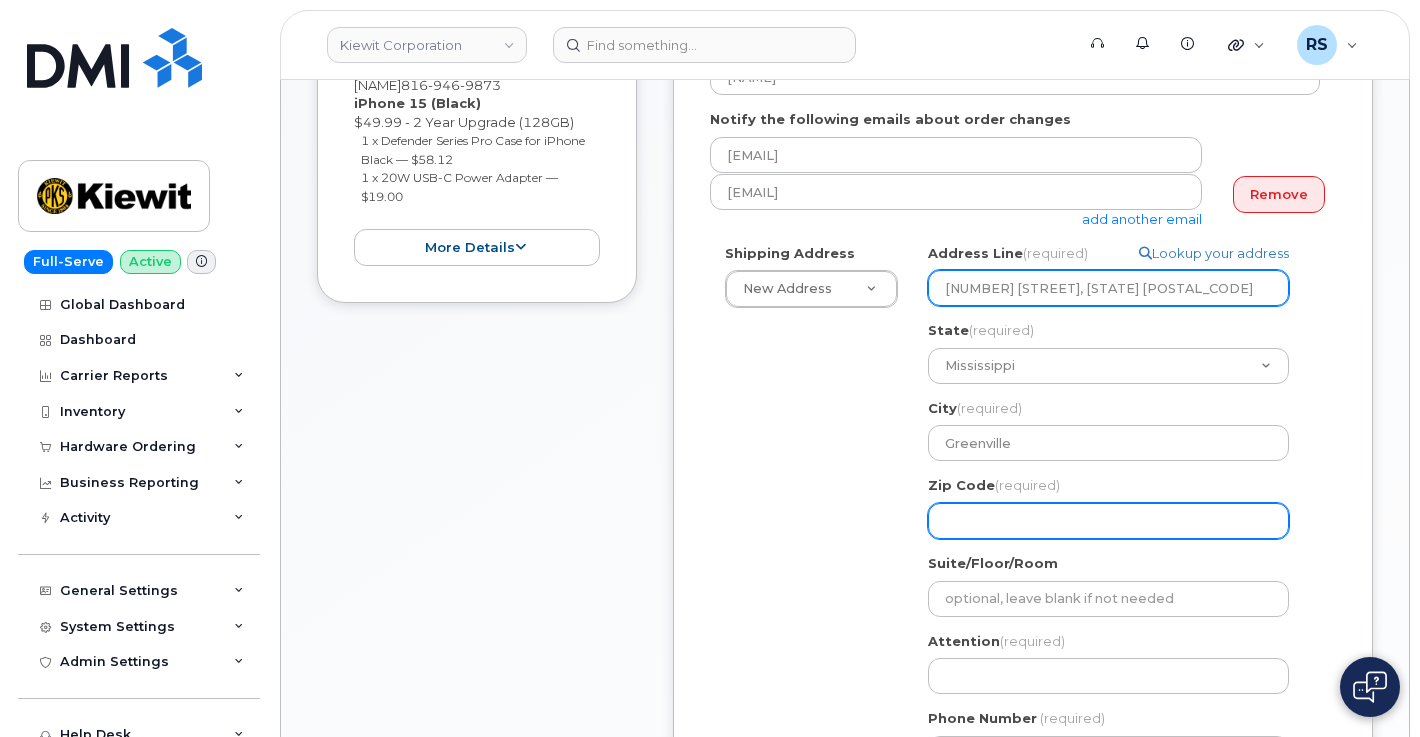 select 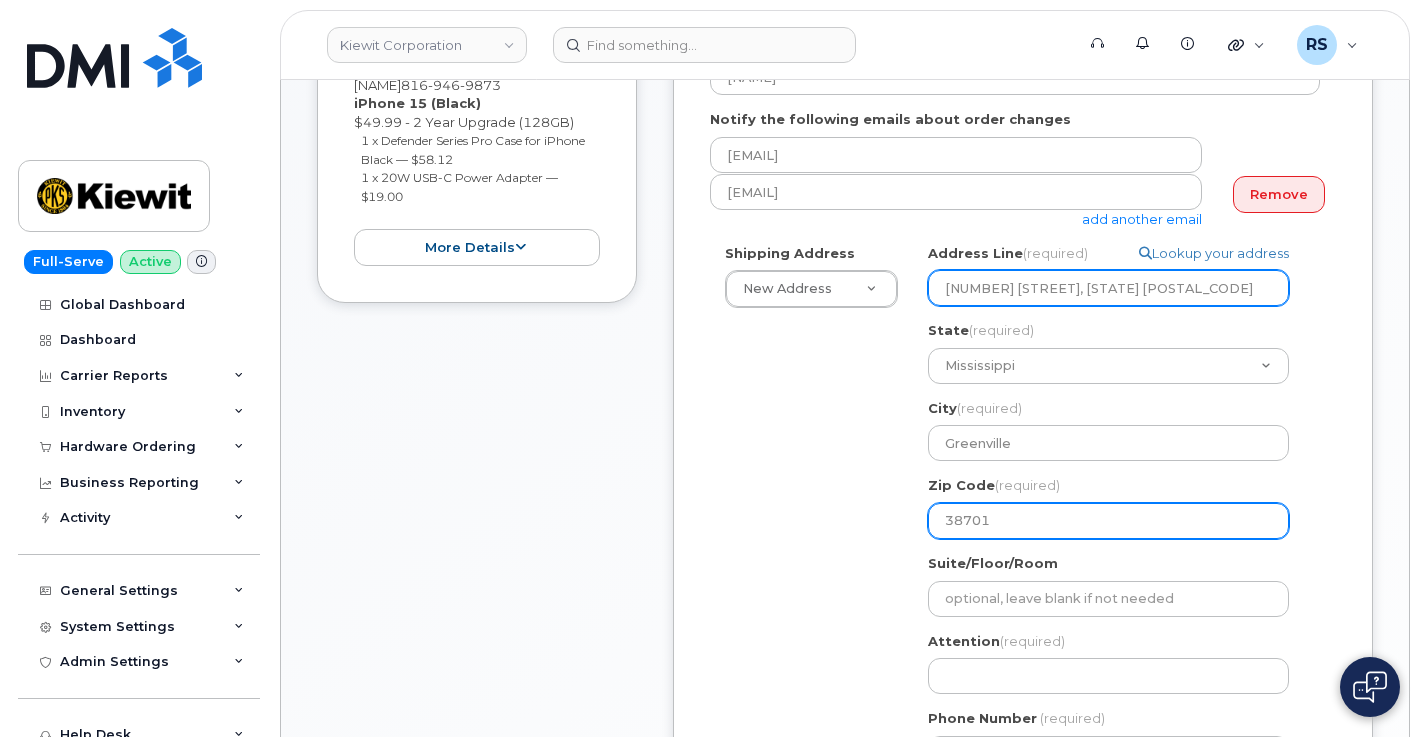 type on "38701" 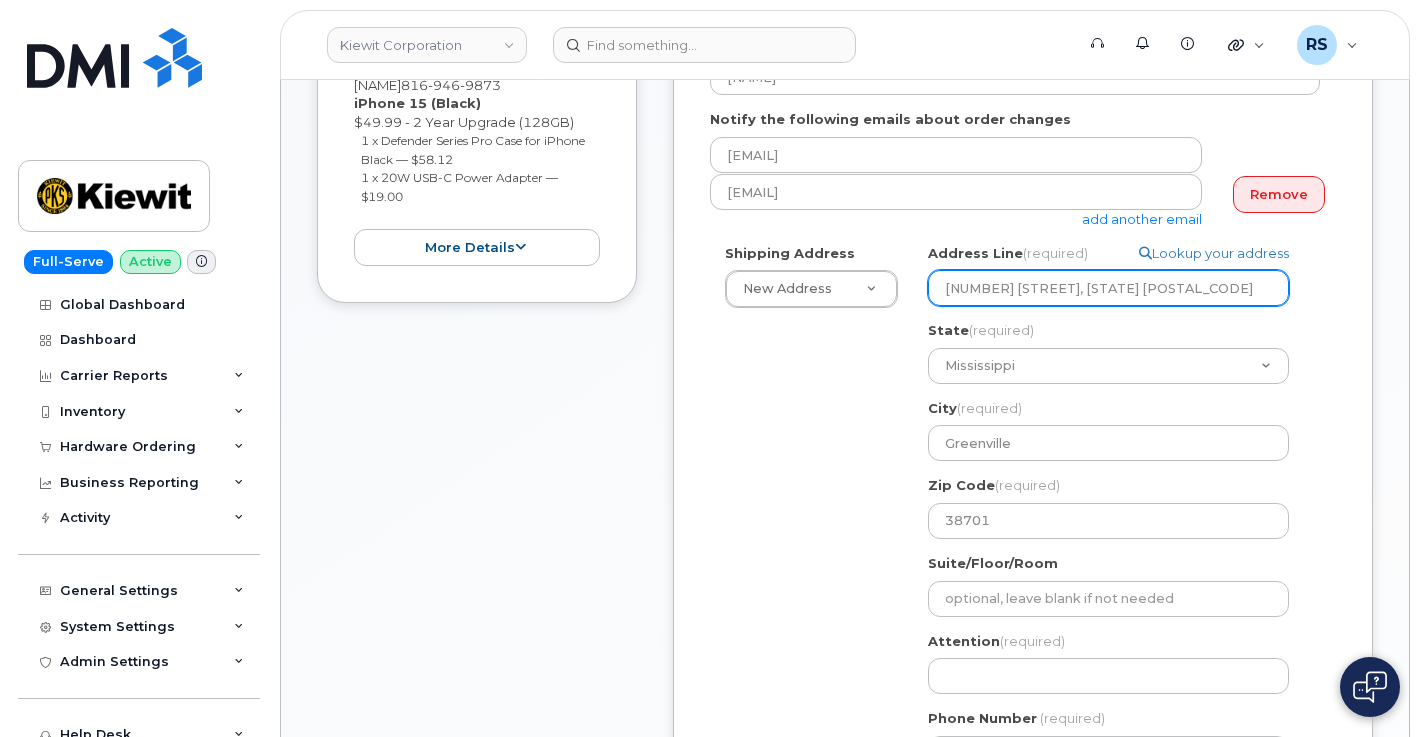 click on "85 stokes King Rd, MS 38701" at bounding box center (1108, 288) 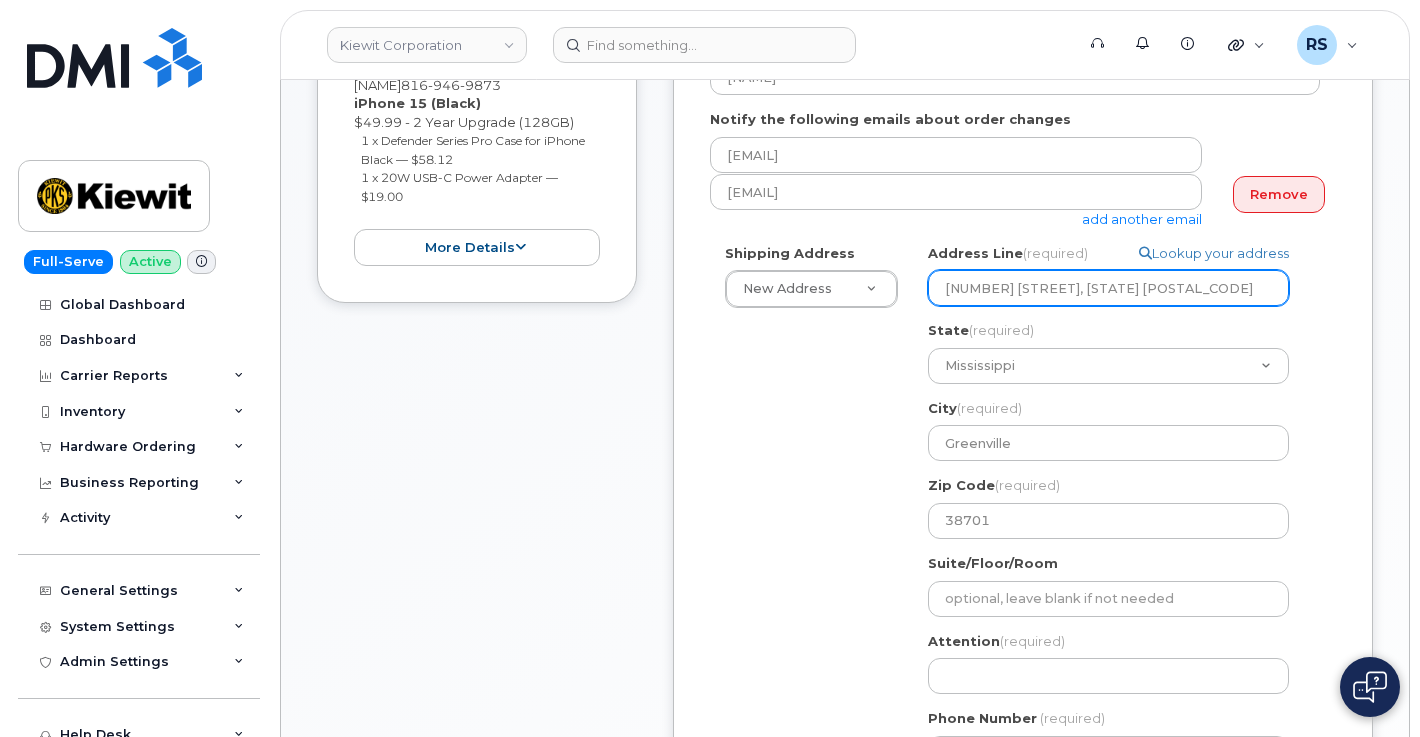 select 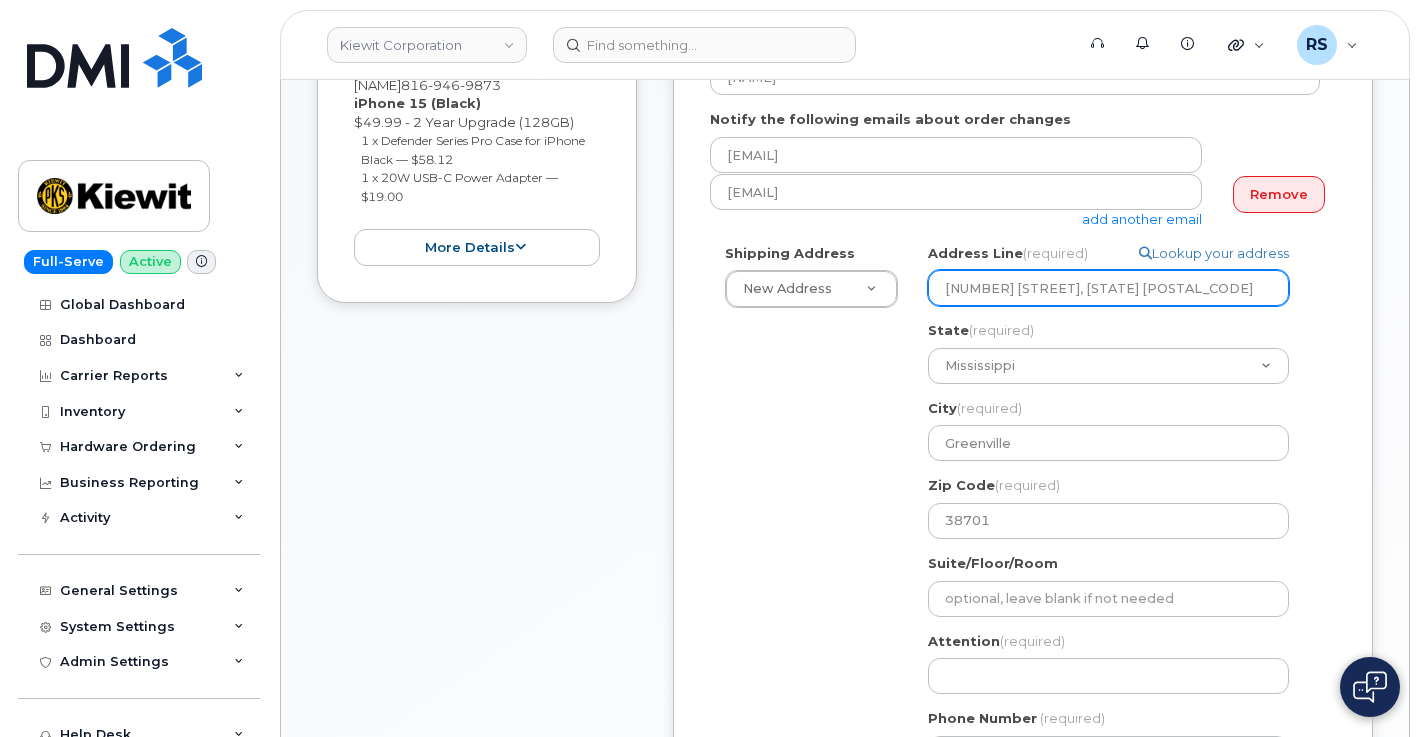 type on "85 stokes King Rd, MS 3870" 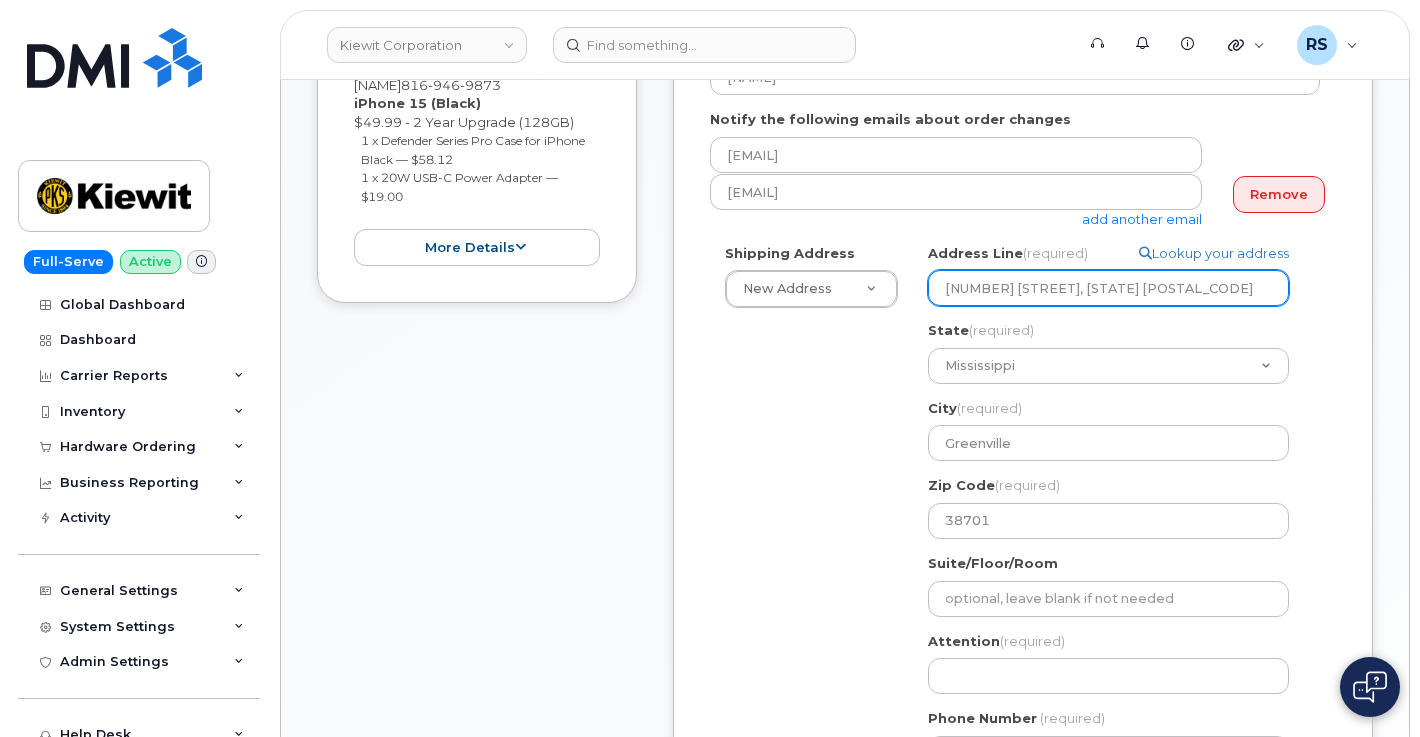 select 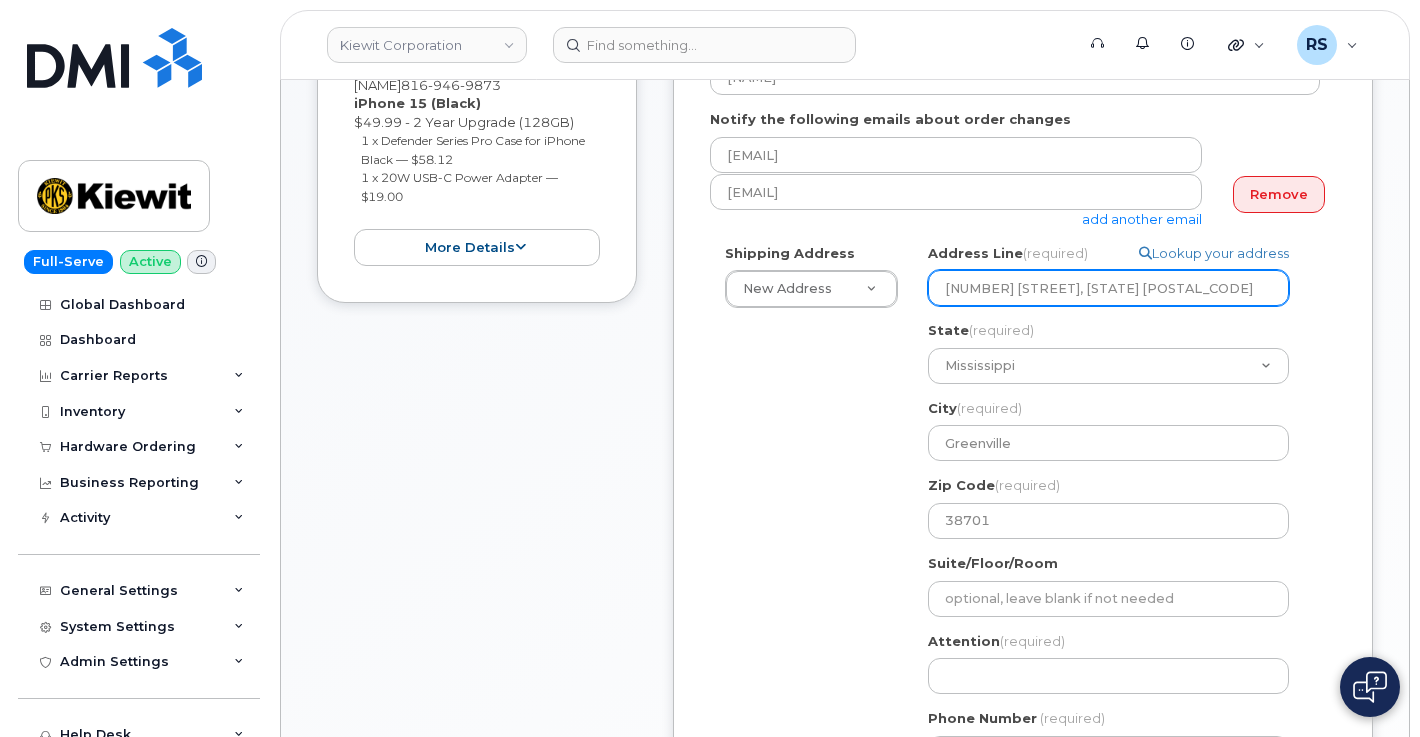 type on "85 stokes King Rd, MS 387" 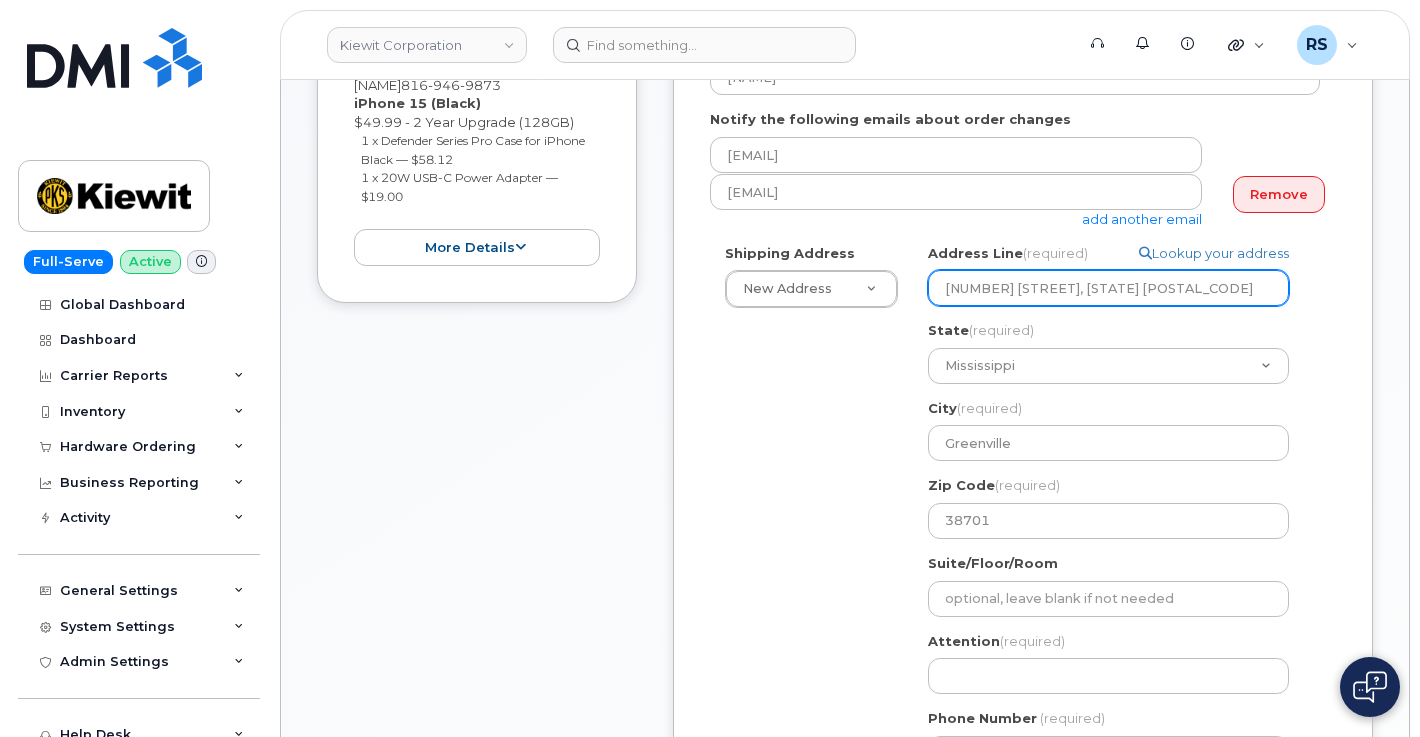 select 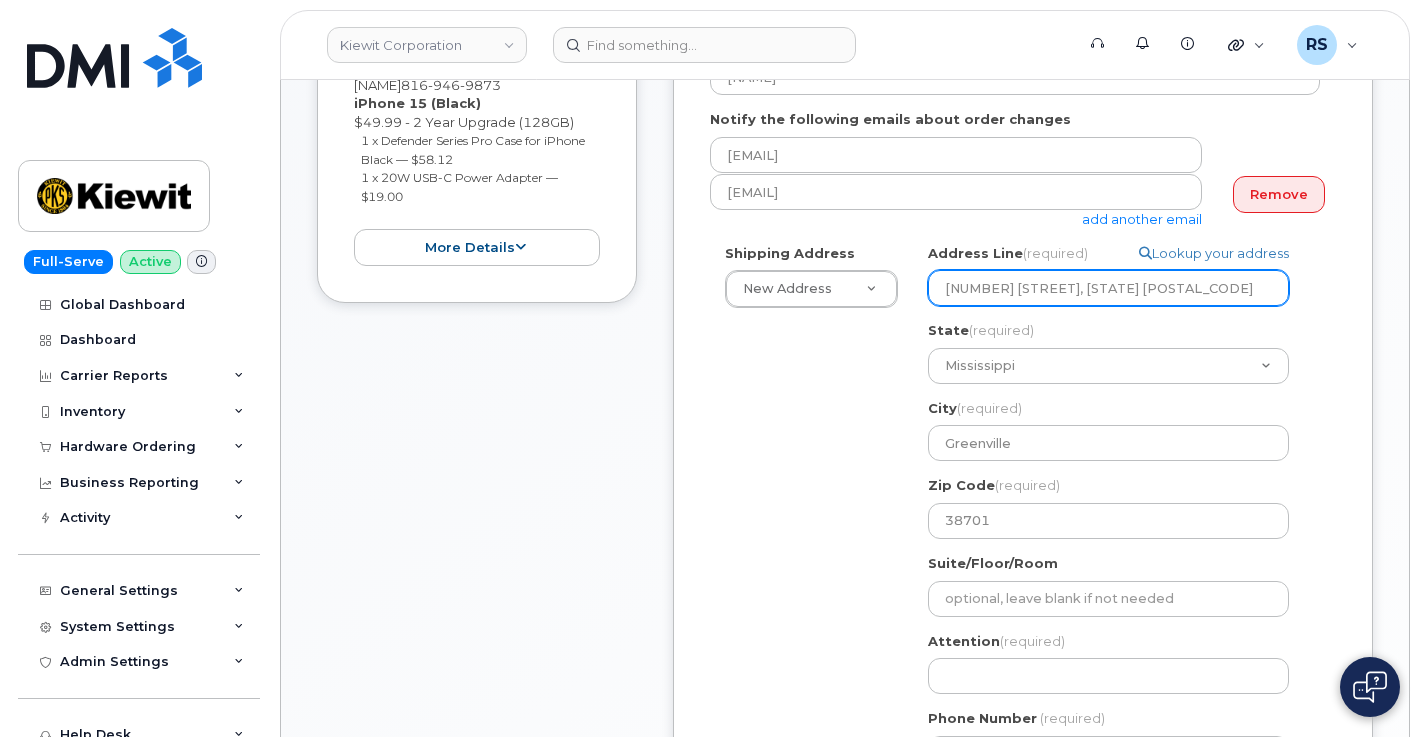type on "85 stokes King Rd, MS 38" 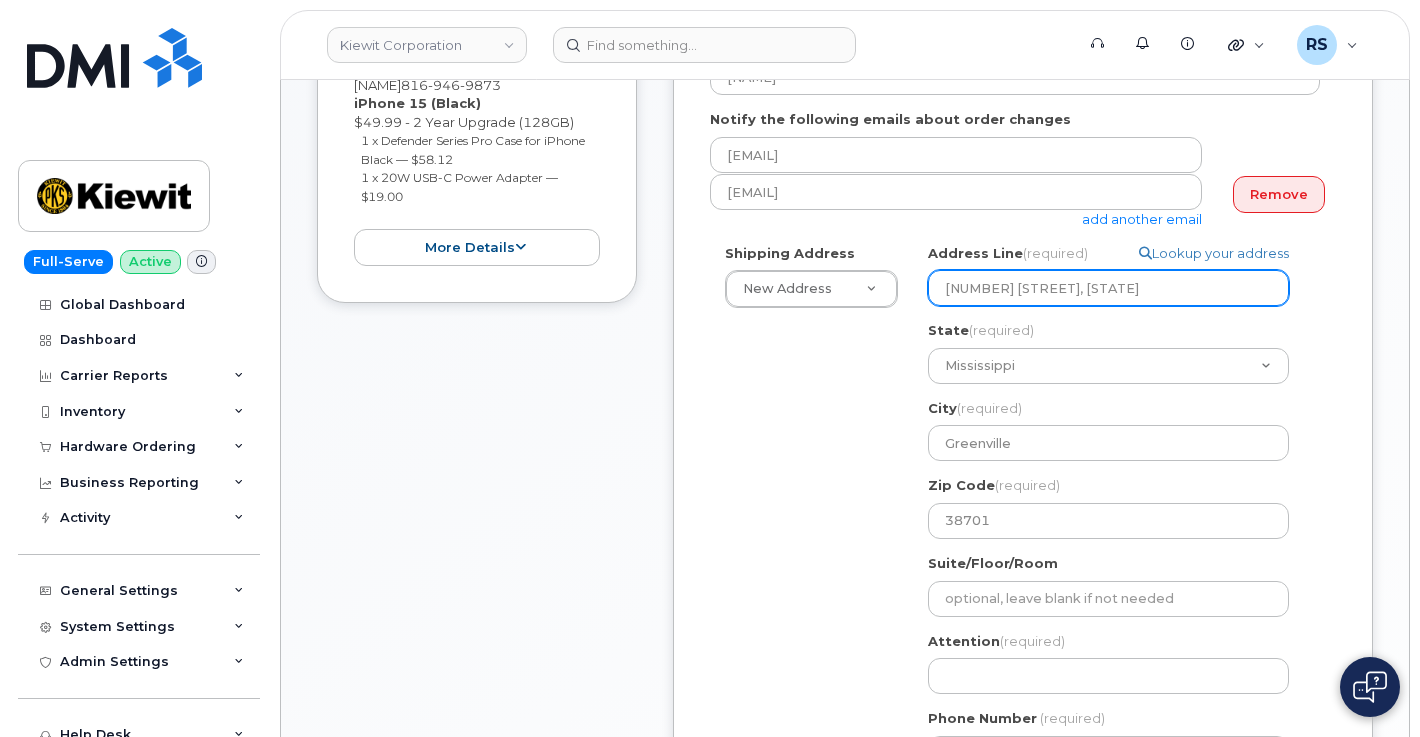 select 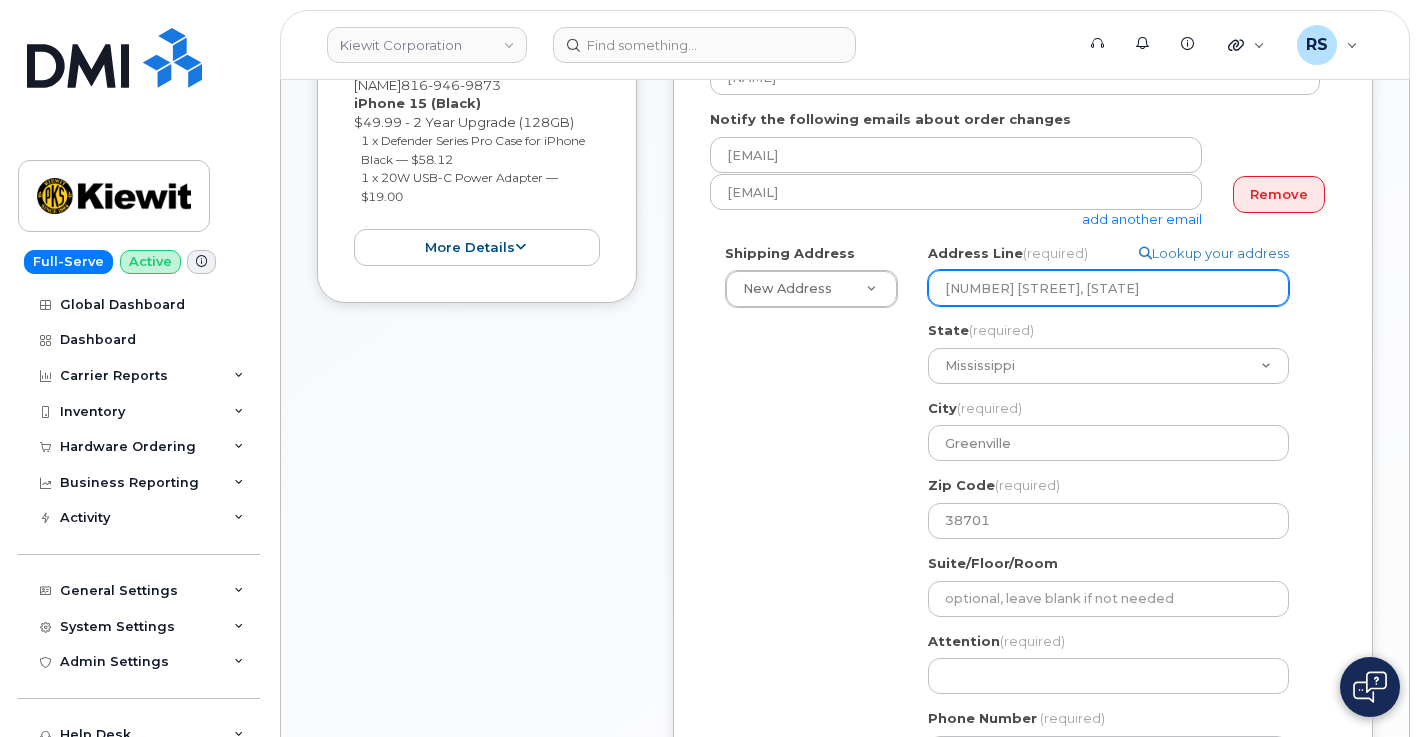 type on "85 stokes King Rd, MS 3" 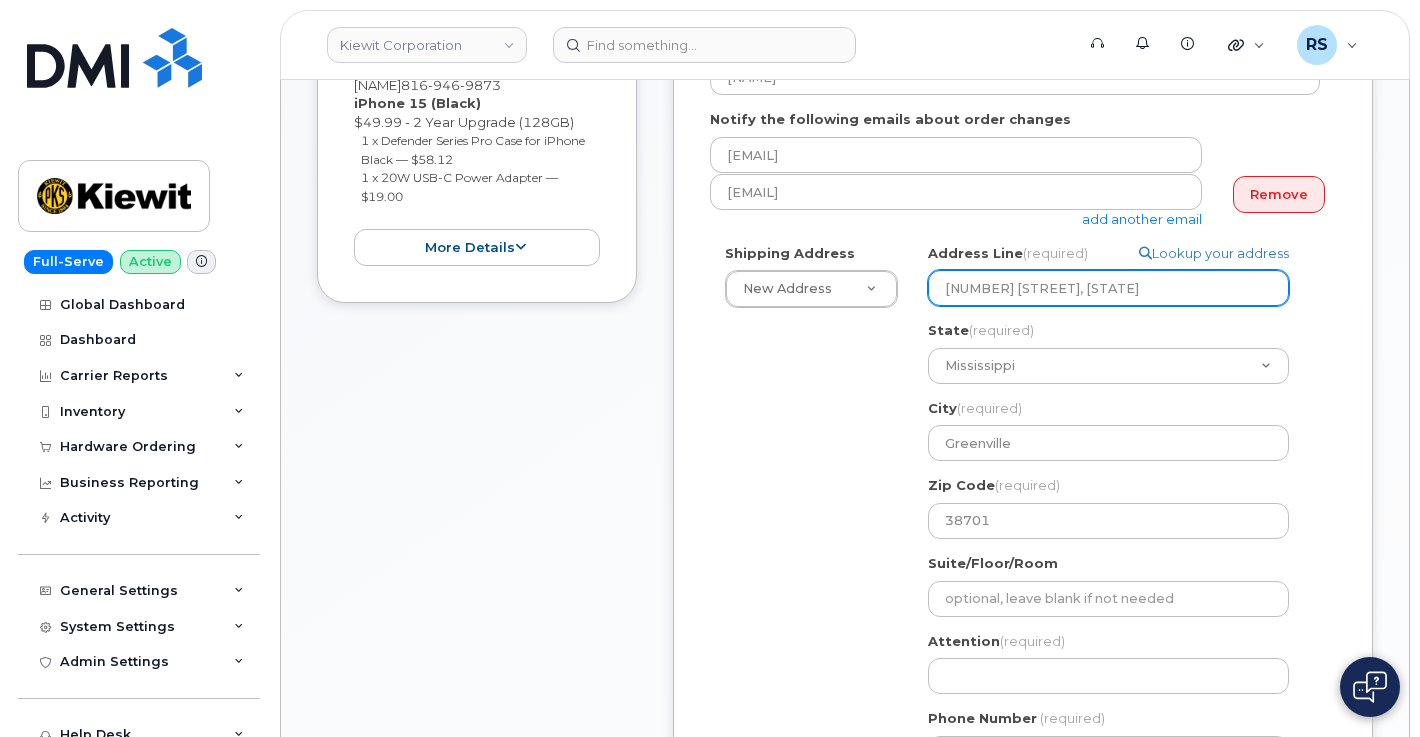select 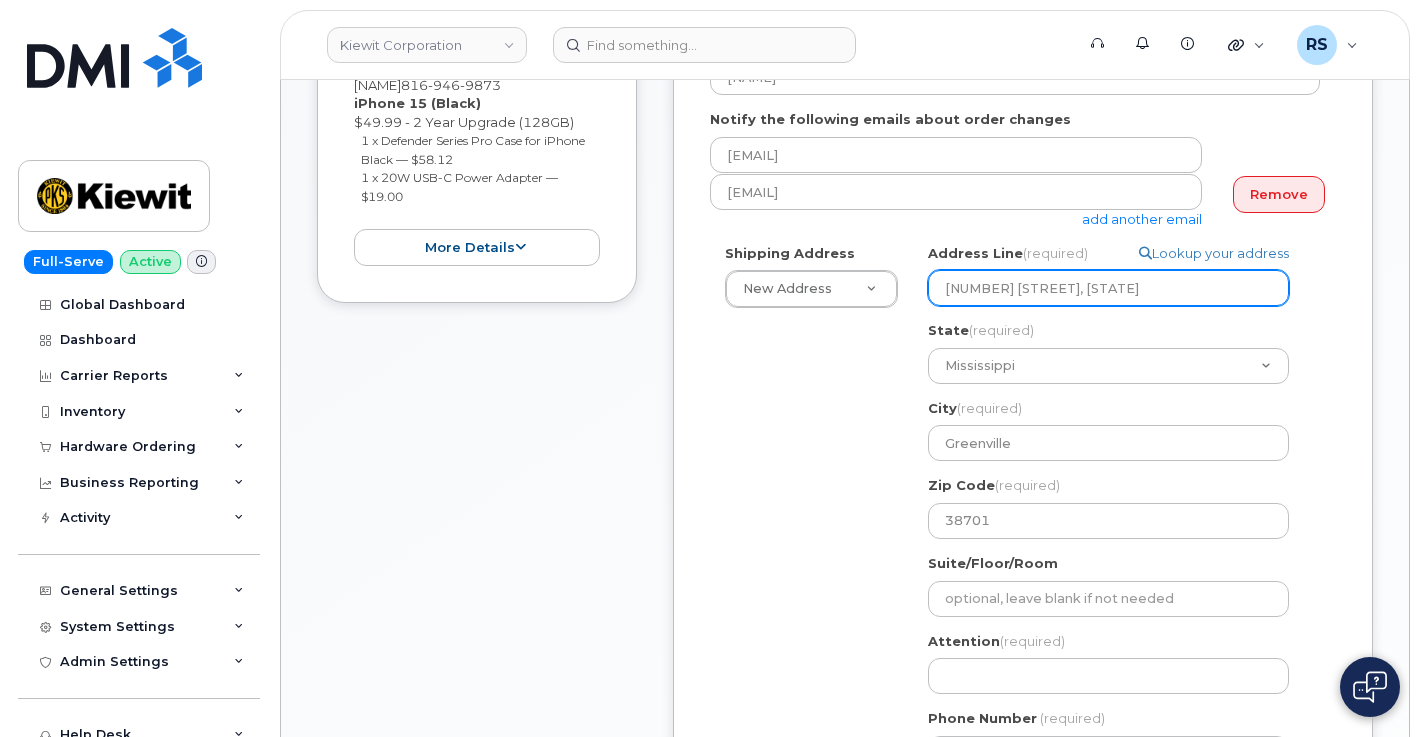 type on "85 stokes King Rd, MS" 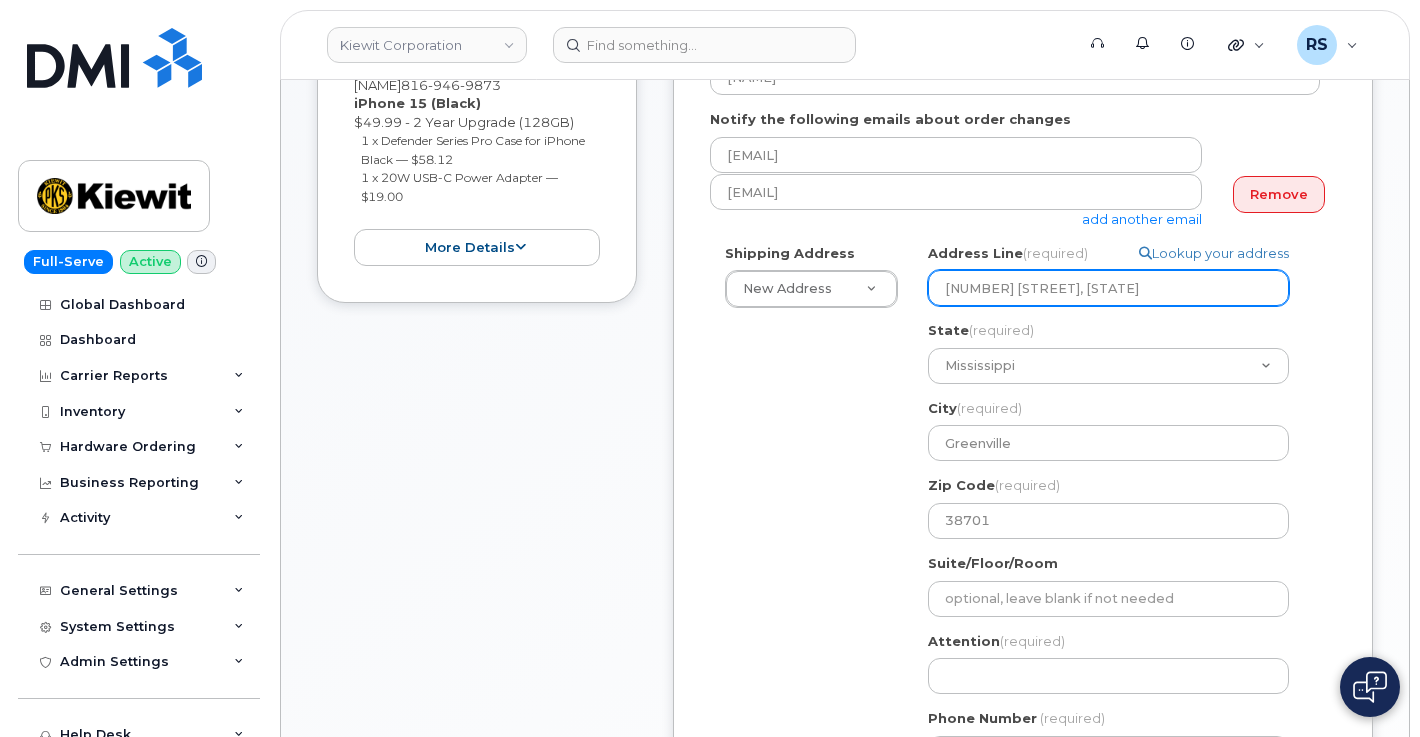 select 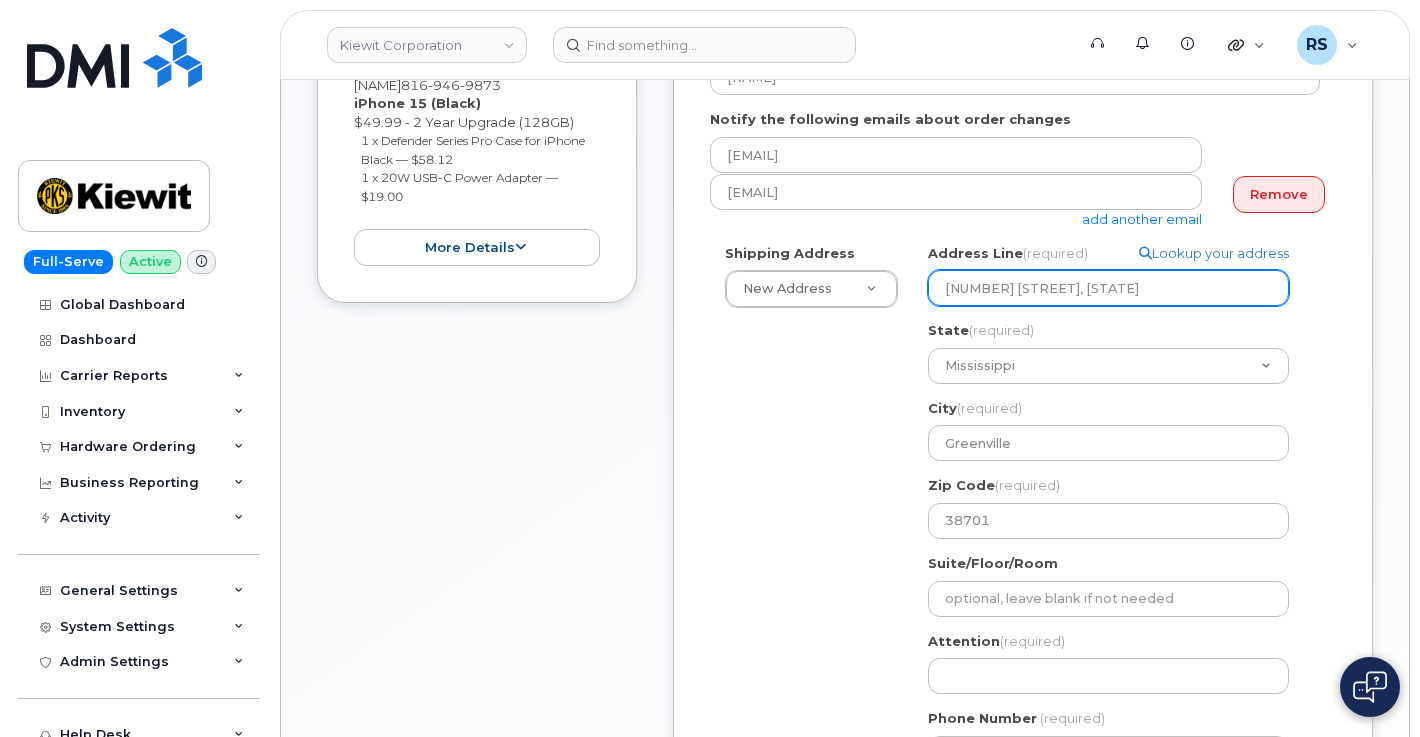 type on "85 stokes King Rd, M" 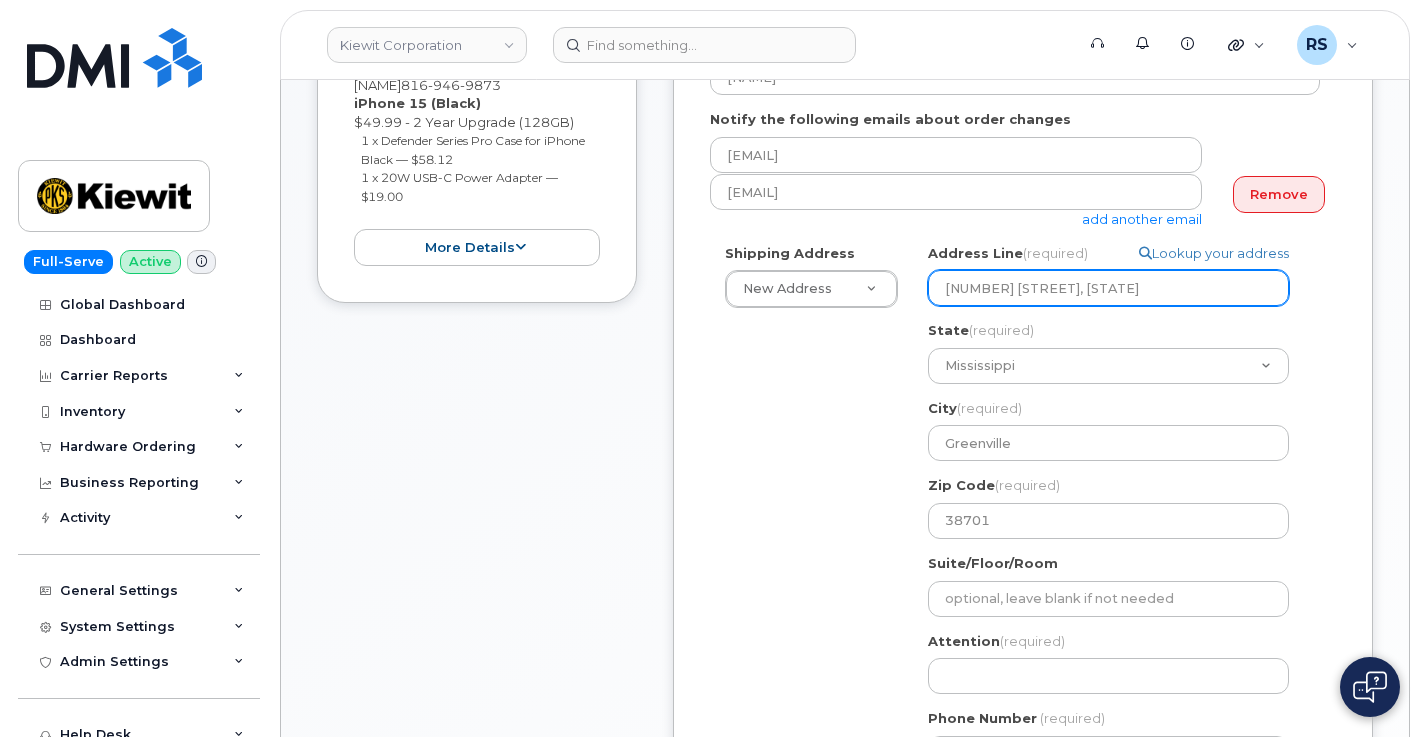 select 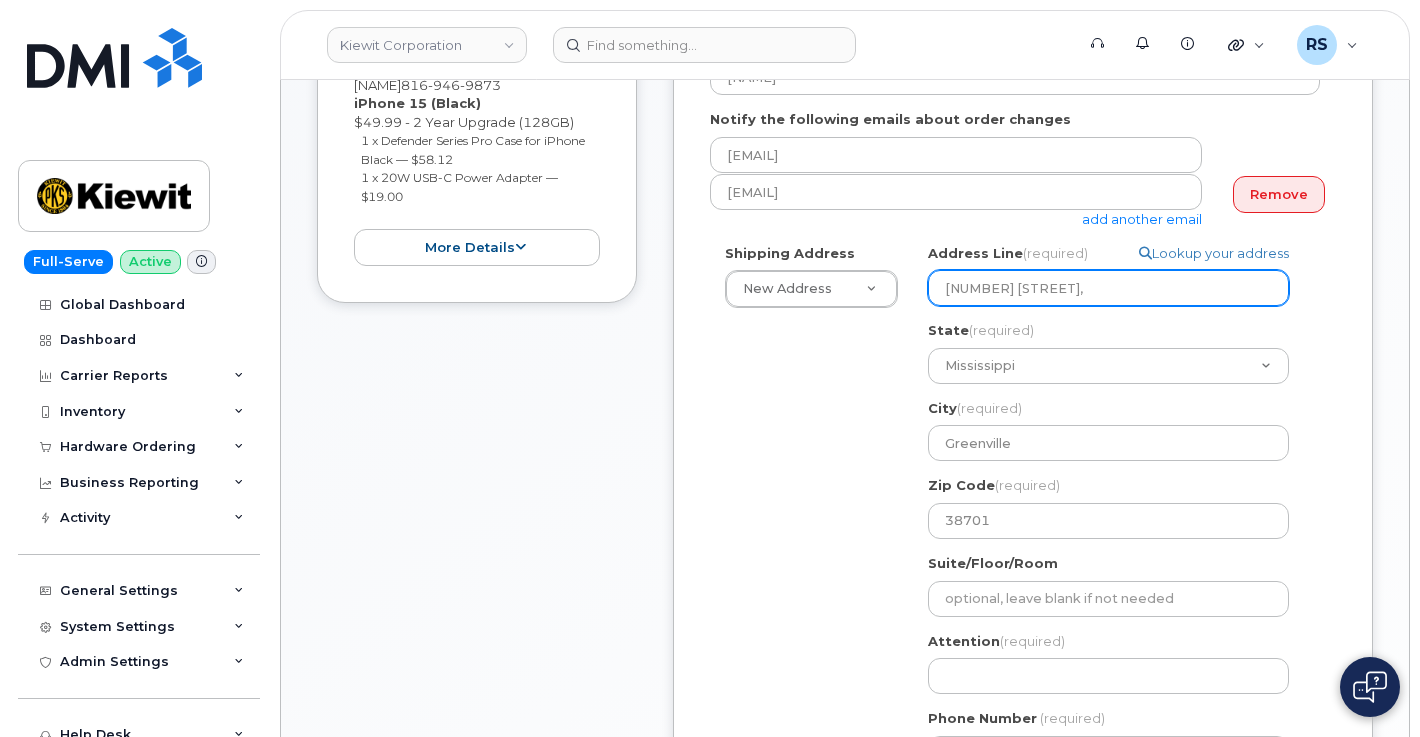 type on "85 stokes King Rd," 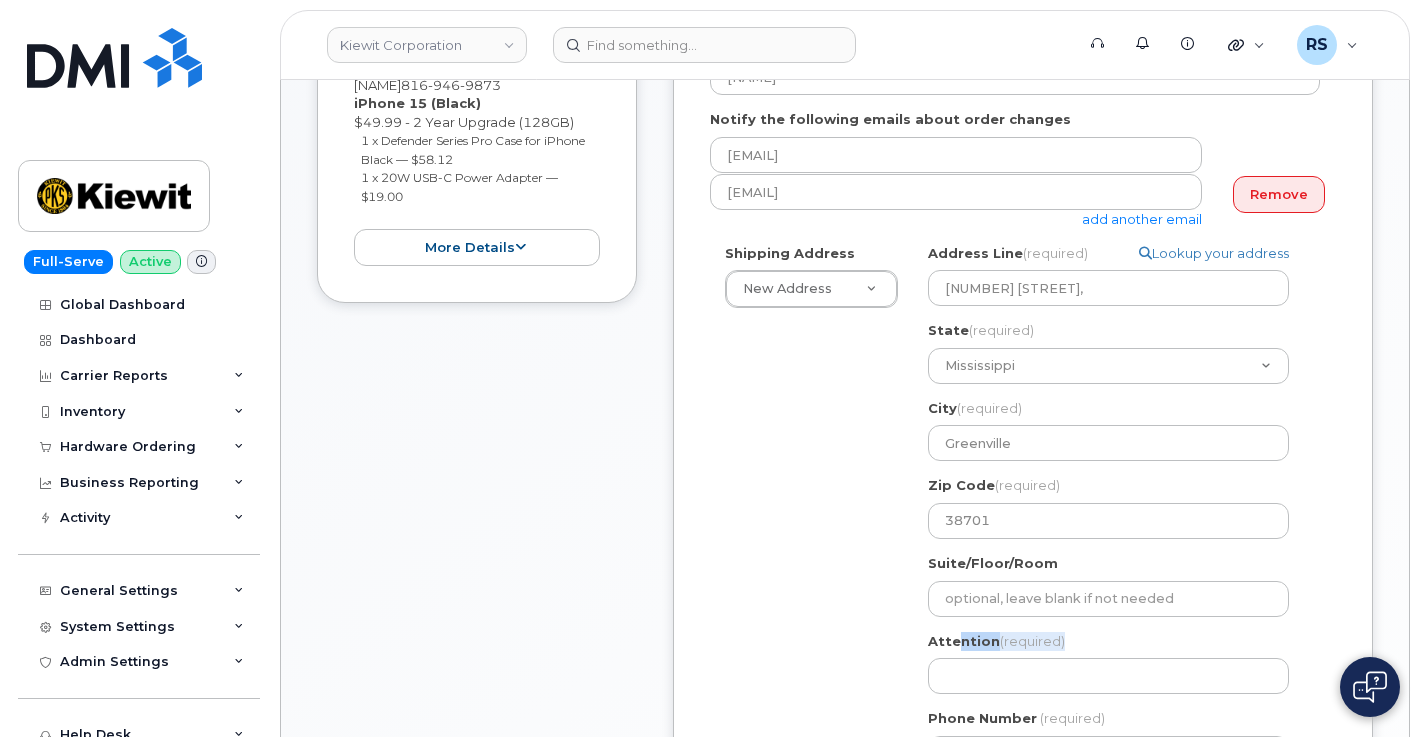 click on "Attention
(required)" at bounding box center (1116, 663) 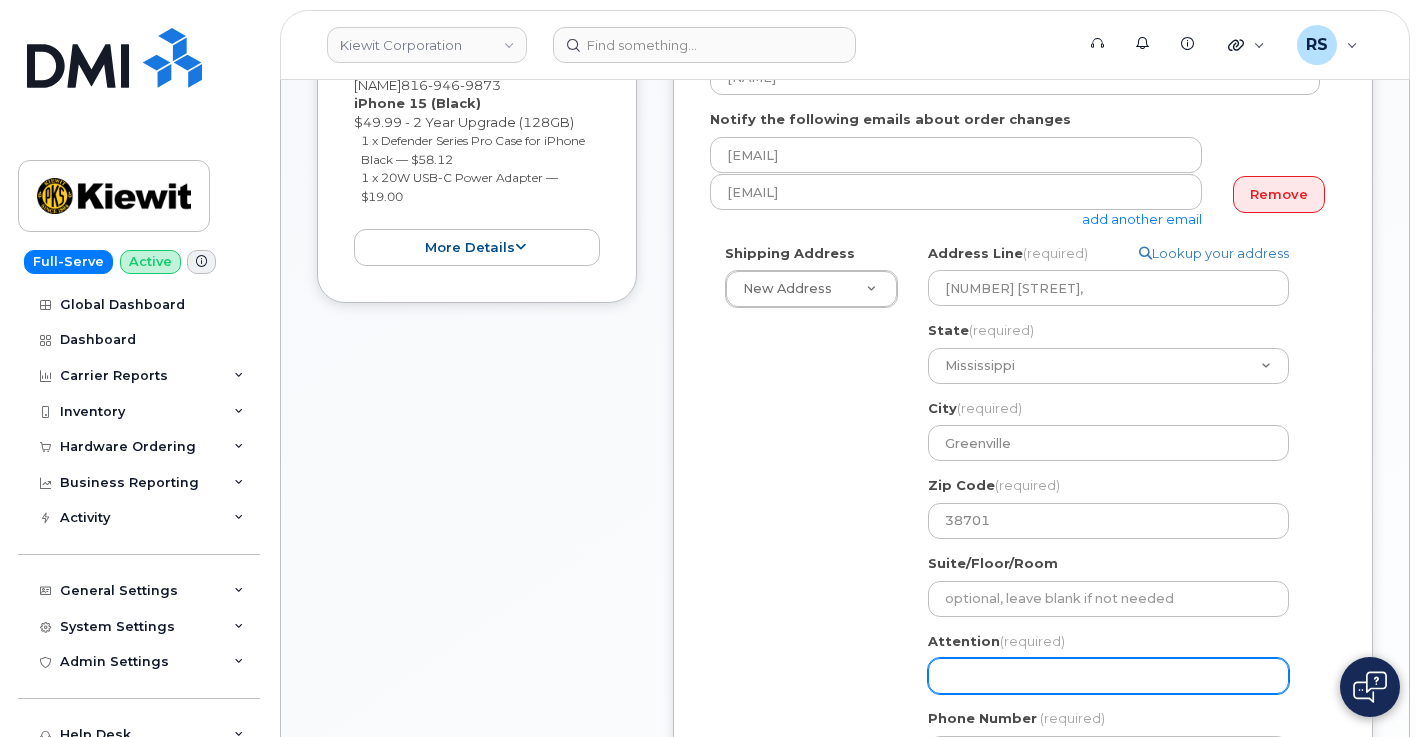 click on "Attention
(required)" at bounding box center (1108, 676) 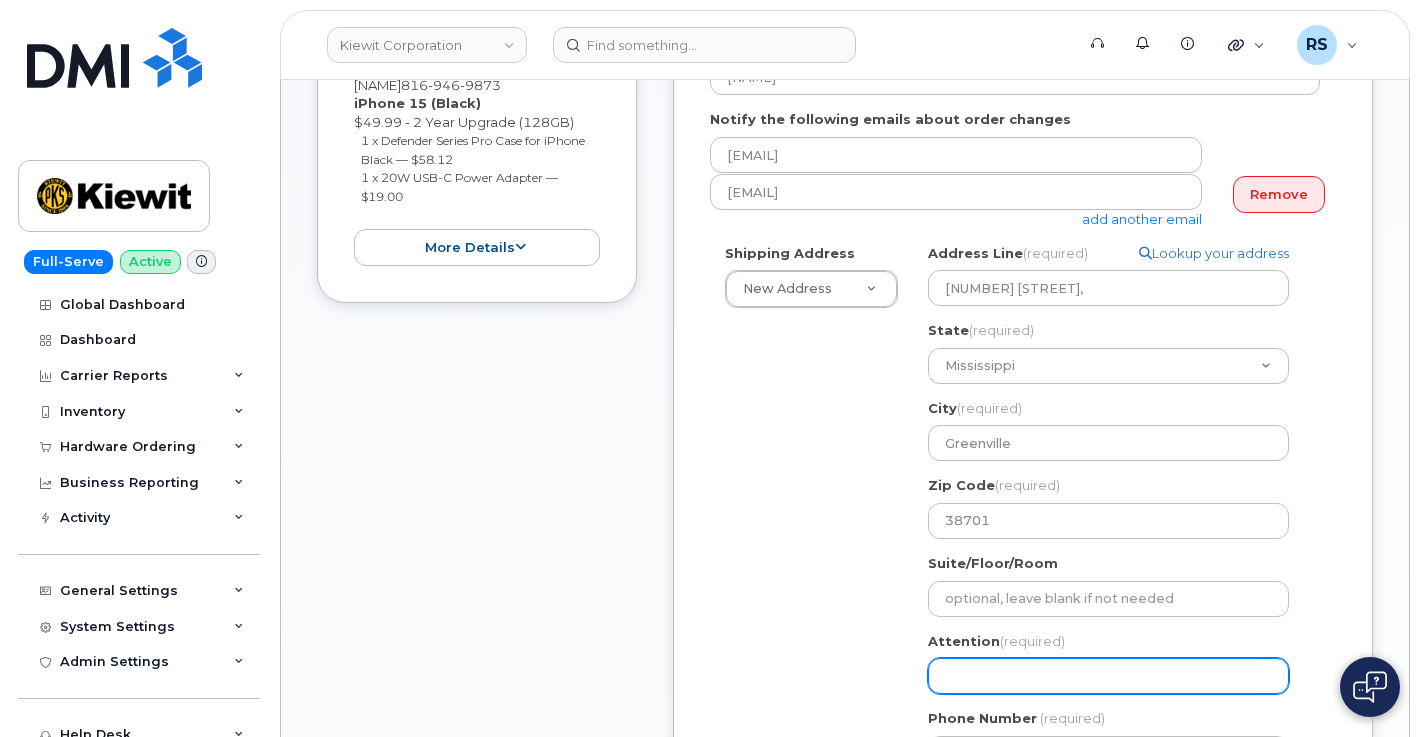 paste on "[FIRST] [LAST]" 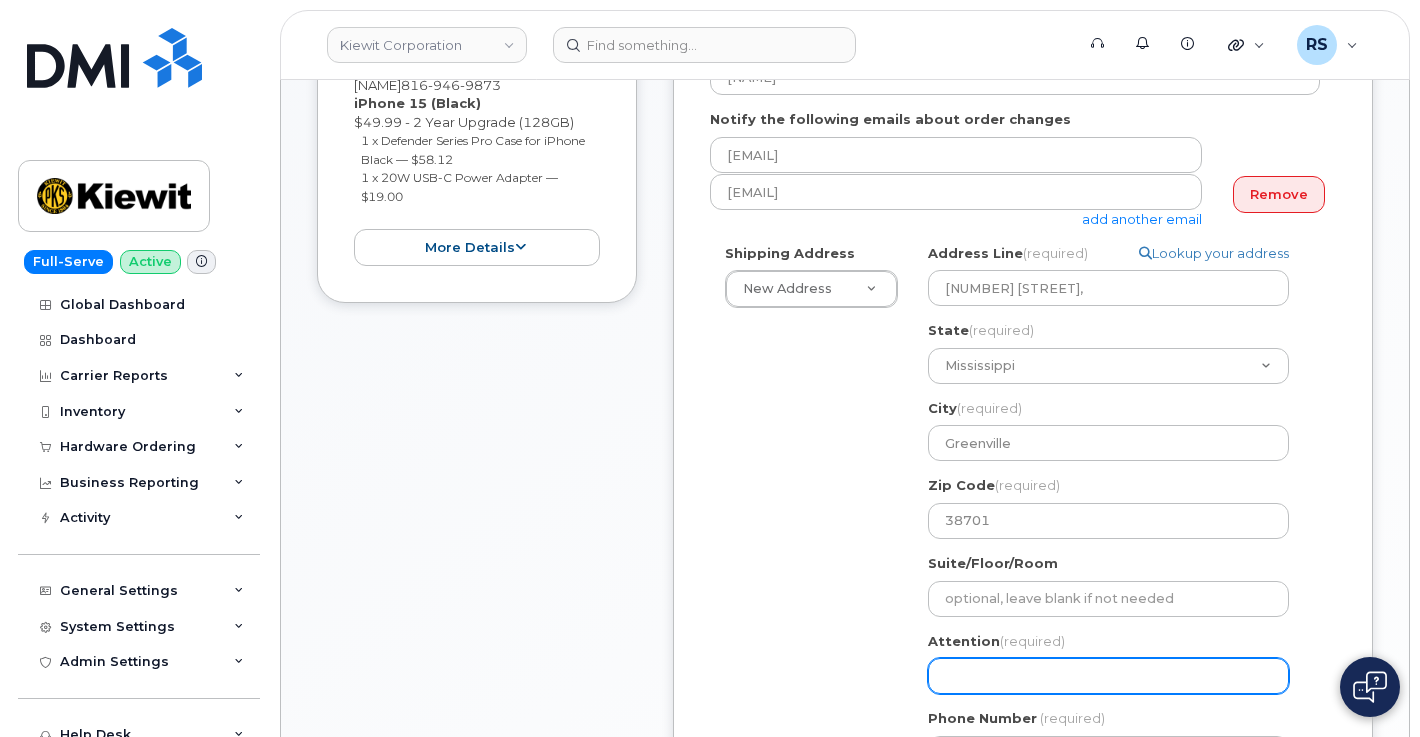 select 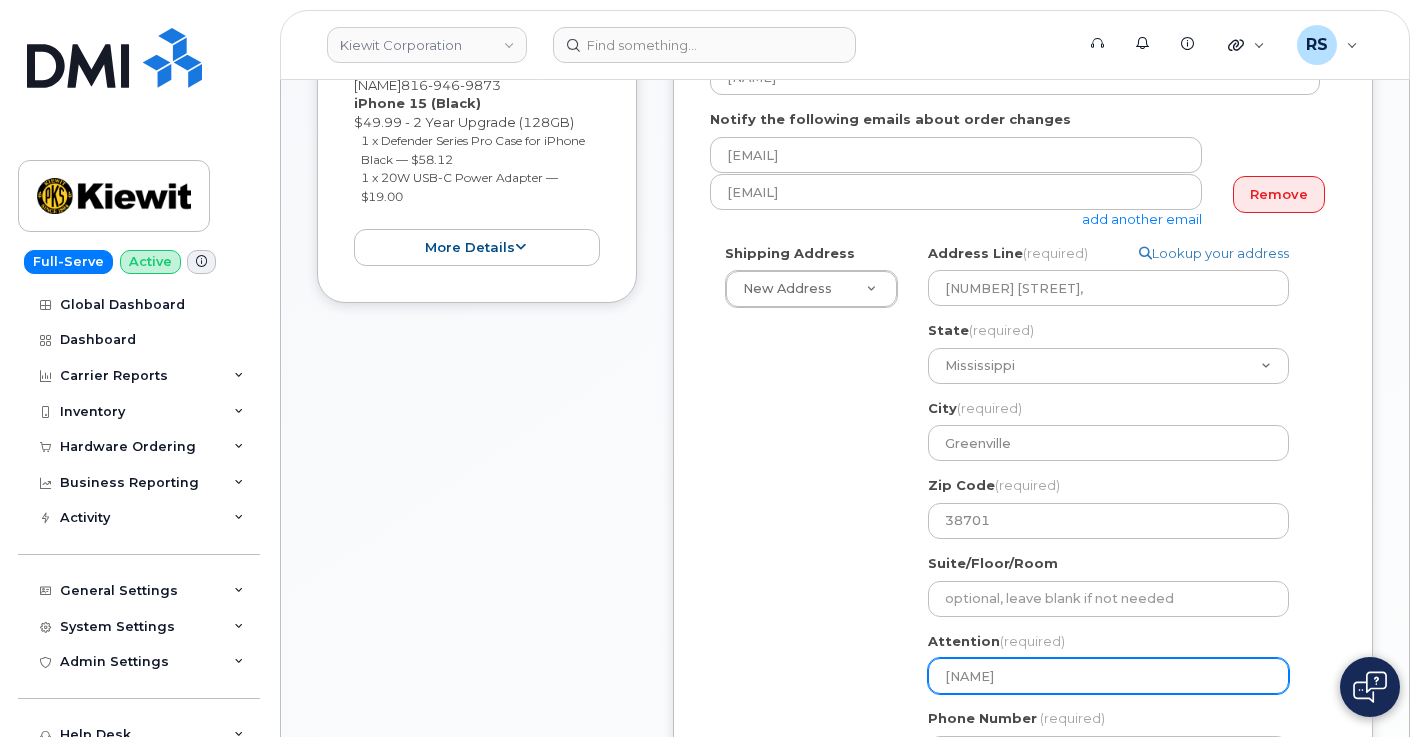 select 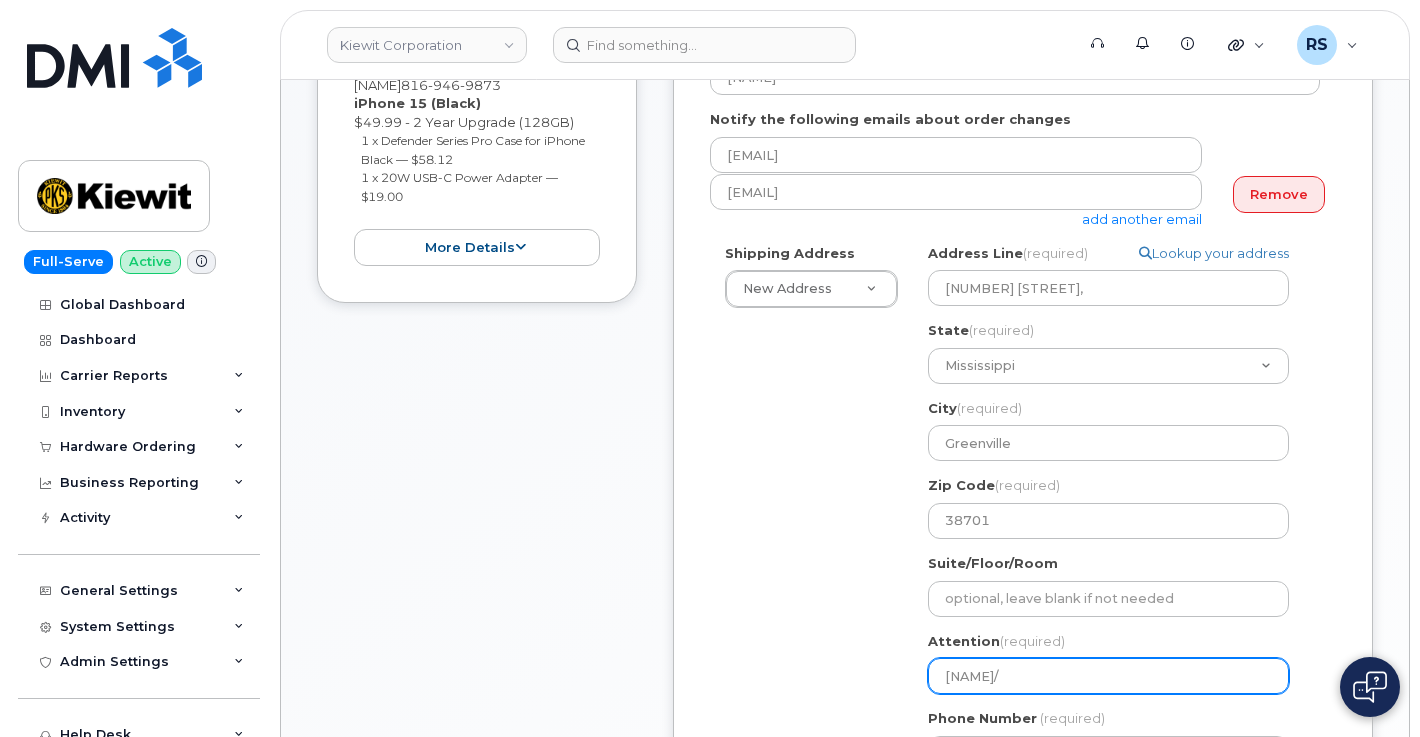 type on "Gavin Odhiambo/" 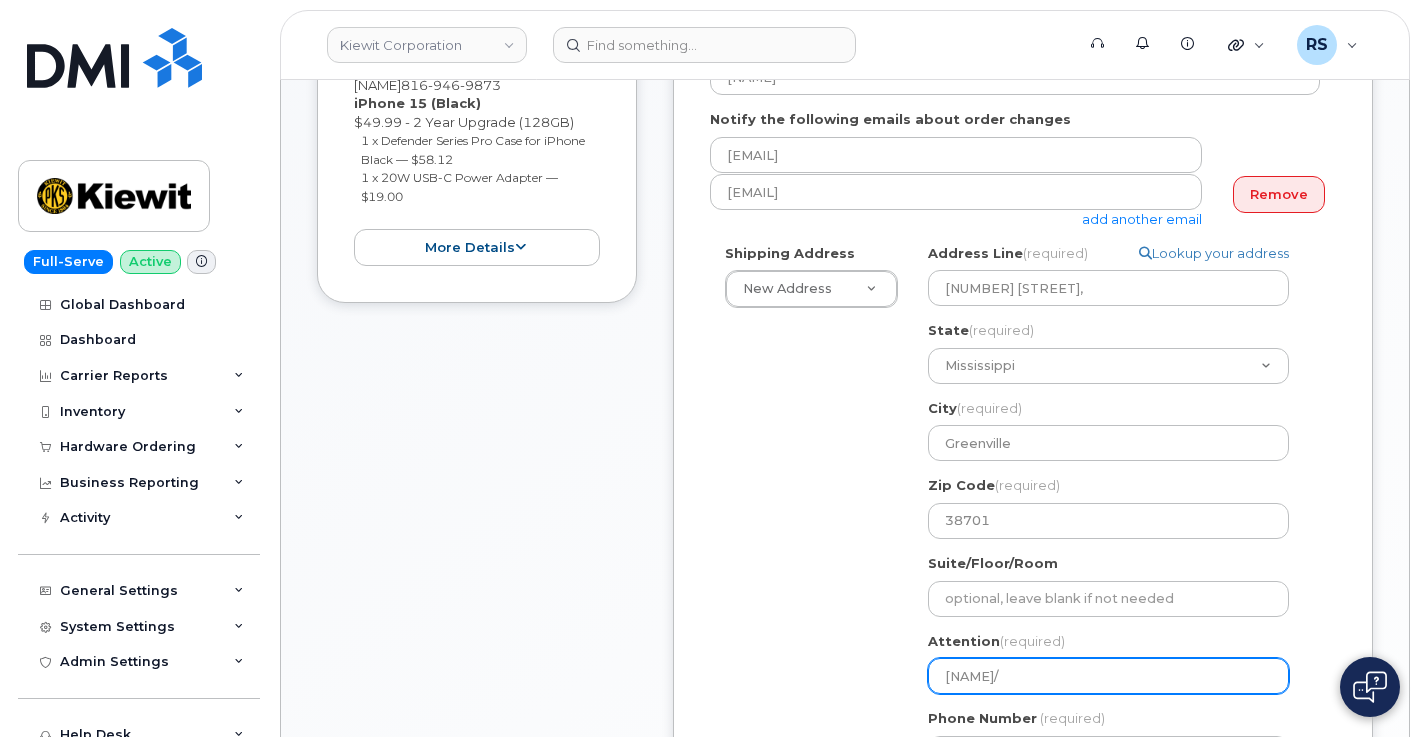 click on "Gavin Odhiambo/" at bounding box center (1108, 676) 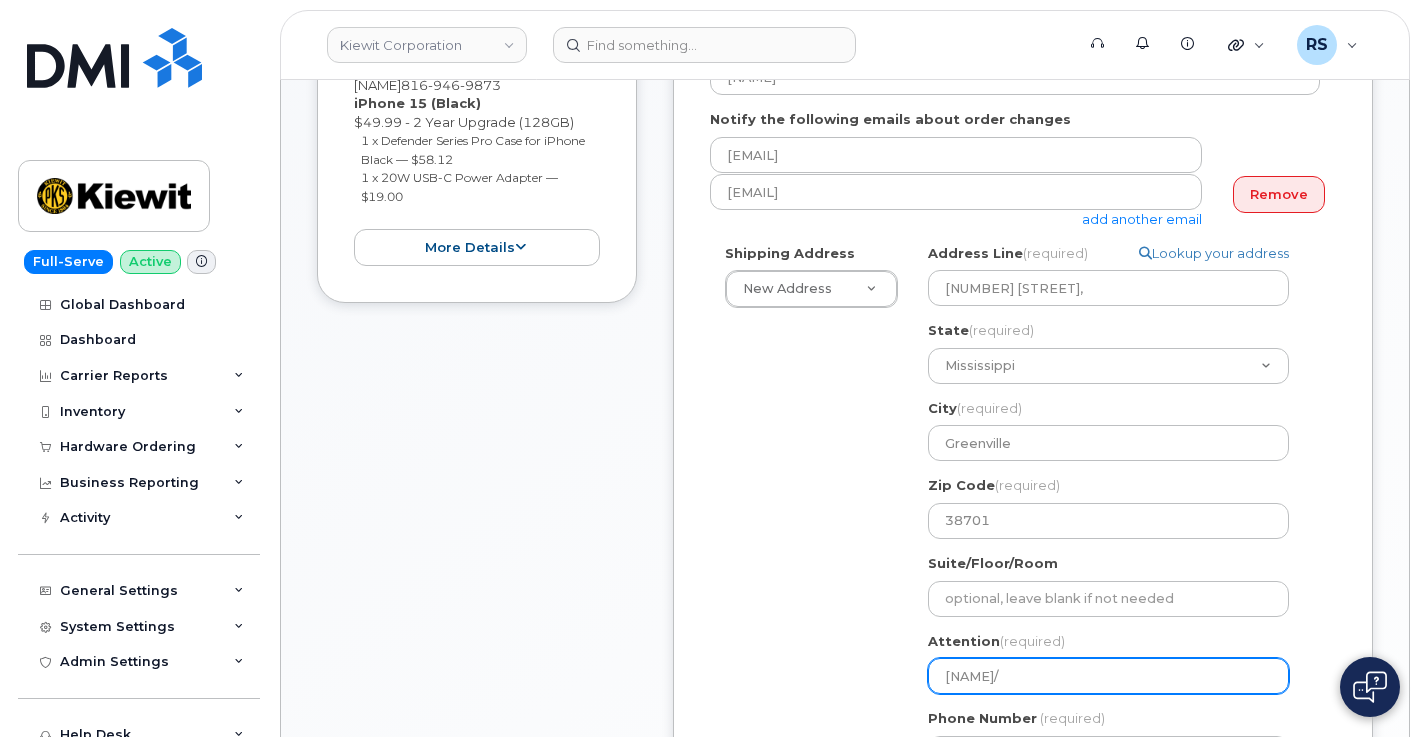 paste on "Alvin Andrus" 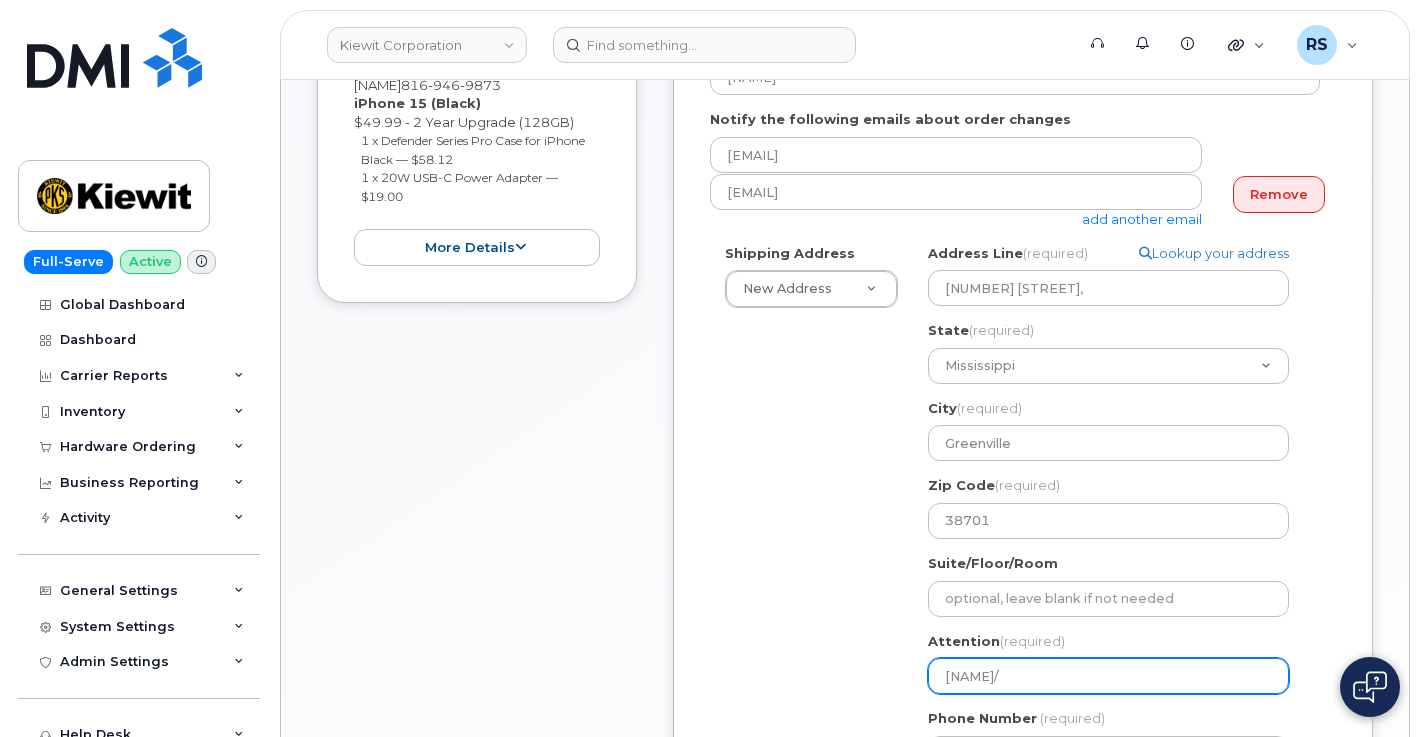 select 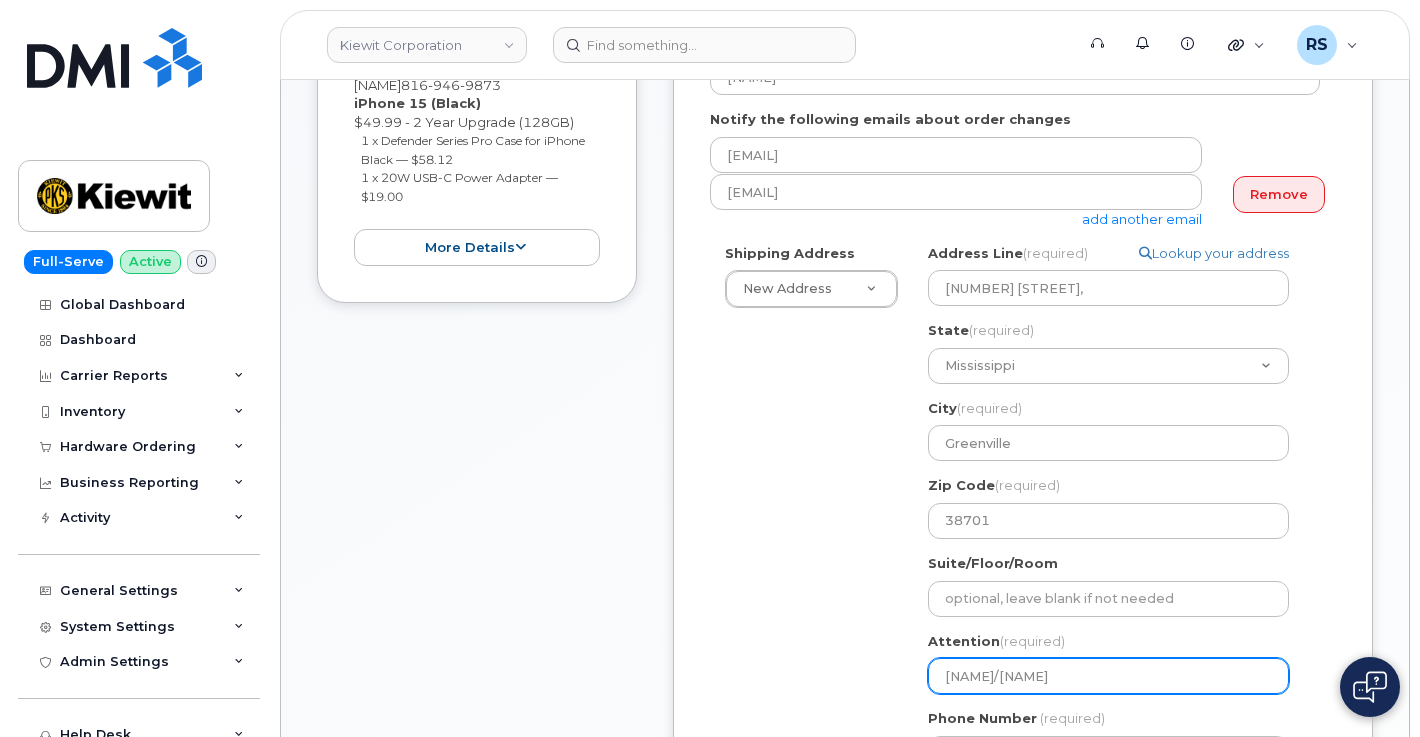 type on "Gavin Odhiambo/Alvin Andrus" 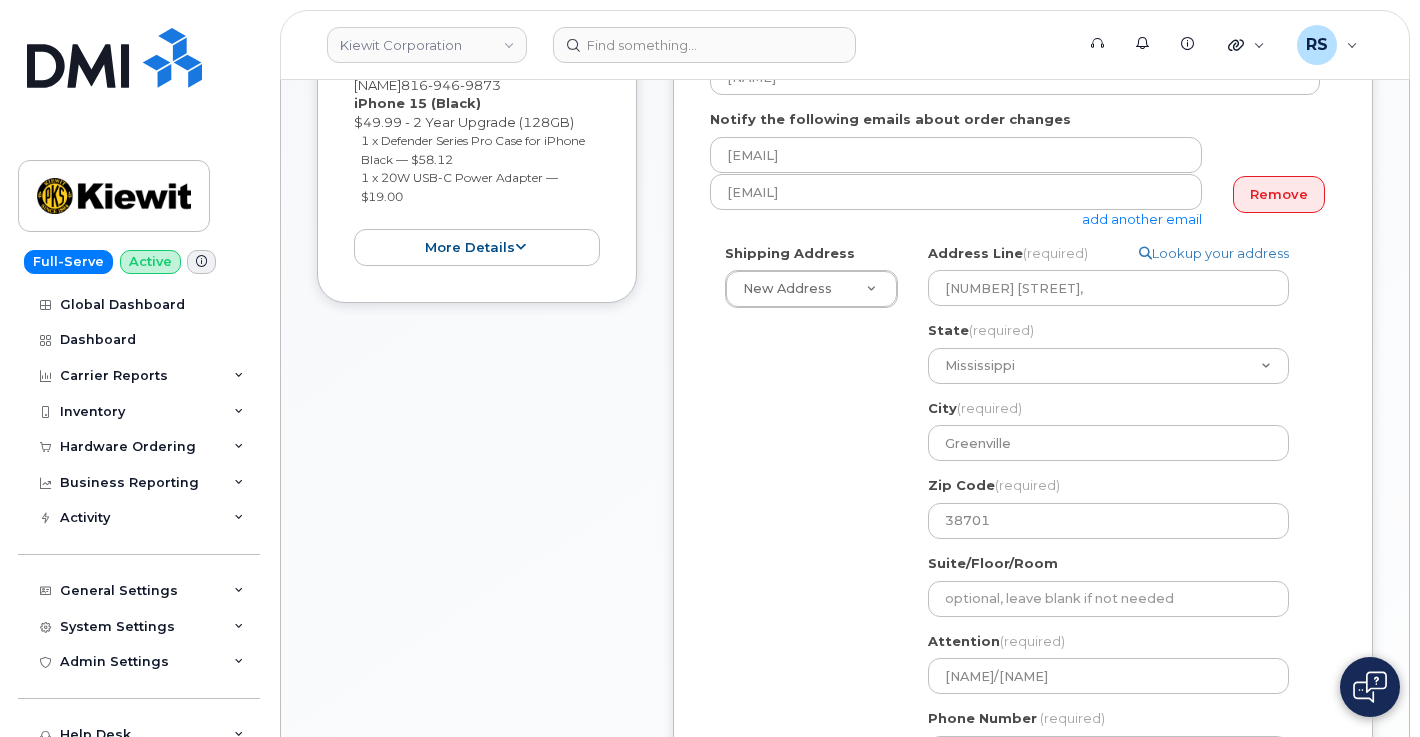 click on "Shipping Address
New Address                                     New Address 6326 Lake Ave 415 Bruhn Ct 12312 Port Grace Blvd 133 Islington St Apt 7 304 Gaille Dr
MS
Greenville
Search your address...
Manually edit your address
Click to search 85 stokes King Rd, Greenville MS 38701 Stokes King Rd Greenville MS 38701 Oakwood Apts 630 Anne Stokes Rd Greenville MS 38701 630 Anne Stokes Rd Greenville MS 38701 Anne Stokes Rd Greenville MS 38701 85 Tate Rd Greenville MS 38701-9562 Southside Rd Greenville MS 38701 Mill Rd Greenville MS 38701 E Lake Lee Rd Greenville MS 38701 1002 Highland Plantation Rd Greenville MS 38701 635 Sampson Rd Greenville MS 38701 Mullins Trlr Park 1181 Highland Plantation Rd Greenville MS 38701 110 Italian Club Rd Greenville MS 38701 Baioni Rd Greenville MS 38701 577 Wilmont Rd Greenville MS 38701 246 Bayou Rd Greenville MS 38701 Wilmont Rd Greenville MS 38701 W Park Rd Greenville MS 38701 743 Wilcox Rd Greenville MS 38701
(required)" at bounding box center [1015, 515] 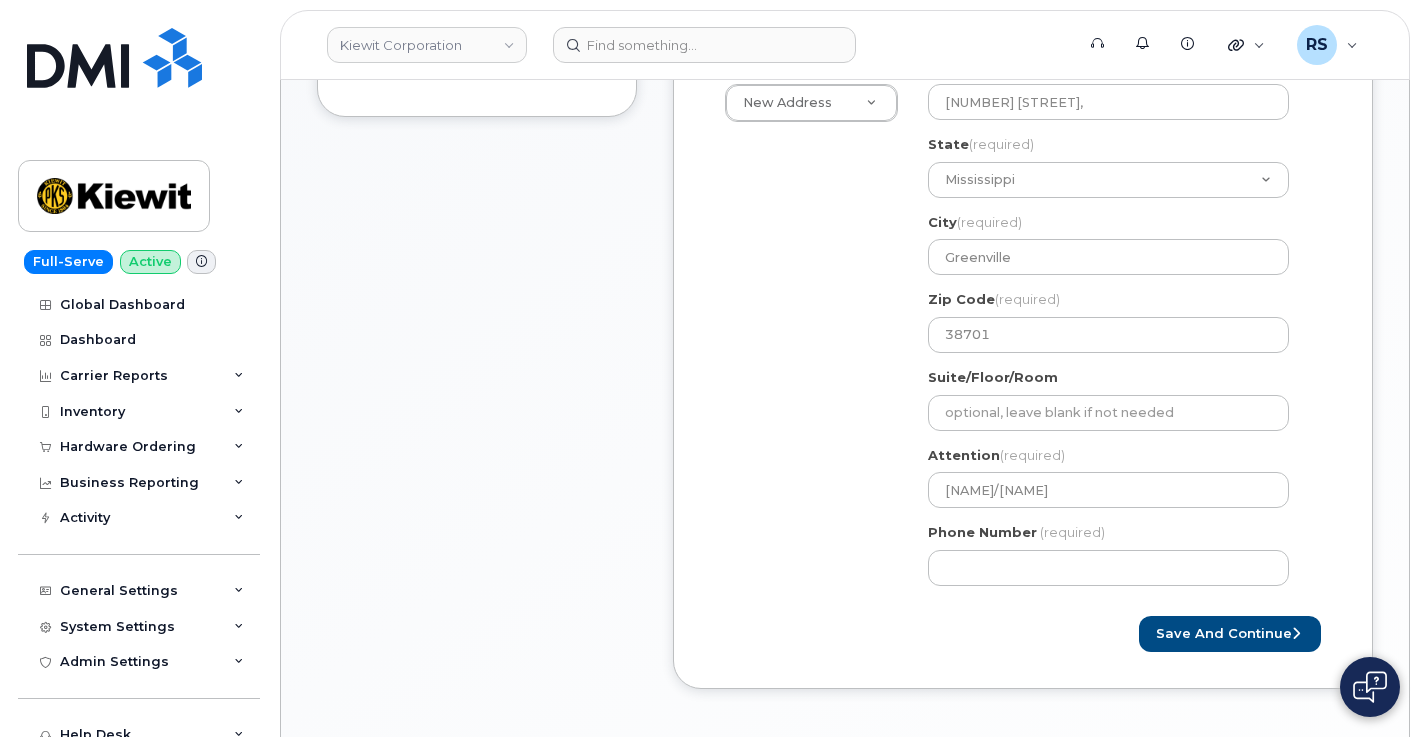 scroll, scrollTop: 667, scrollLeft: 0, axis: vertical 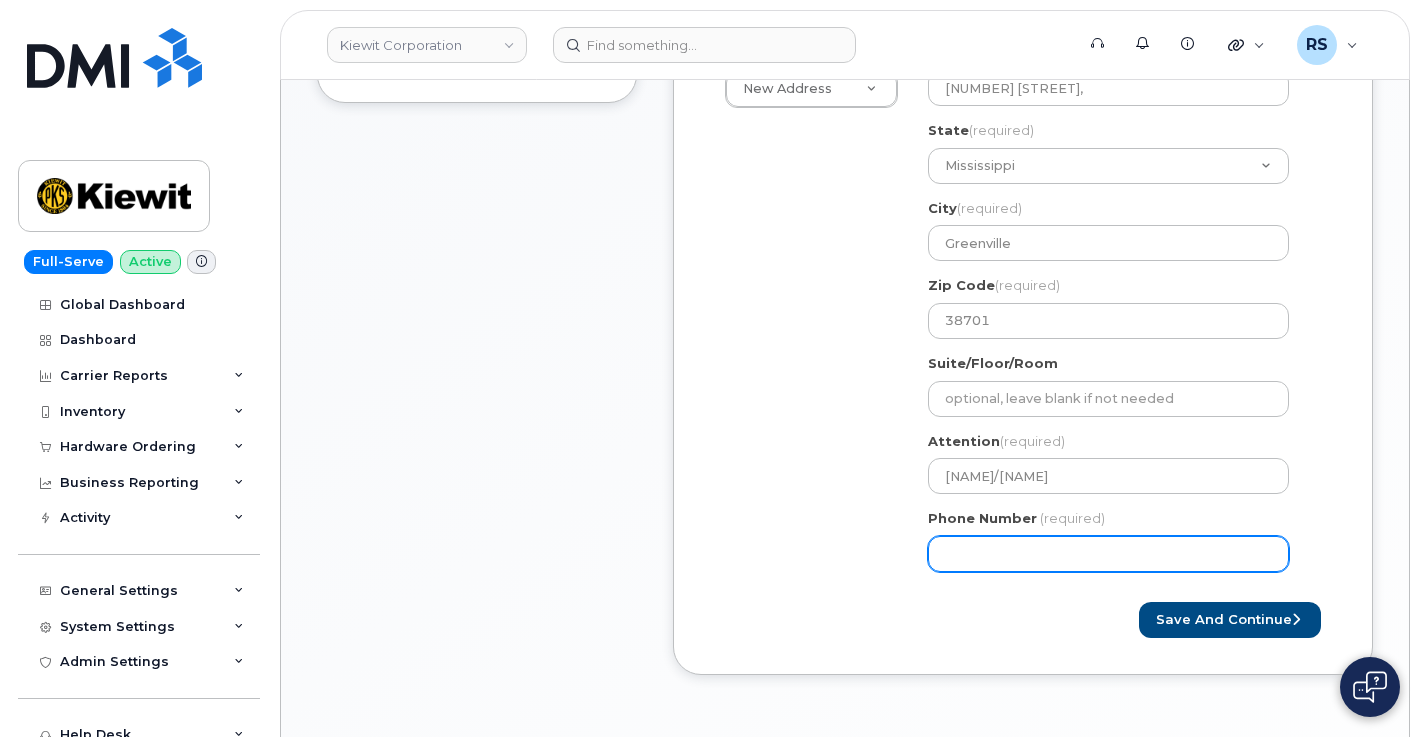 click on "Phone Number" at bounding box center [1108, 554] 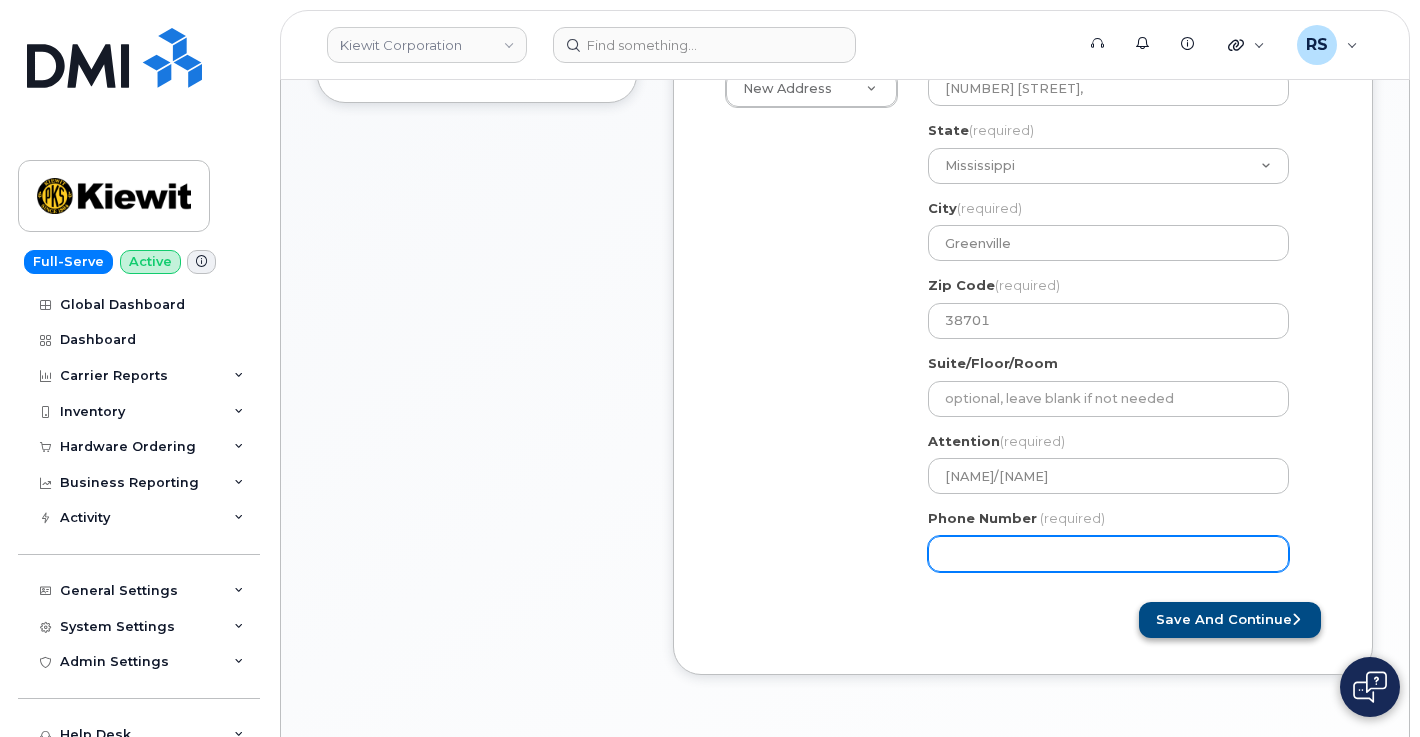 type on "2254559030" 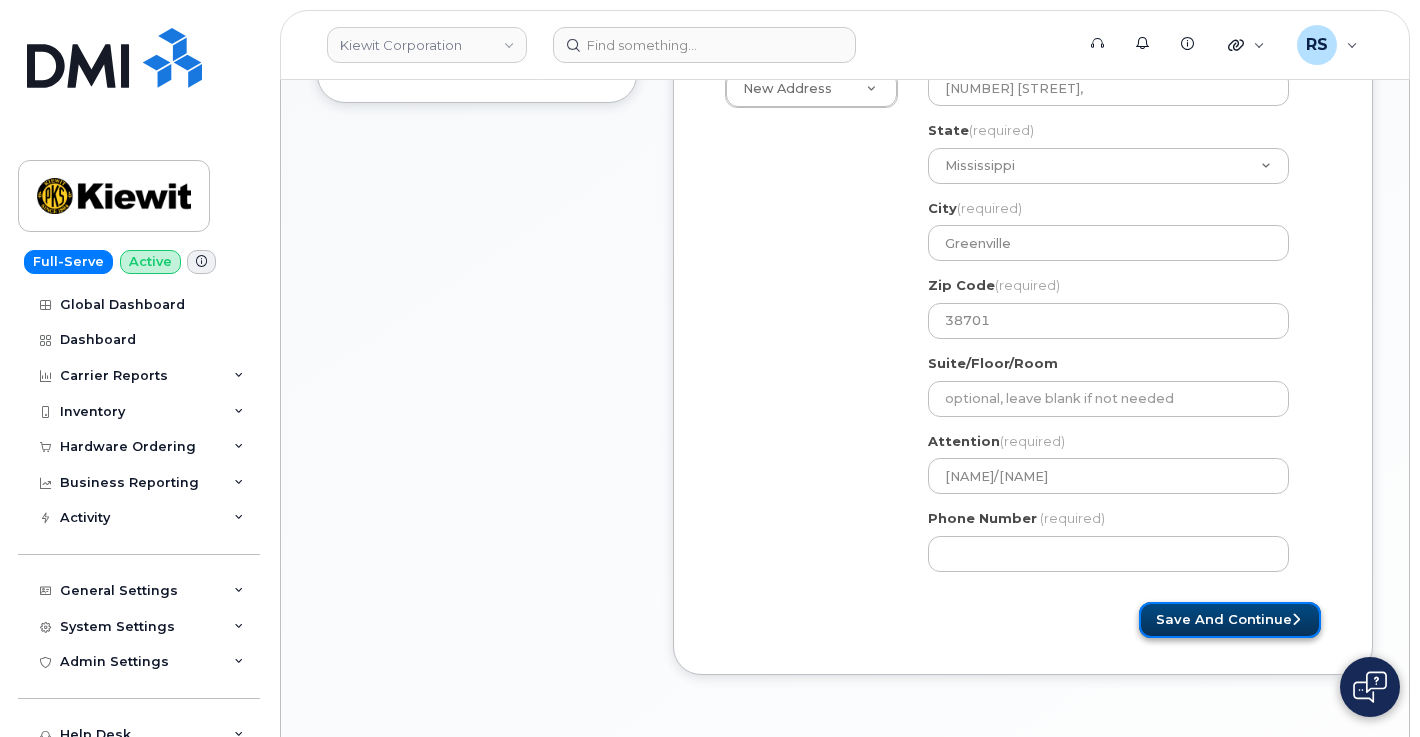 click on "Save and Continue" at bounding box center [1230, 620] 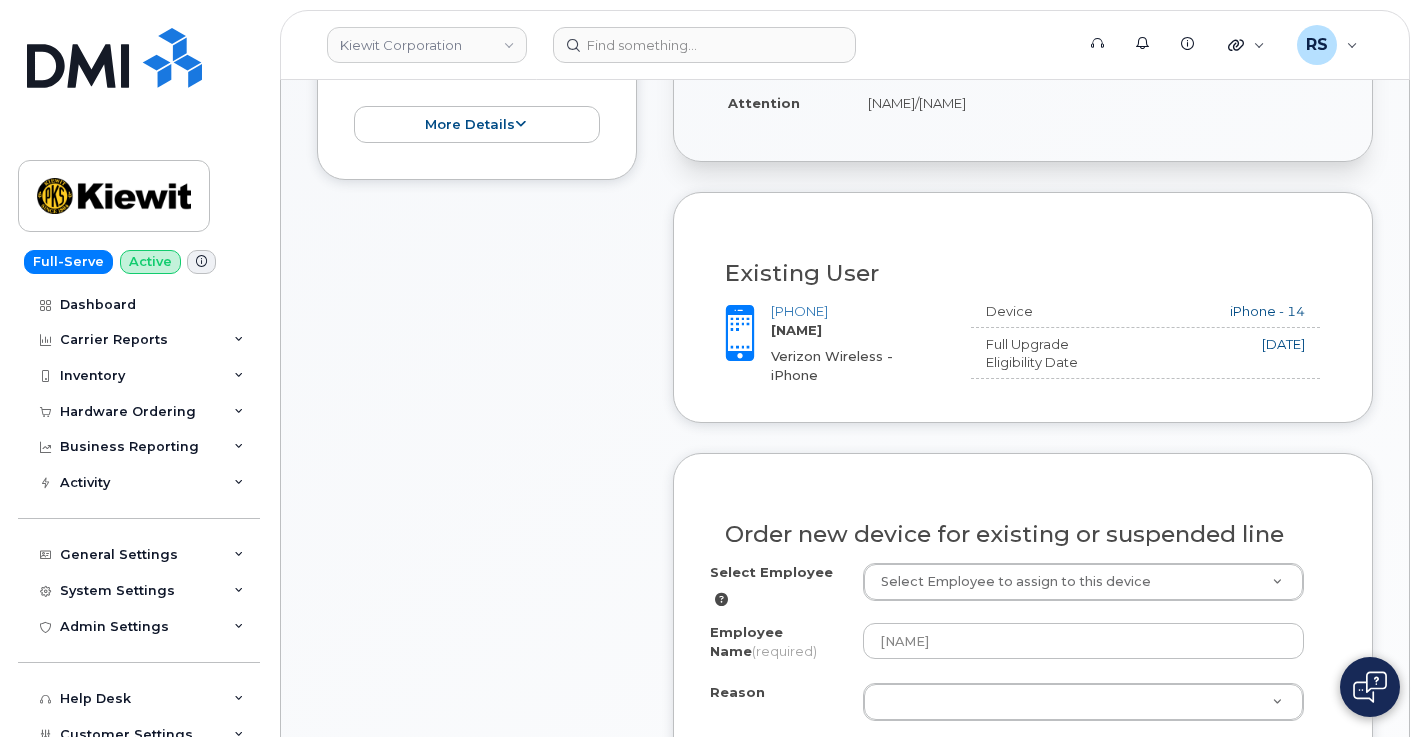scroll, scrollTop: 733, scrollLeft: 0, axis: vertical 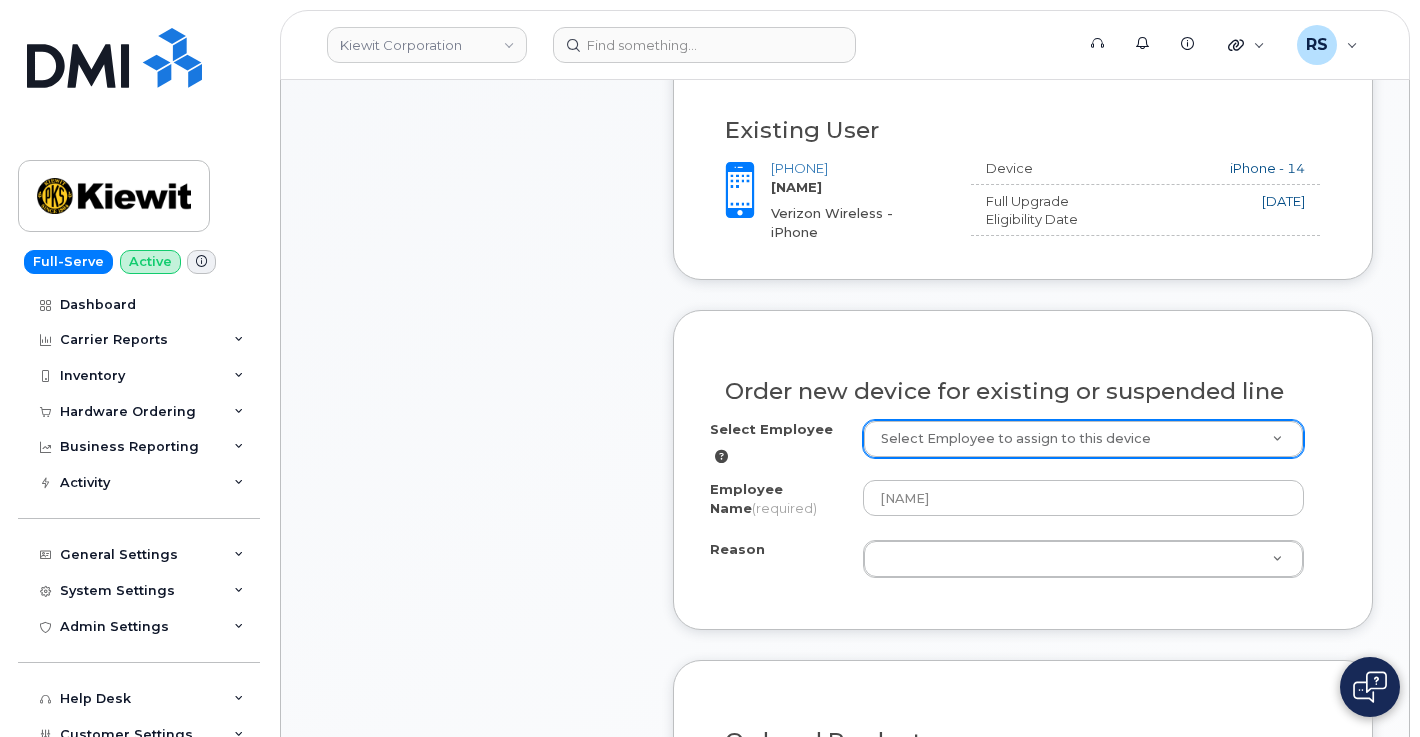 click on "Order new device for existing or suspended line" at bounding box center (1023, 383) 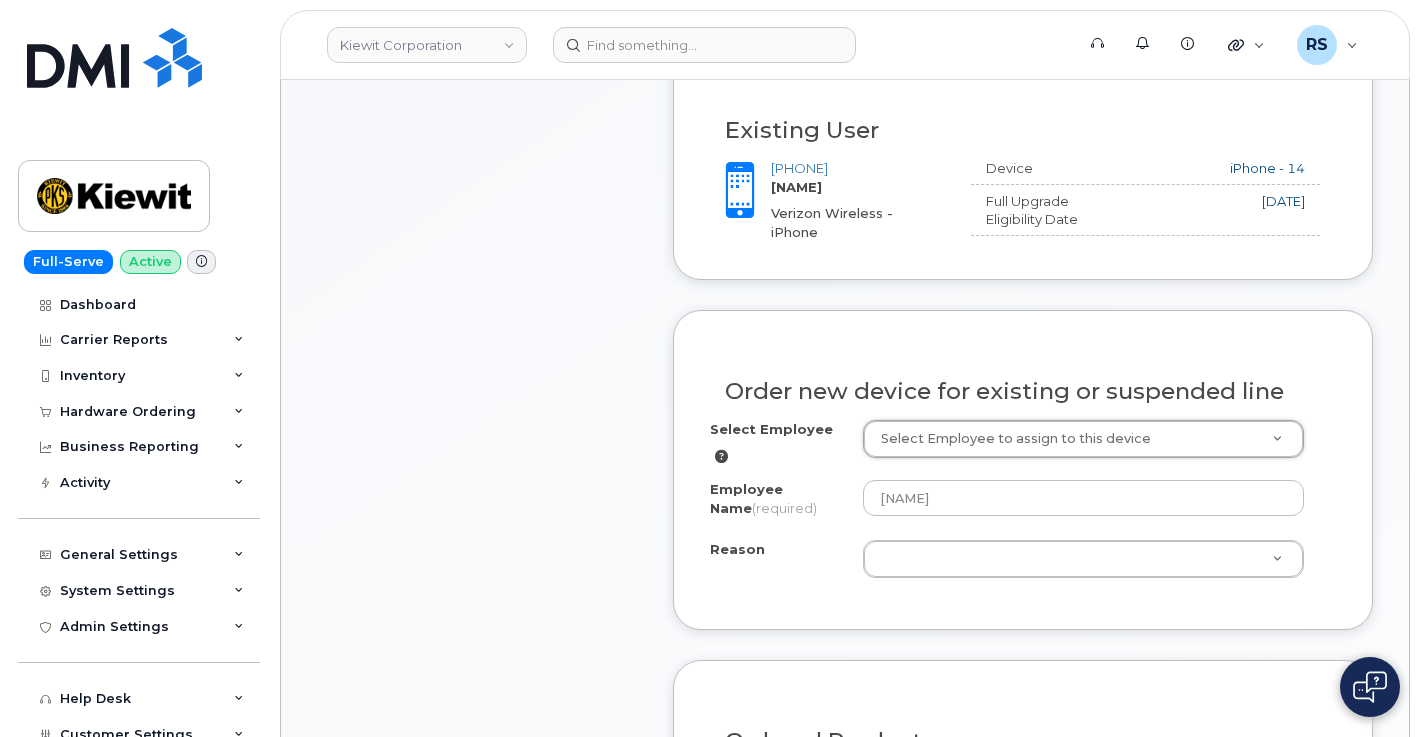 drag, startPoint x: 905, startPoint y: 430, endPoint x: 883, endPoint y: 436, distance: 22.803509 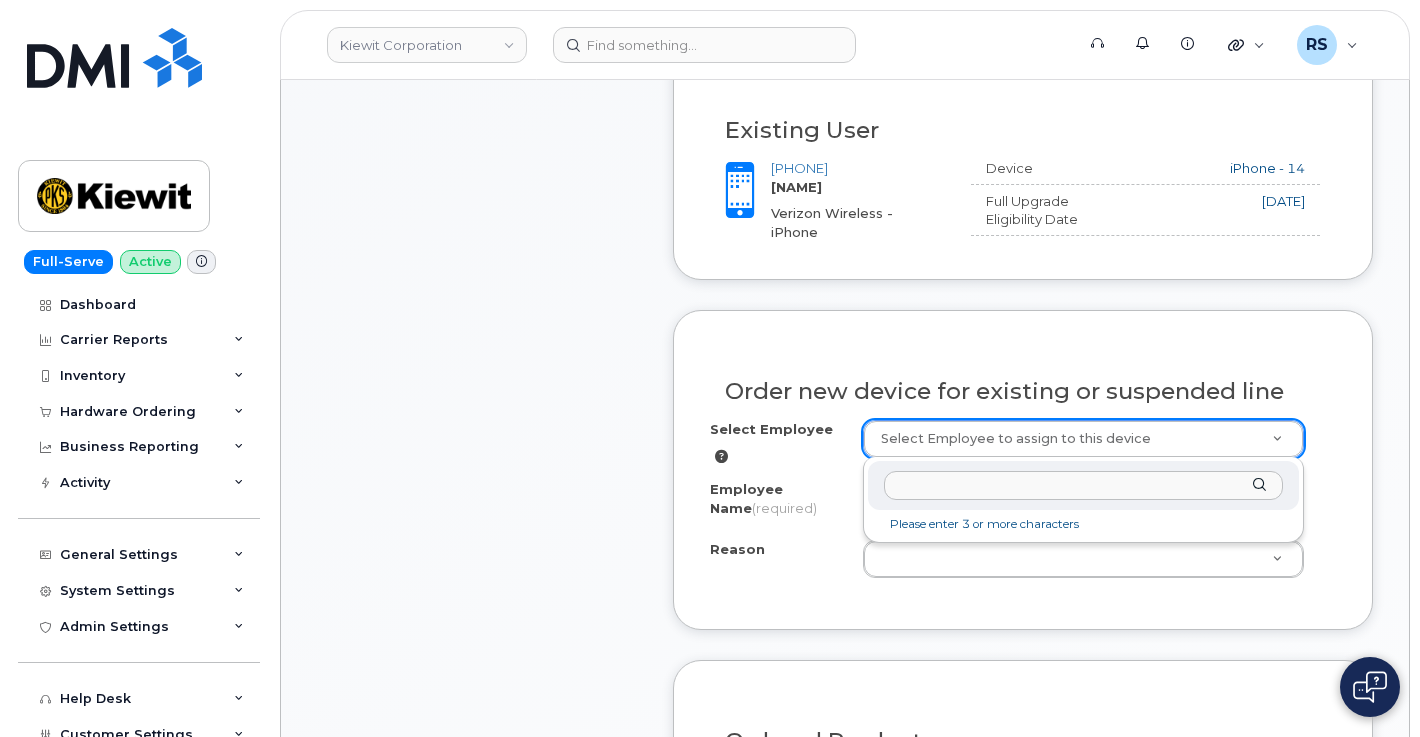 click at bounding box center (1084, 485) 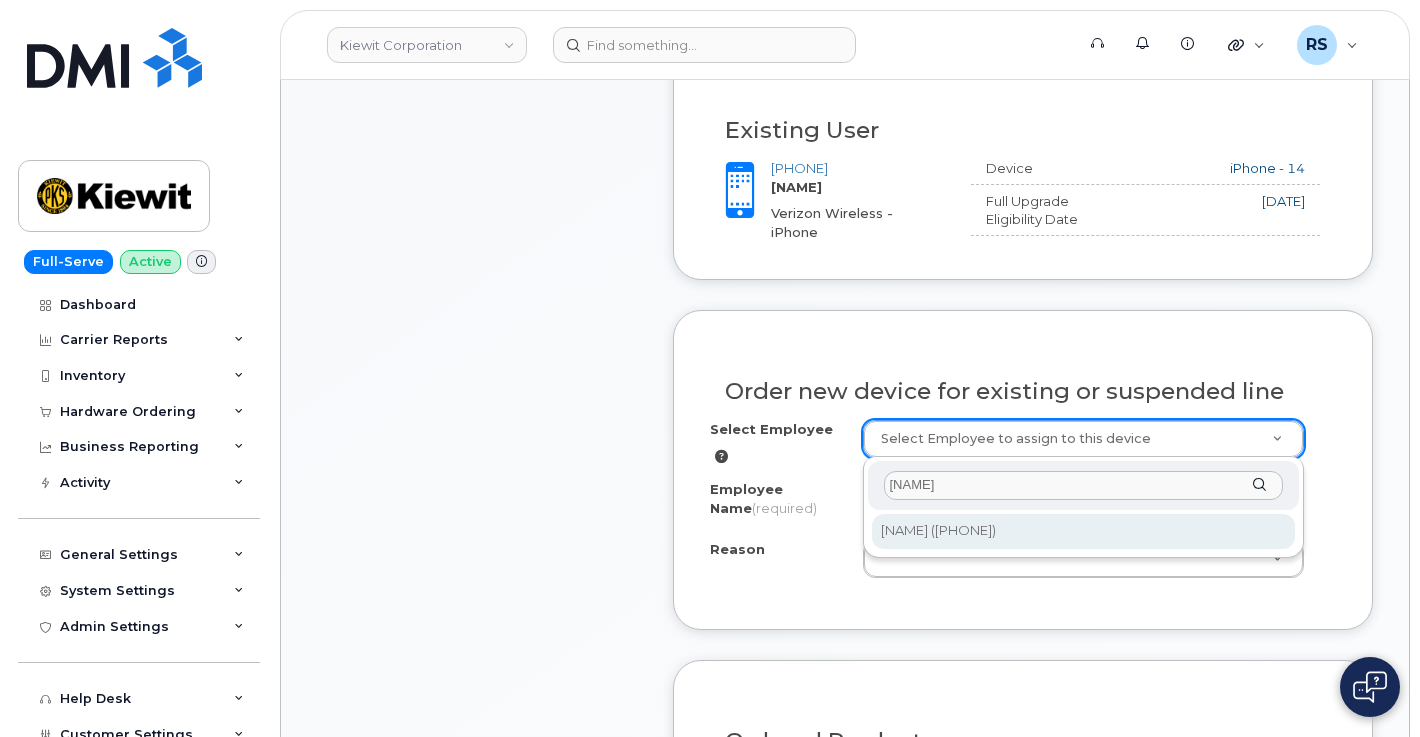 type on "[NAME]" 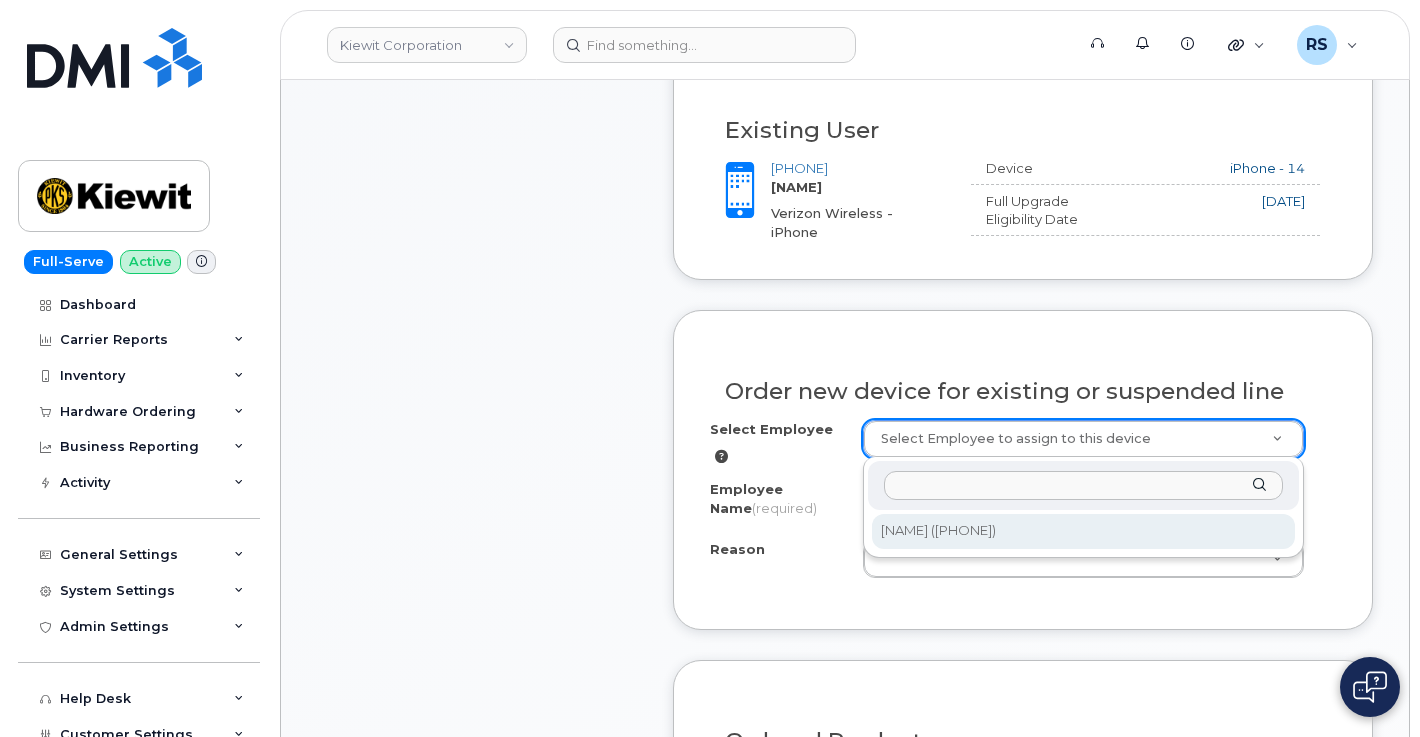 type 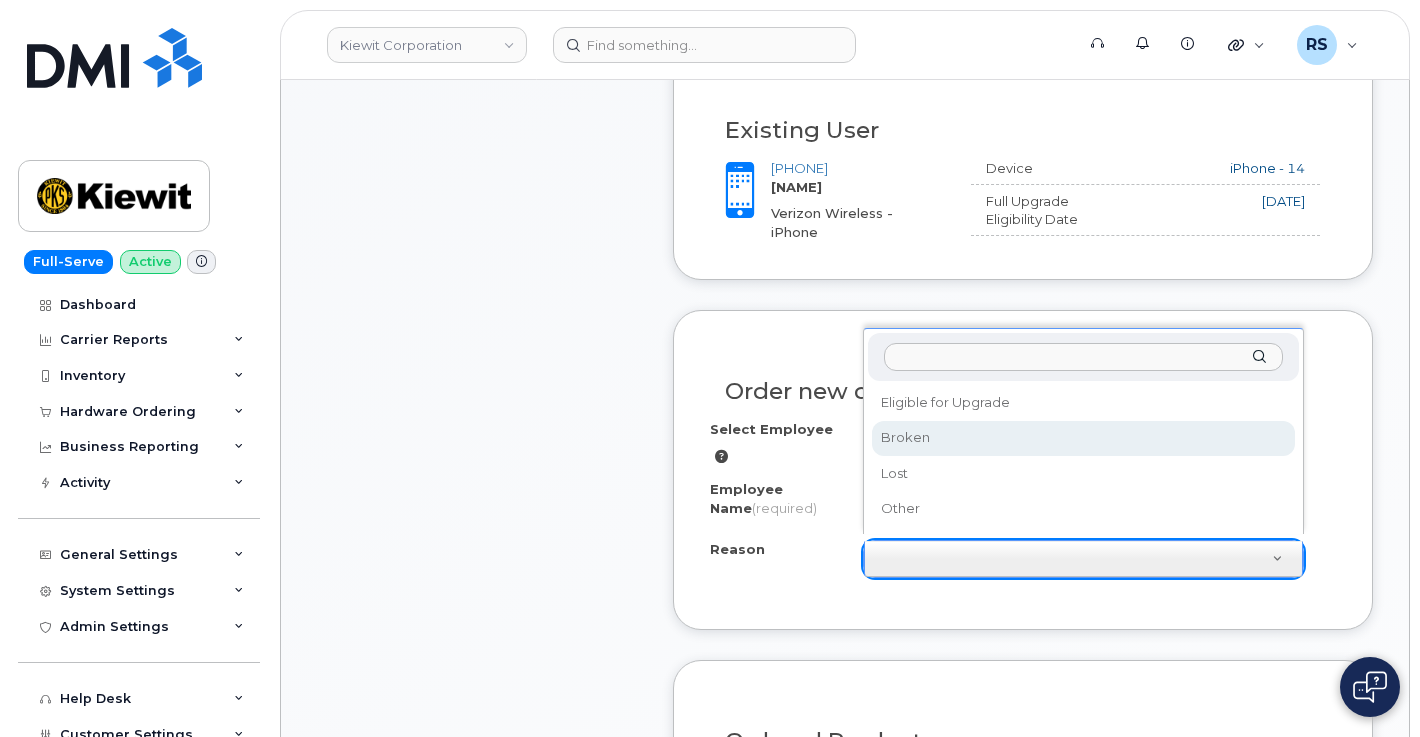select on "broken" 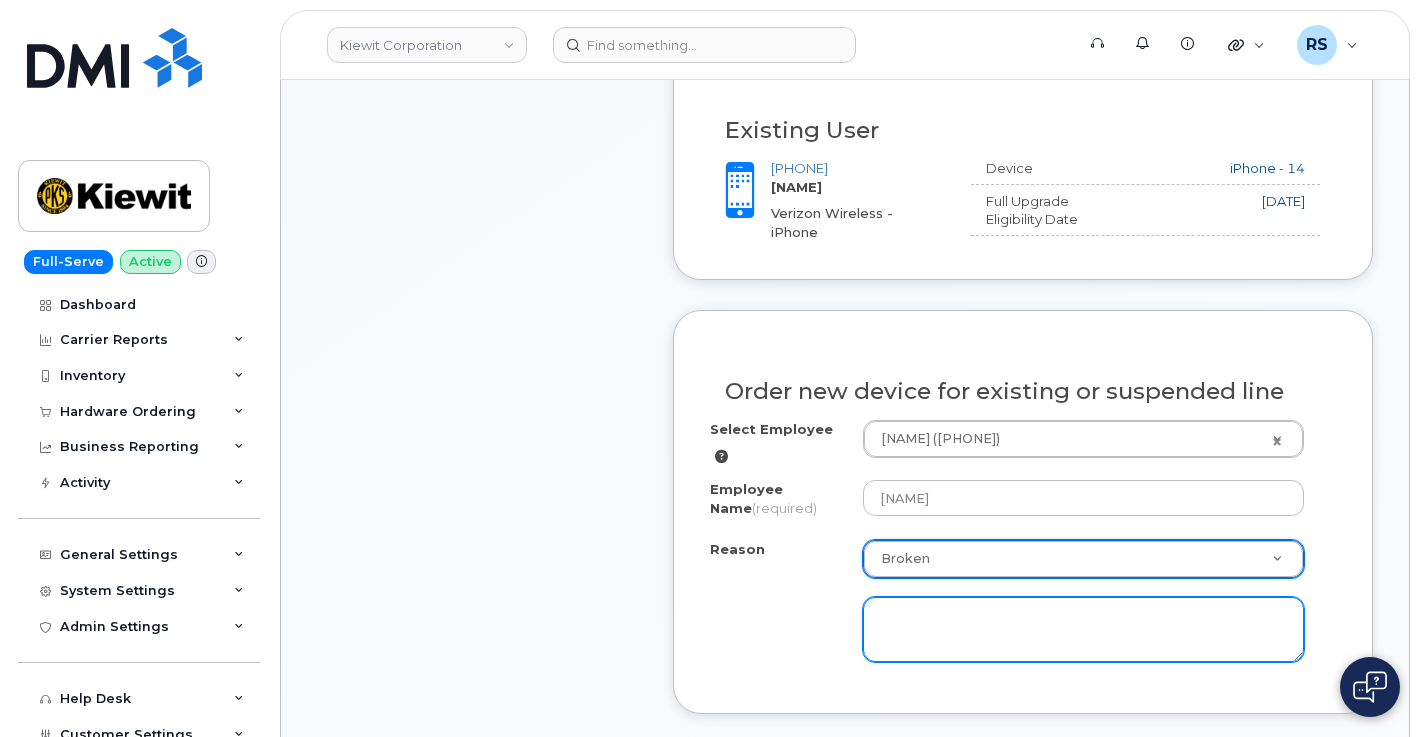 click at bounding box center (1084, 630) 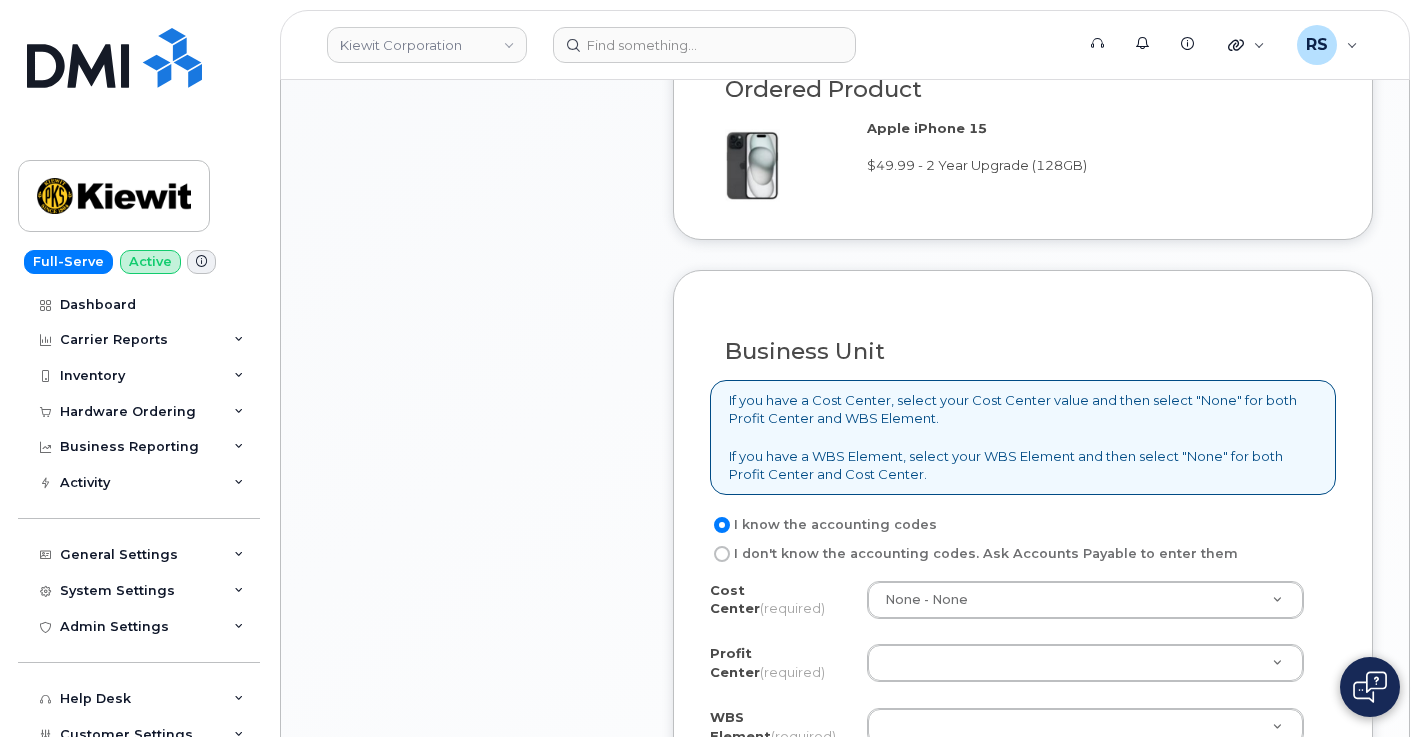 scroll, scrollTop: 1533, scrollLeft: 0, axis: vertical 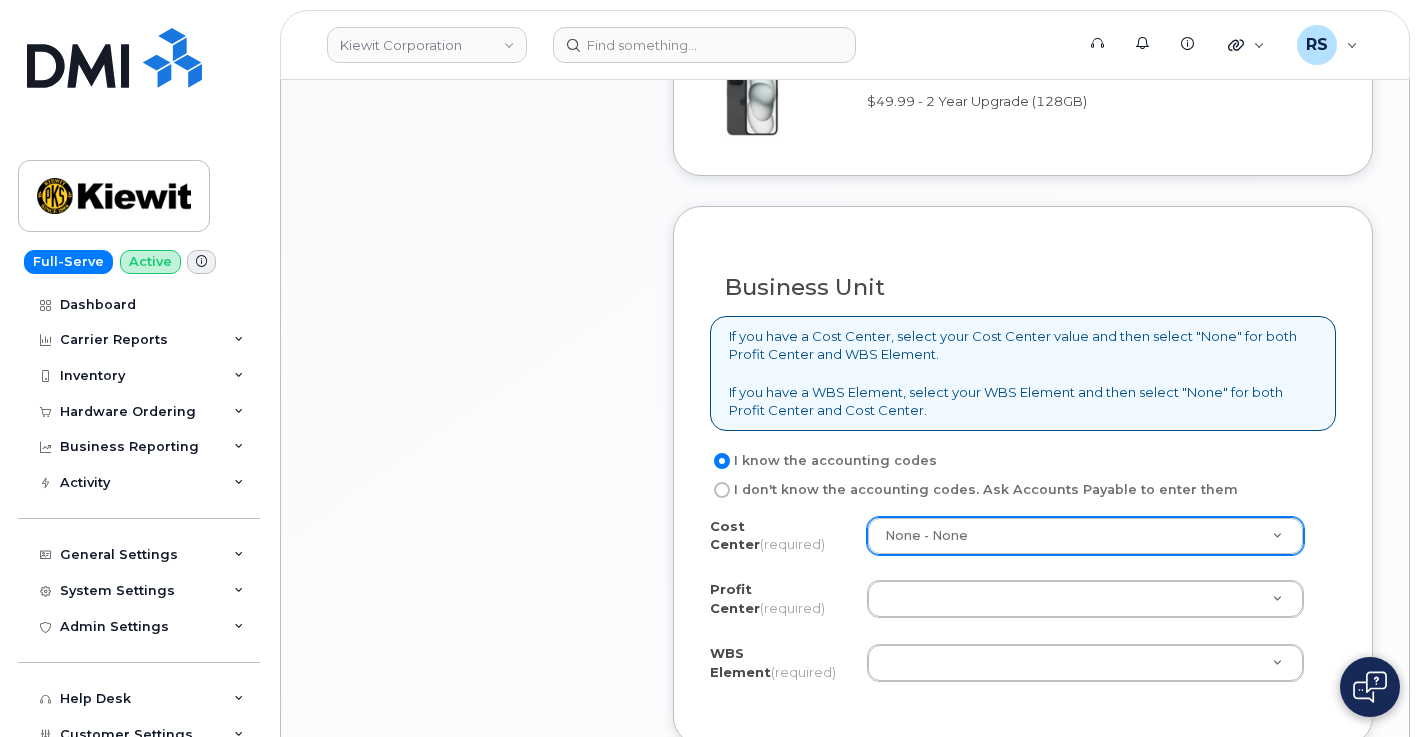 type on "poor battery life" 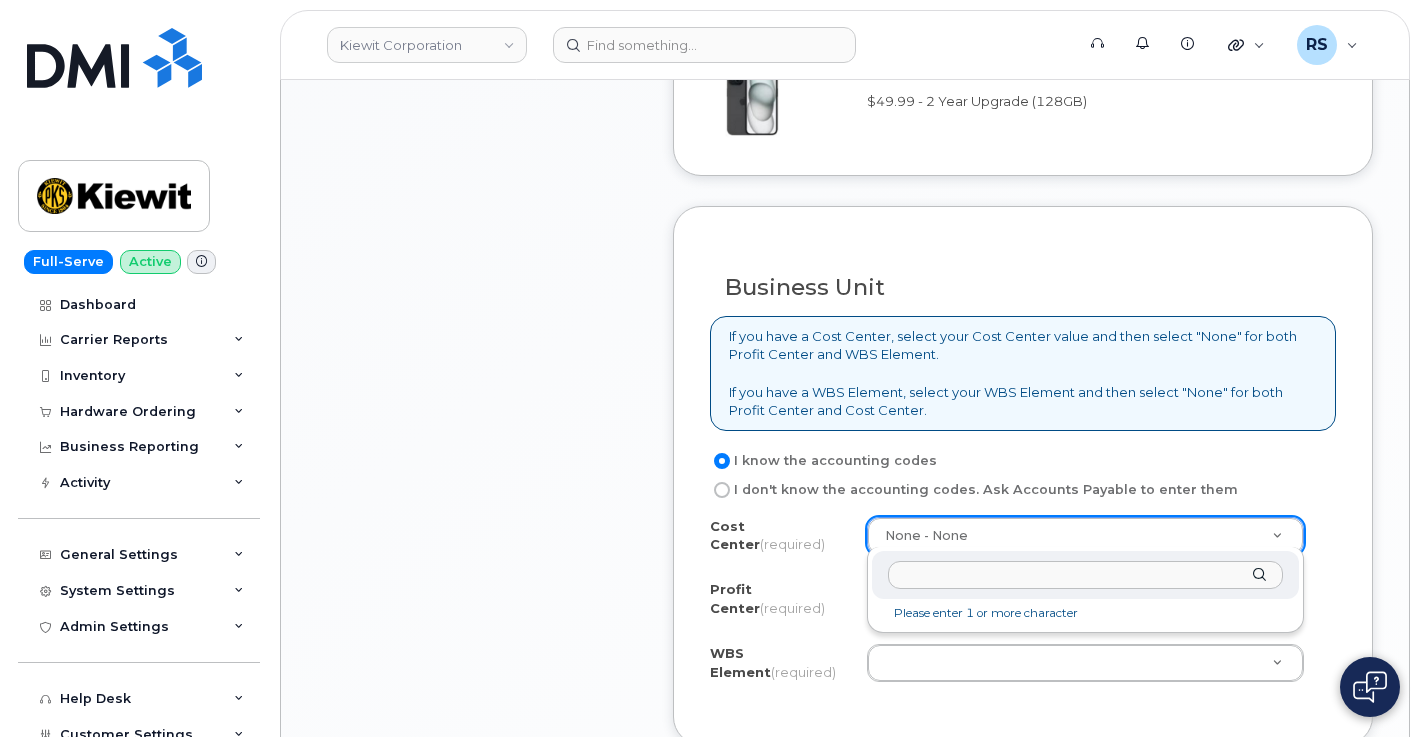 click at bounding box center [1086, 575] 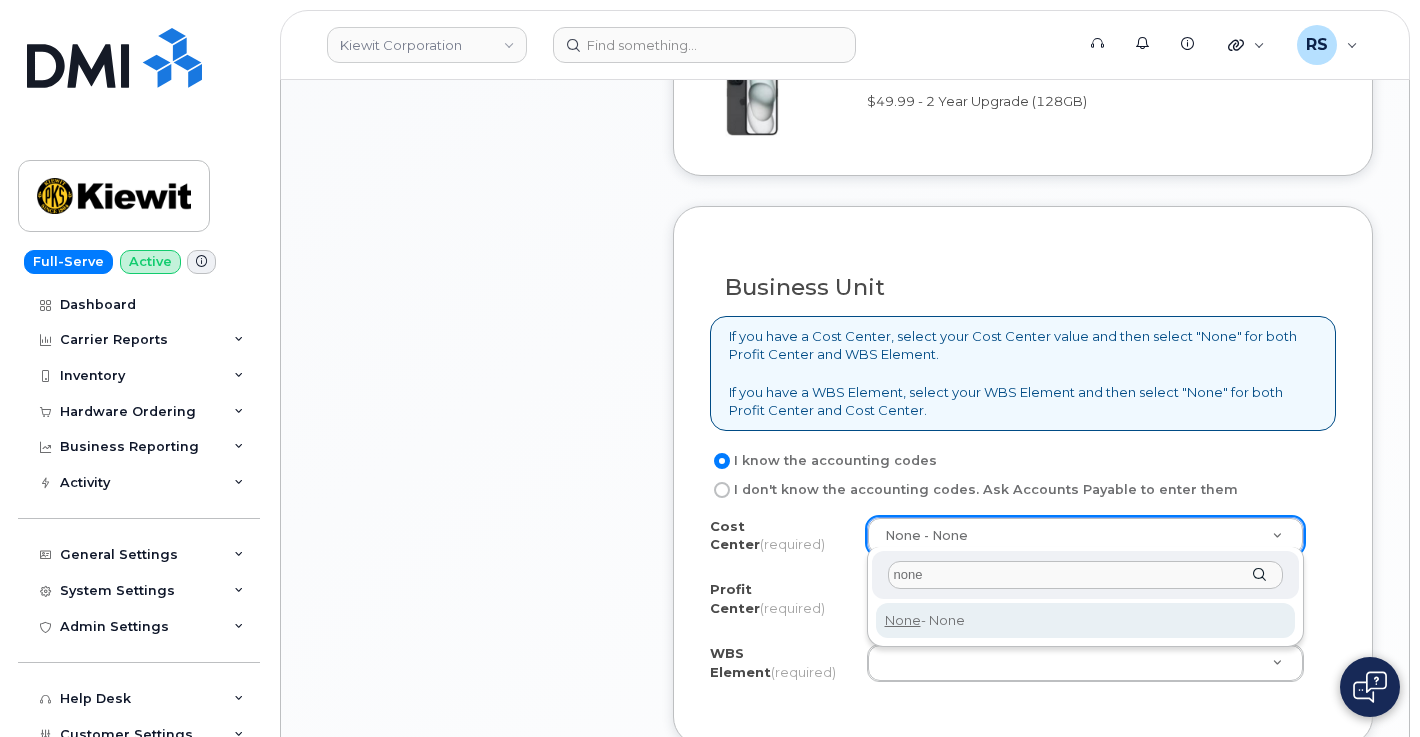 type on "none" 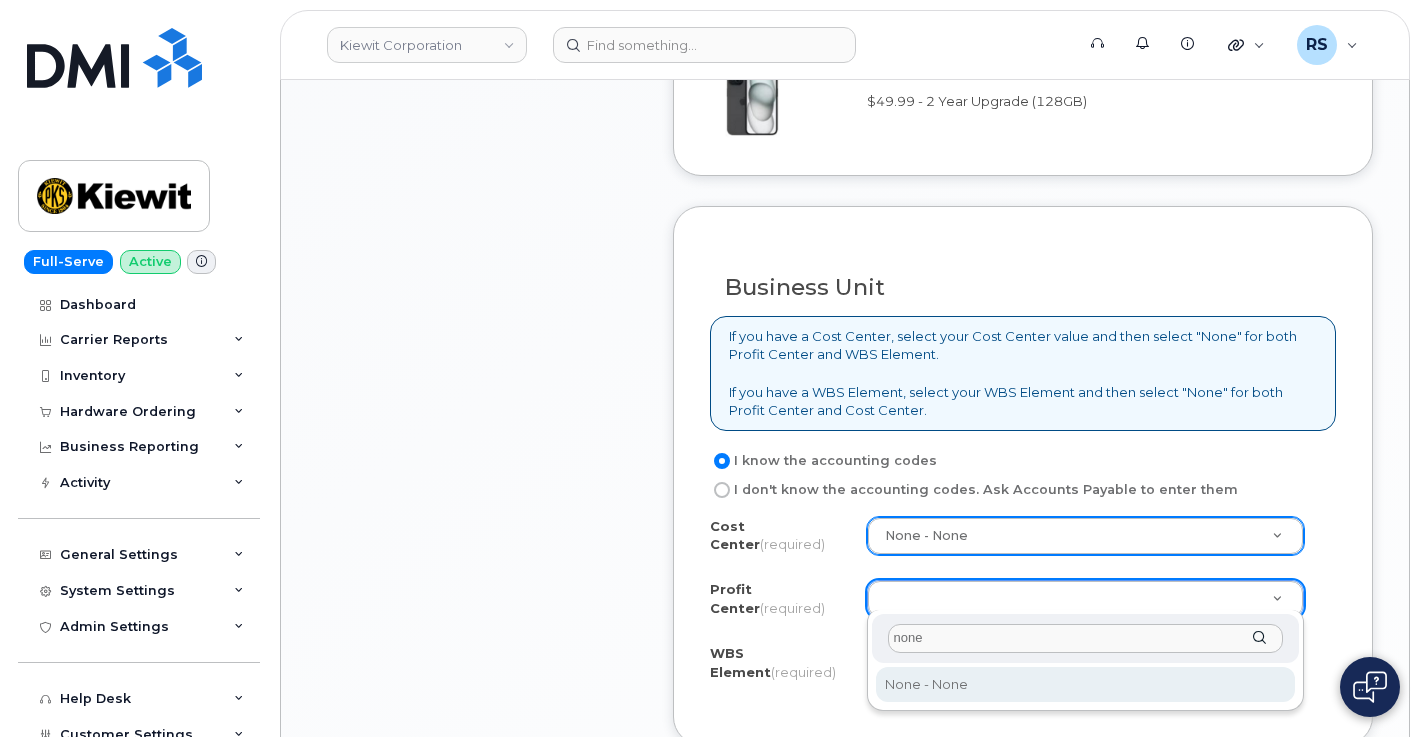 type on "none" 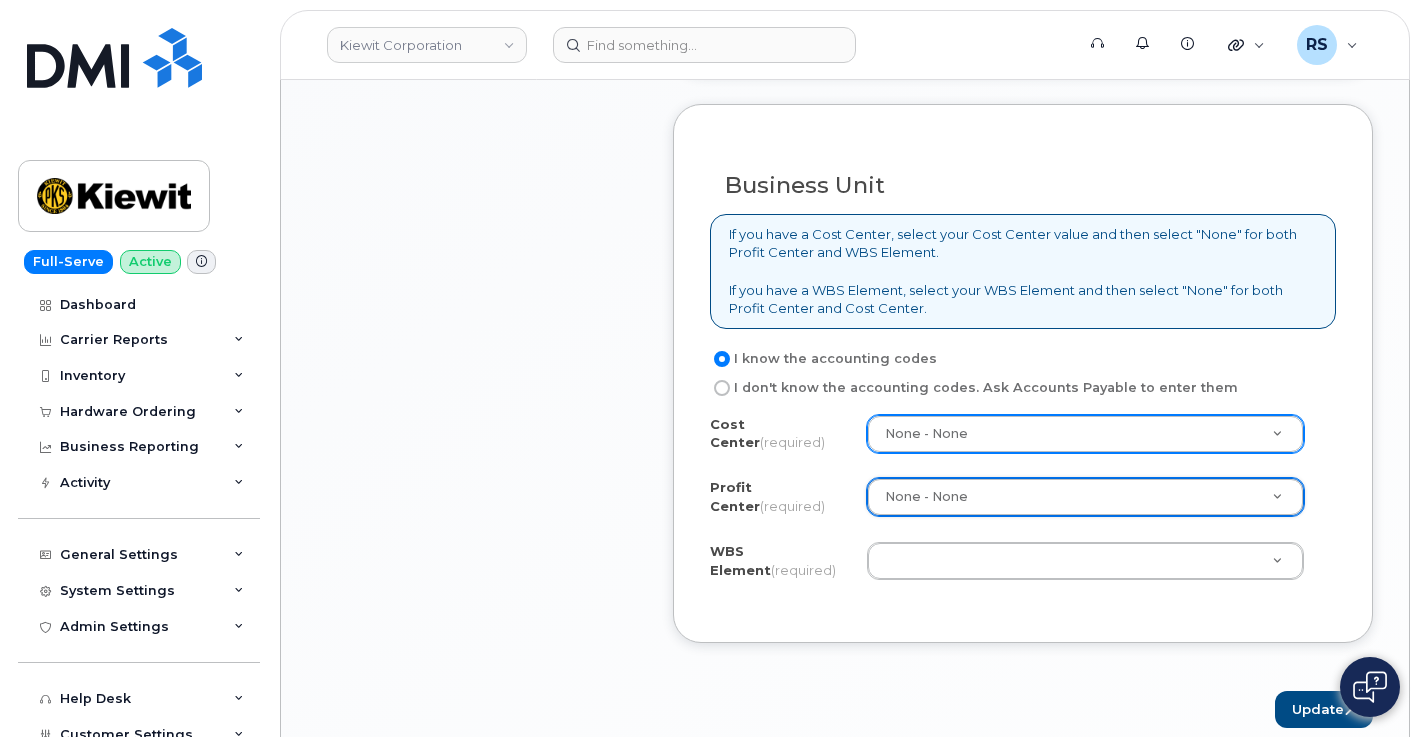 scroll, scrollTop: 1733, scrollLeft: 0, axis: vertical 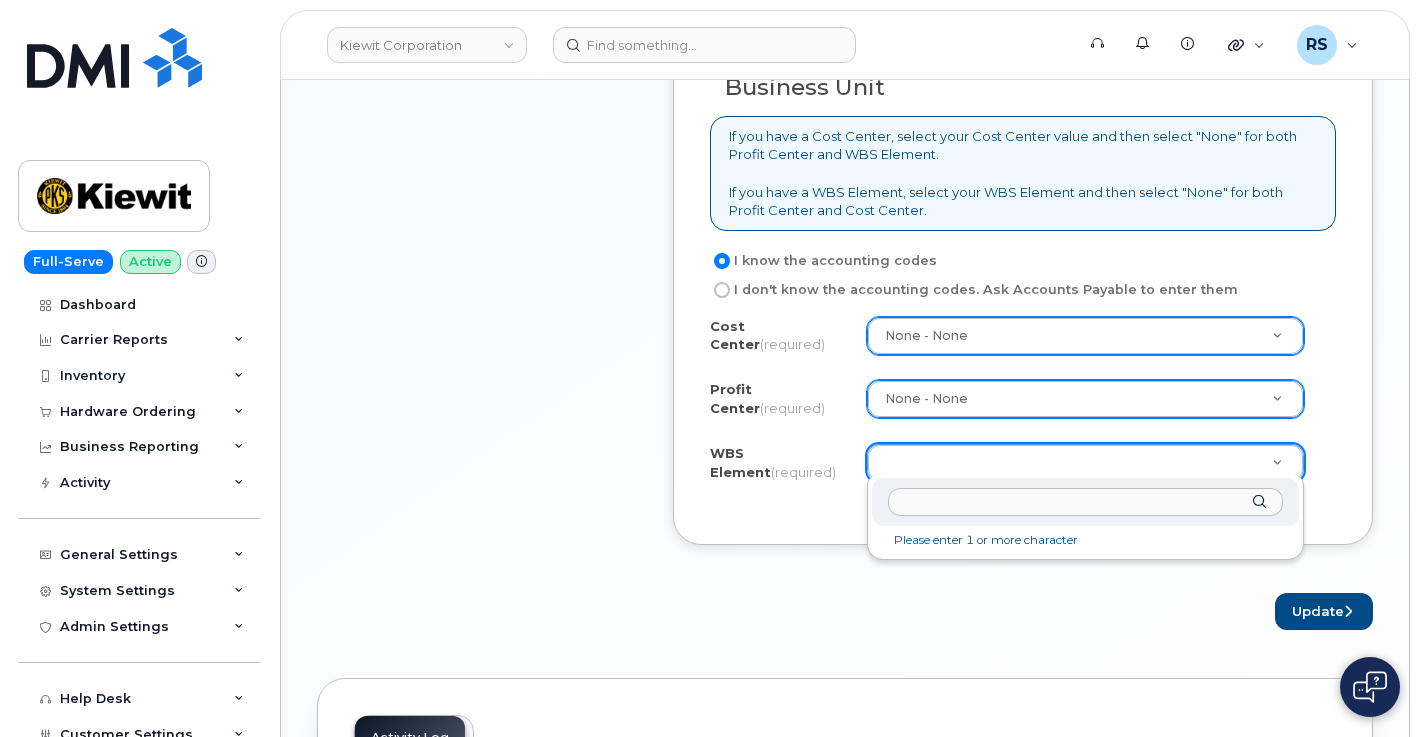 click at bounding box center [1086, 502] 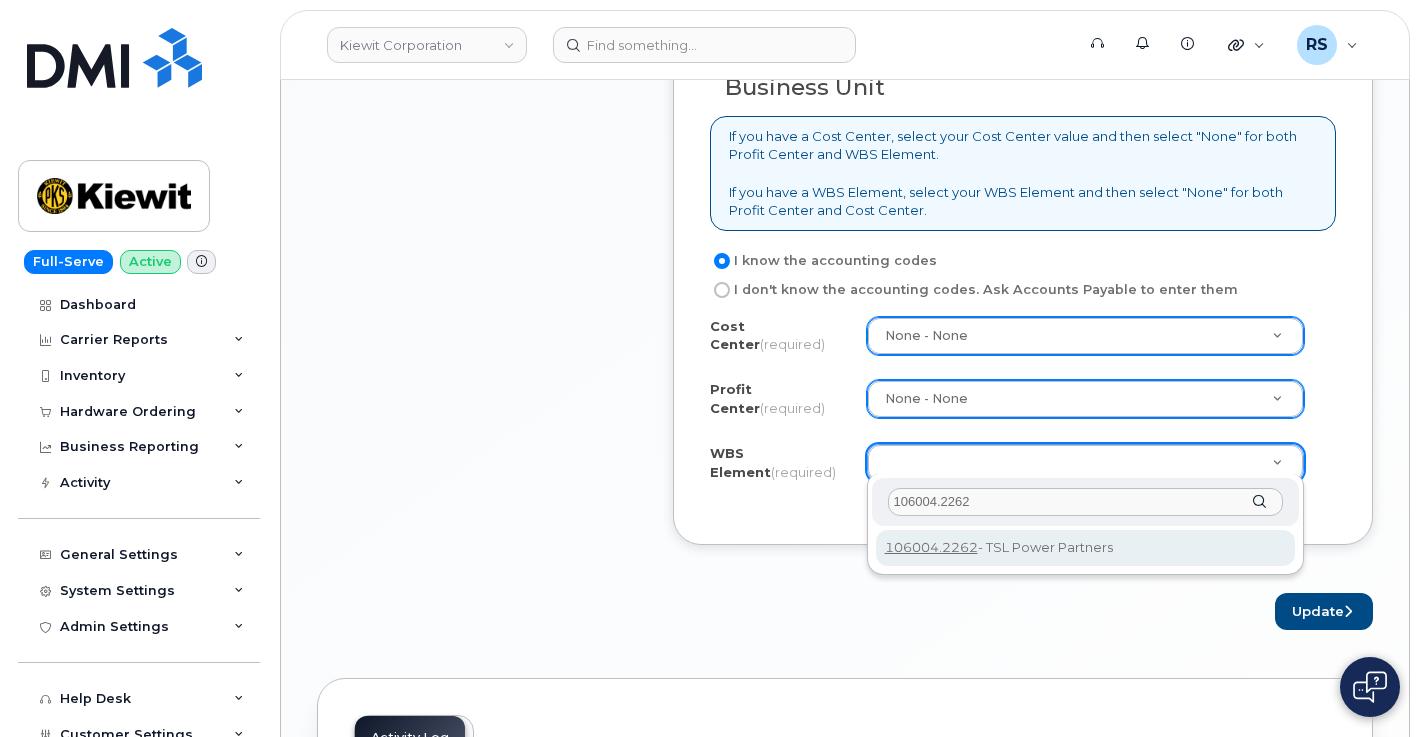 type on "106004.2262" 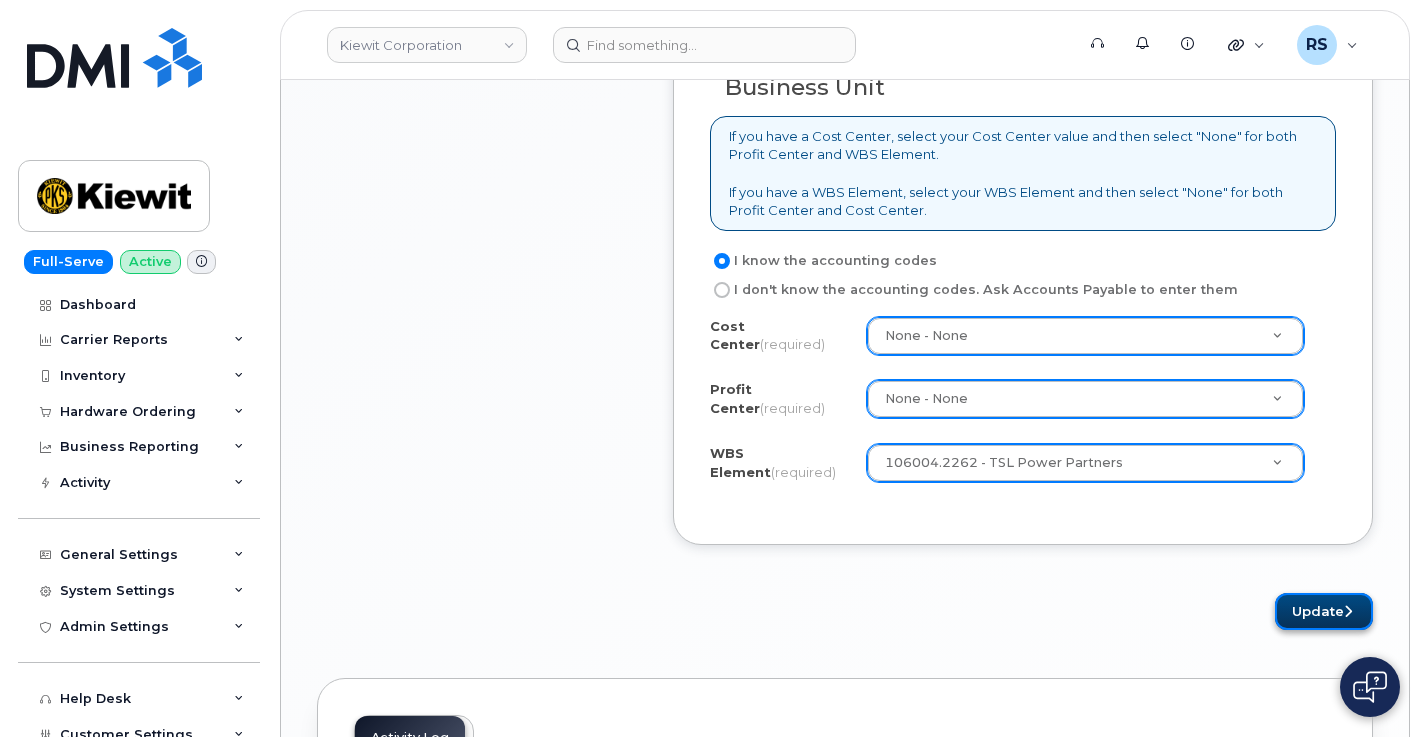 click on "Update" at bounding box center (1324, 611) 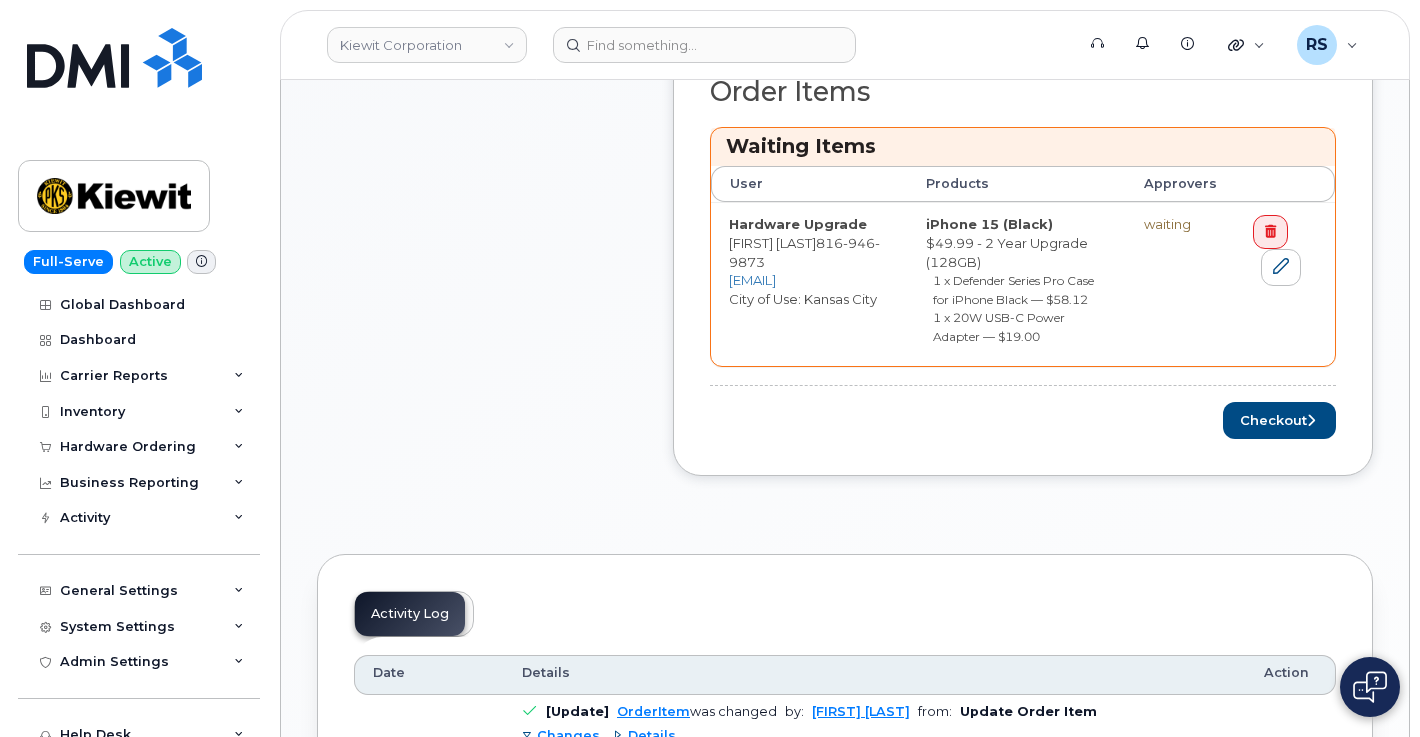scroll, scrollTop: 867, scrollLeft: 0, axis: vertical 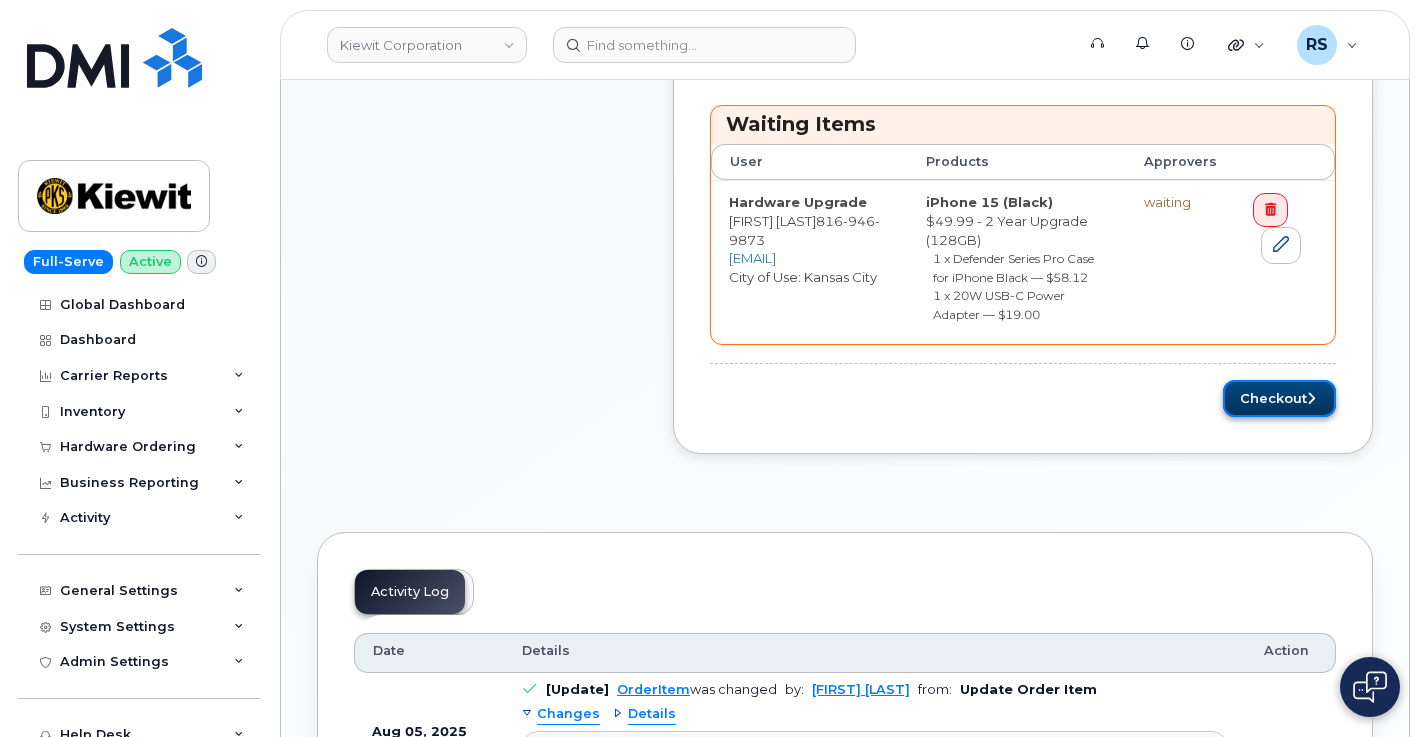 click on "Checkout" at bounding box center [1279, 398] 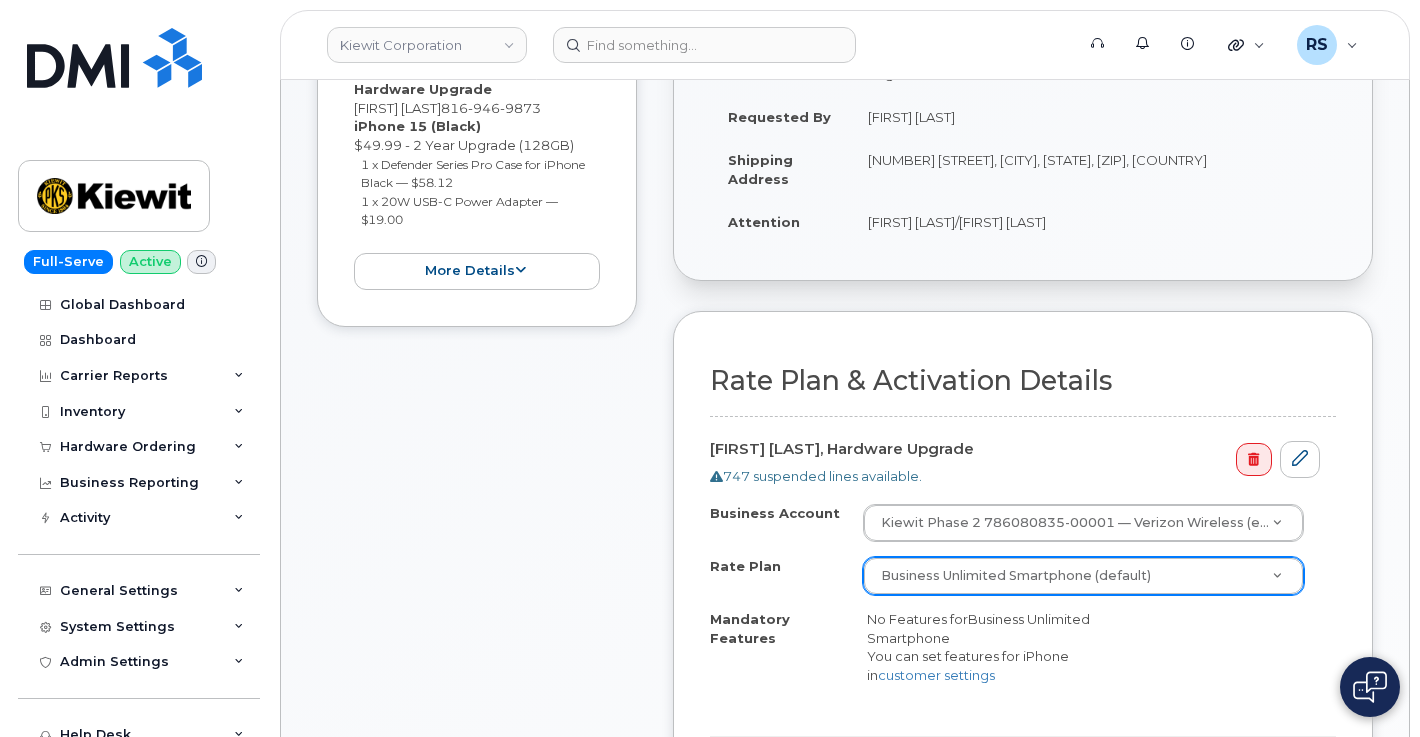 scroll, scrollTop: 533, scrollLeft: 0, axis: vertical 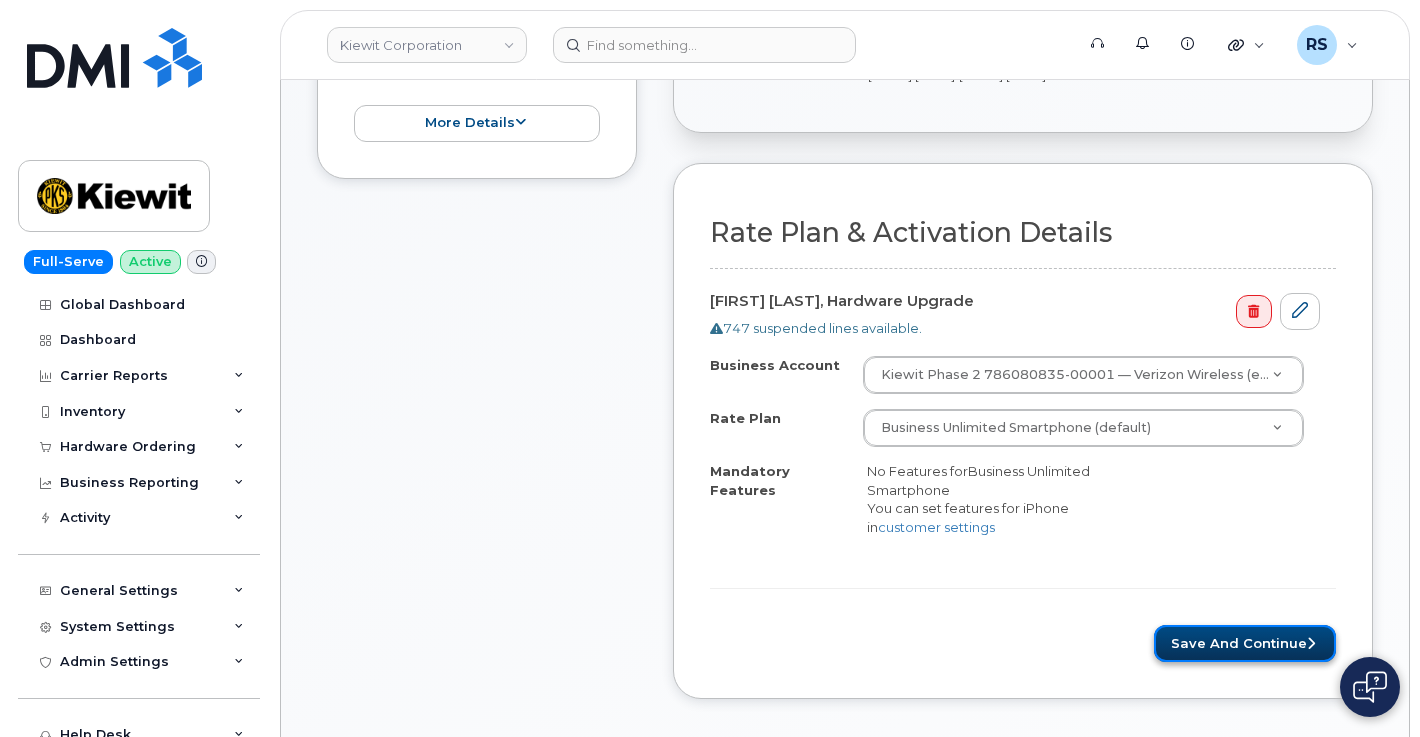 click on "Save and Continue" at bounding box center (1245, 643) 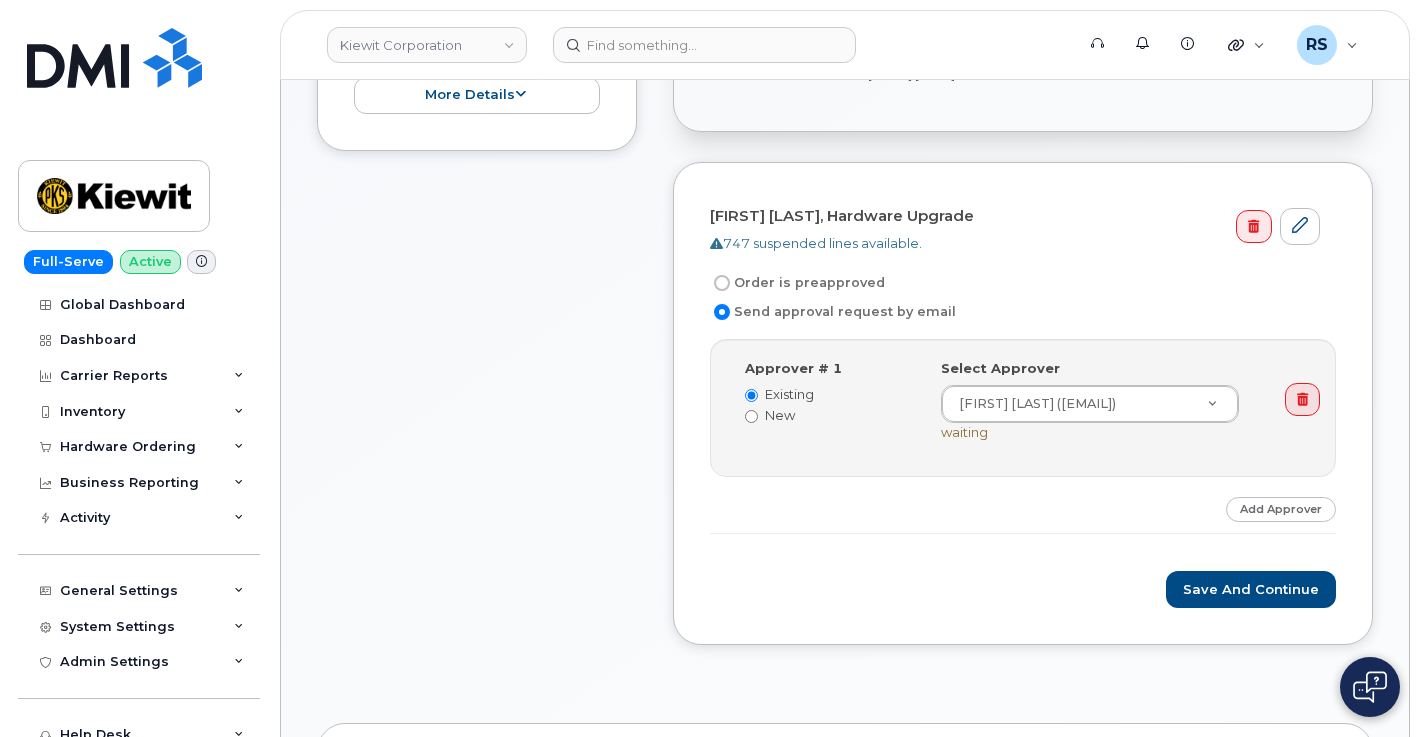 scroll, scrollTop: 600, scrollLeft: 0, axis: vertical 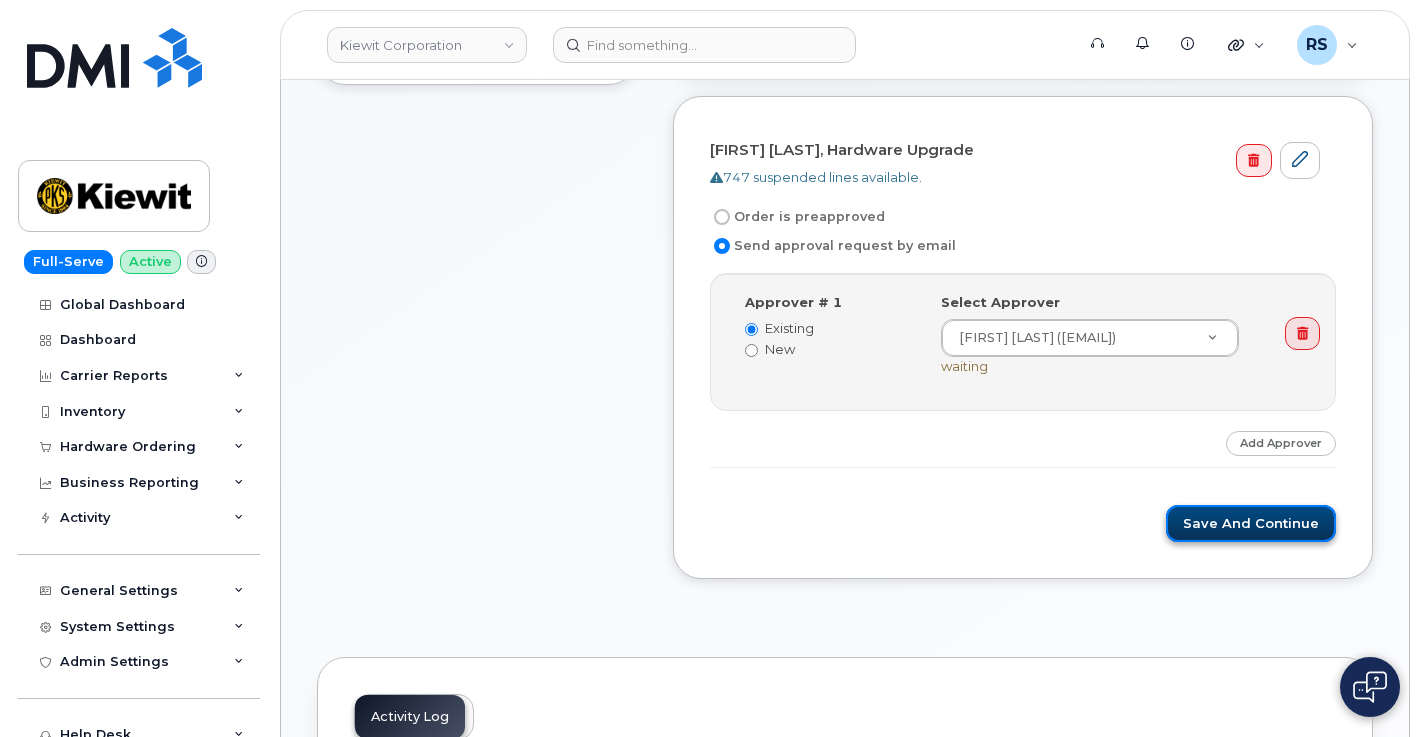 click on "Save and Continue" at bounding box center [1251, 523] 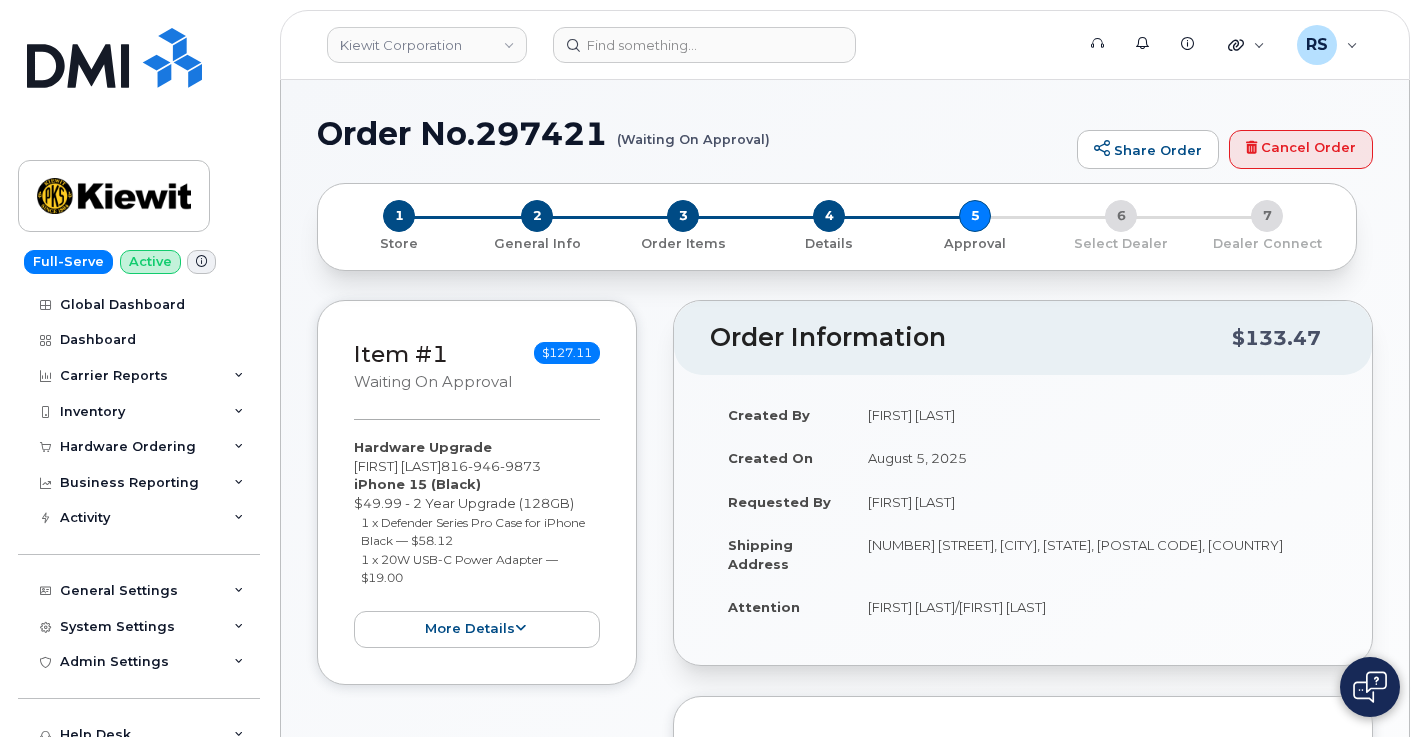 scroll, scrollTop: 0, scrollLeft: 0, axis: both 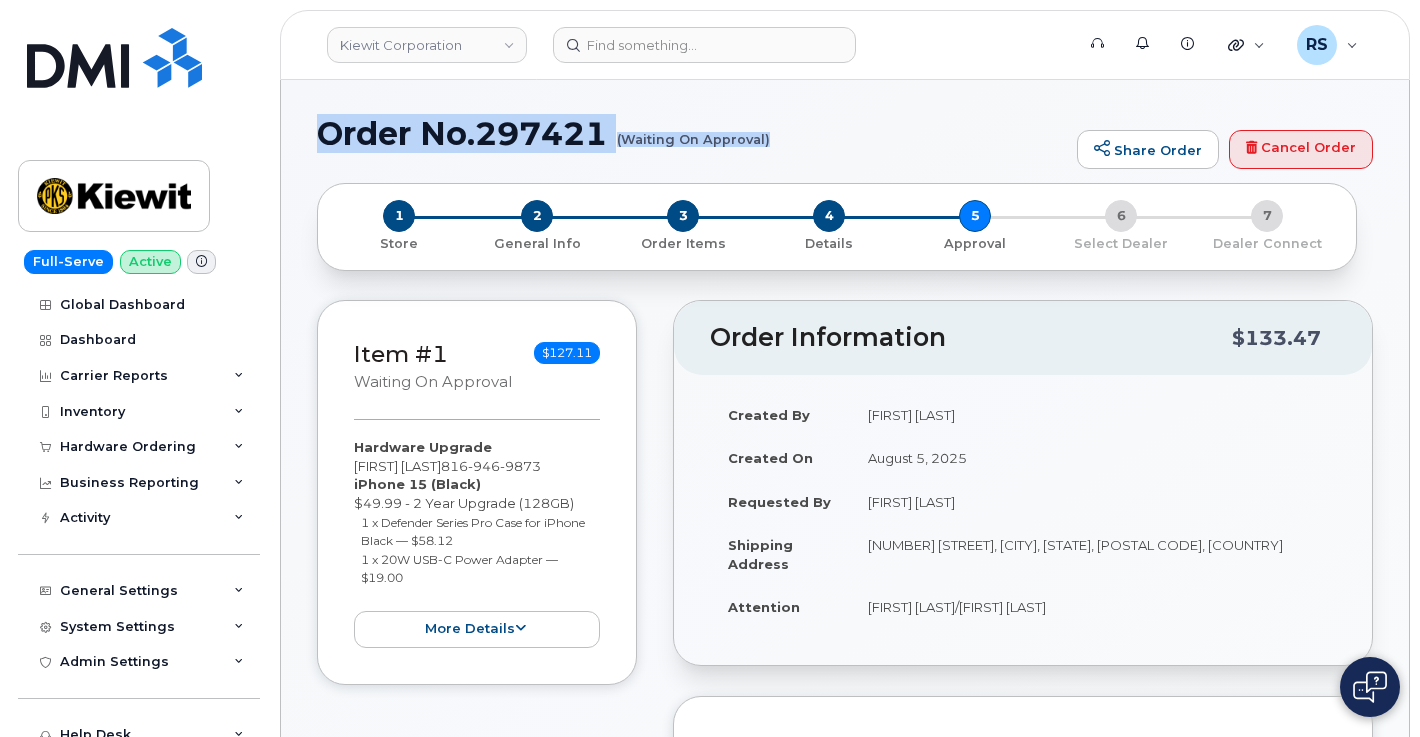 drag, startPoint x: 322, startPoint y: 132, endPoint x: 768, endPoint y: 140, distance: 446.07175 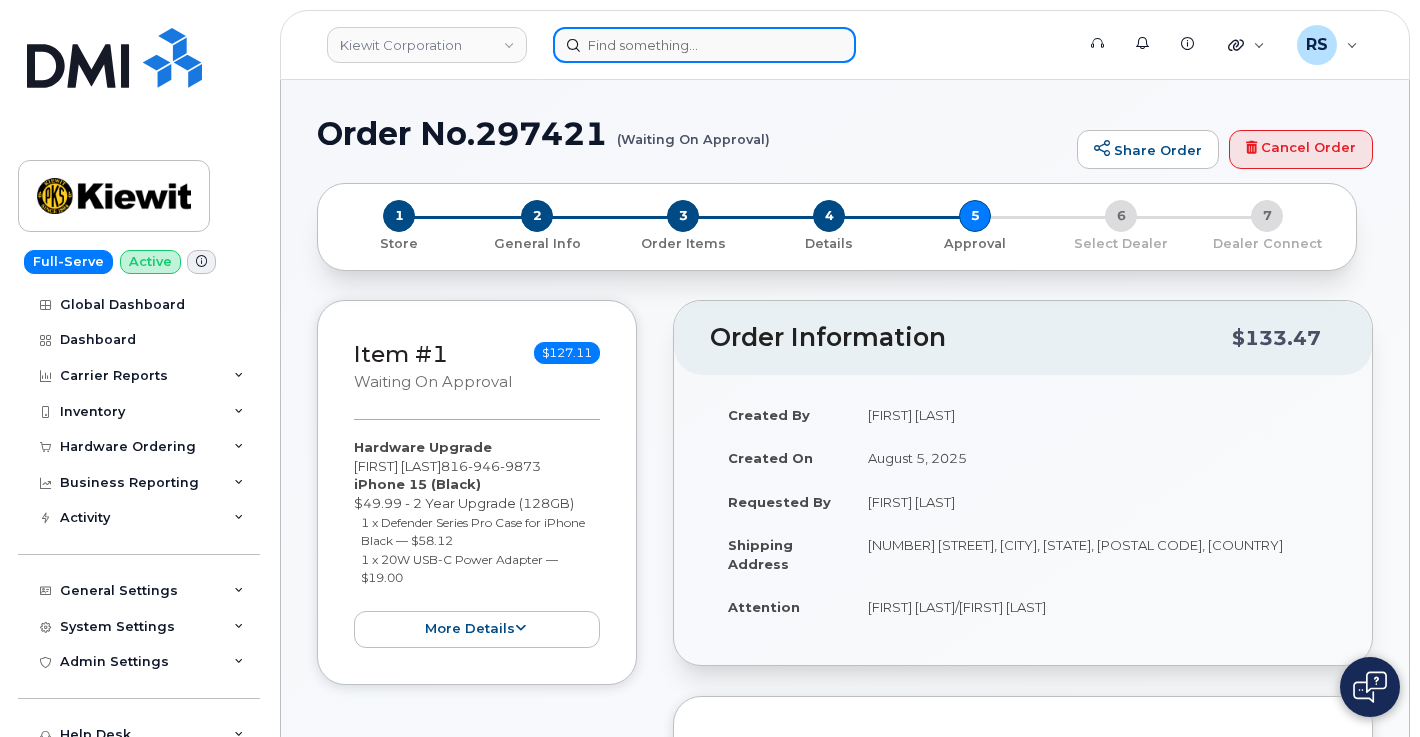 click at bounding box center (704, 45) 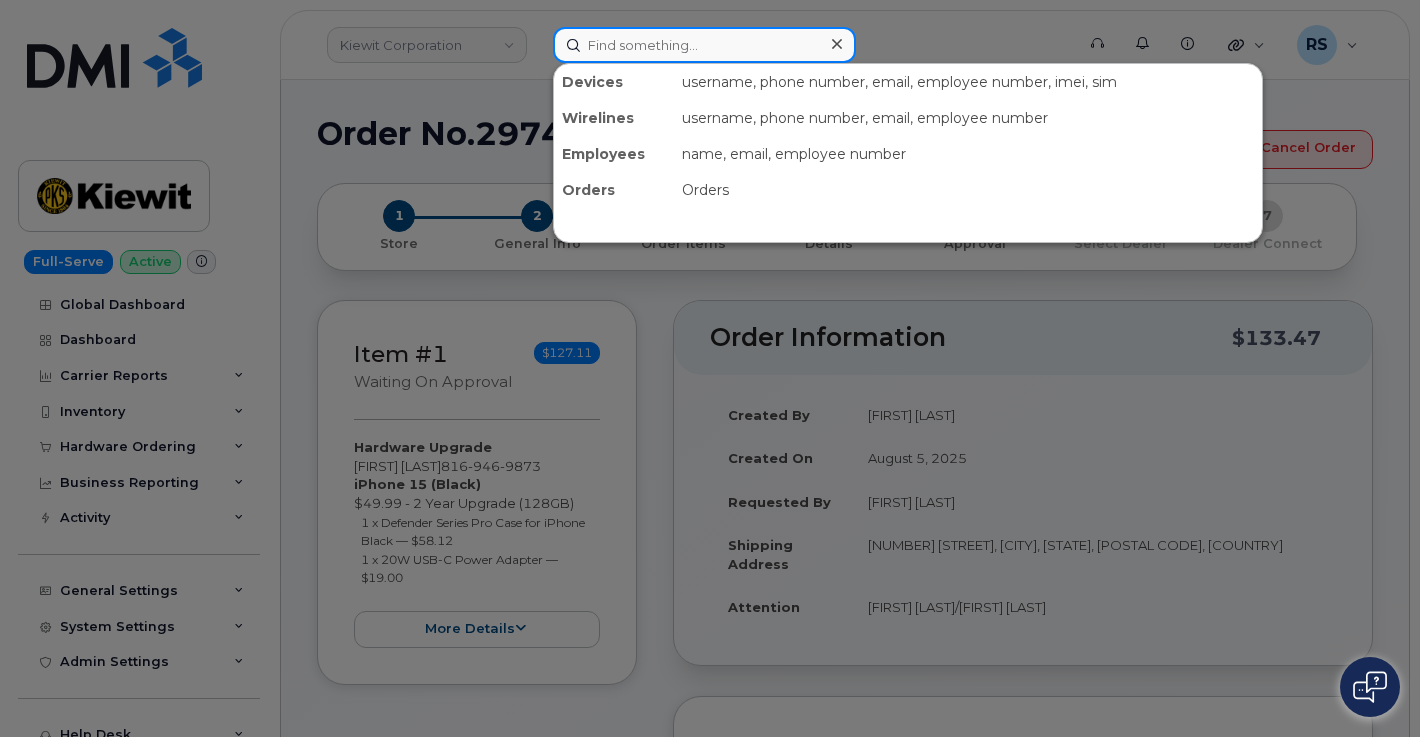 paste on "296941" 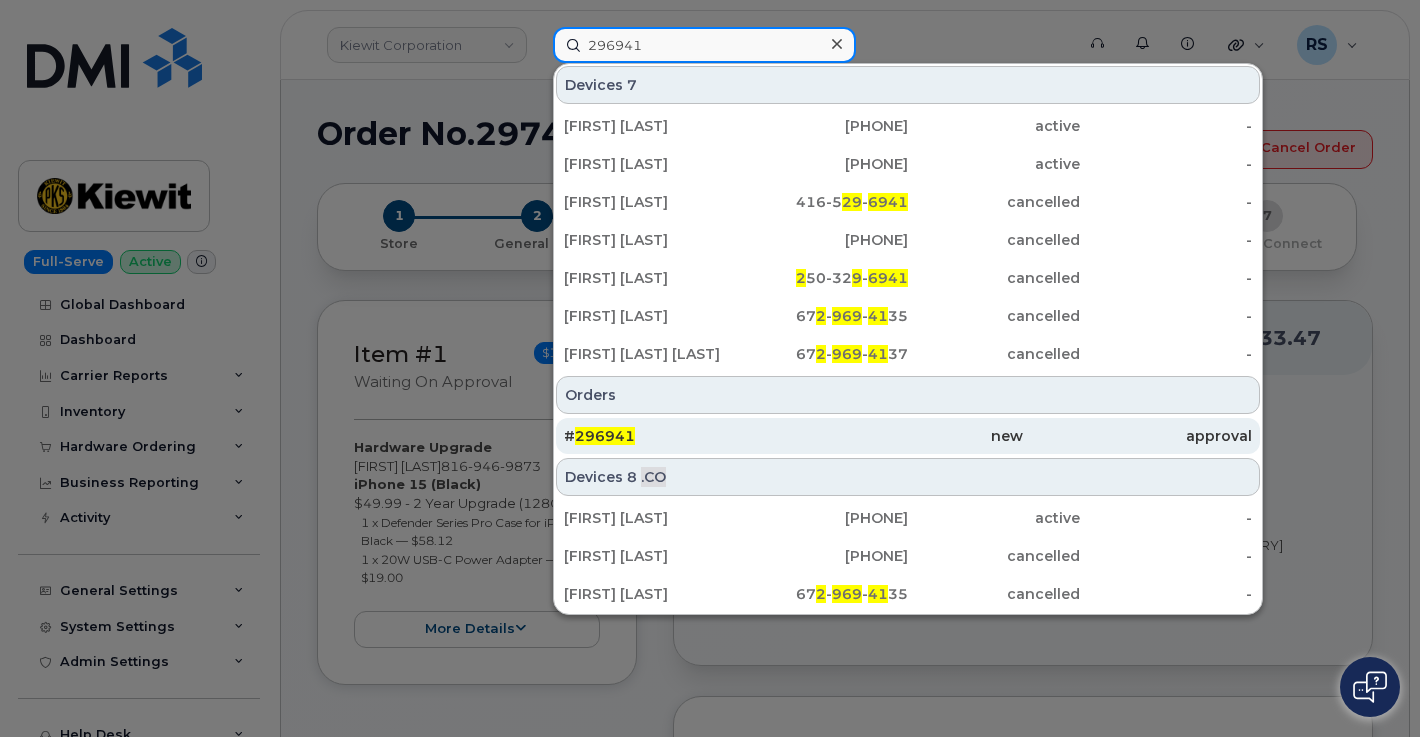 type on "296941" 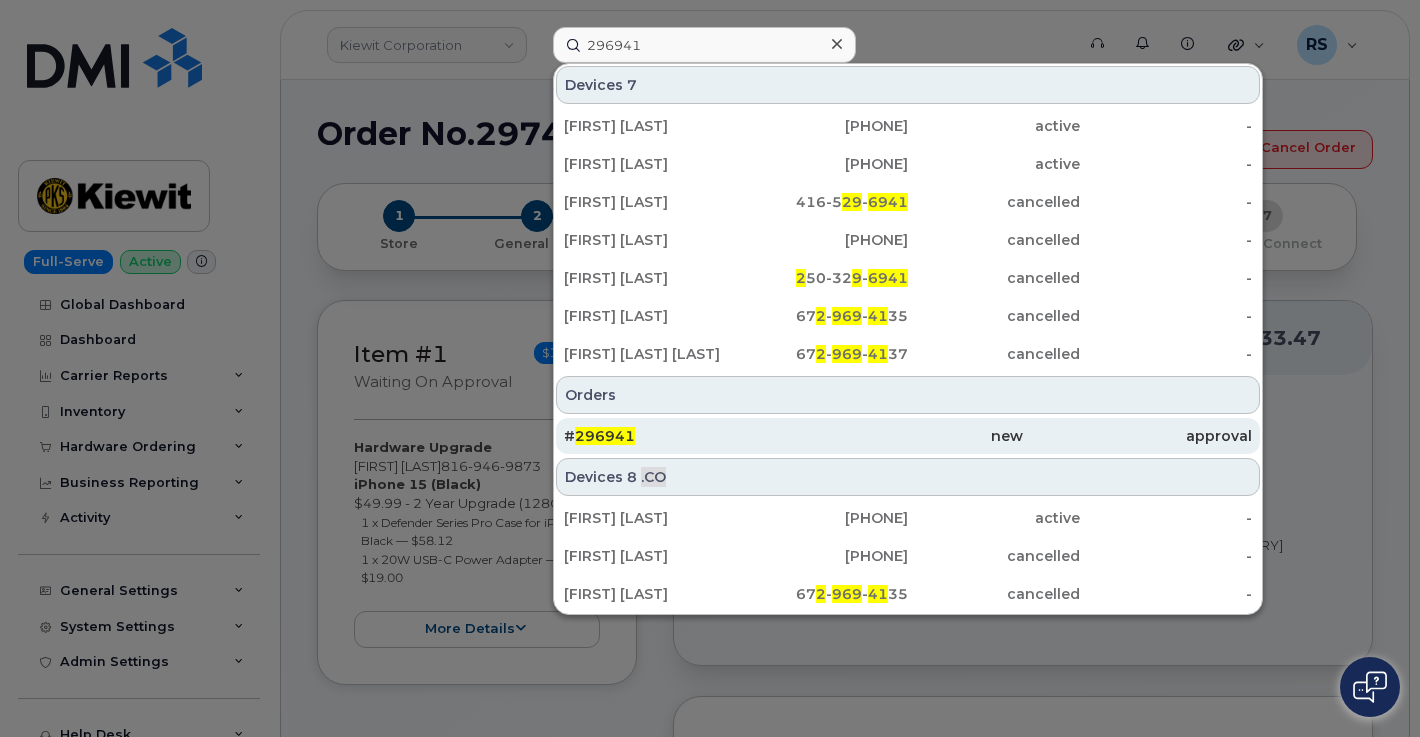 click on "296941" at bounding box center (605, 436) 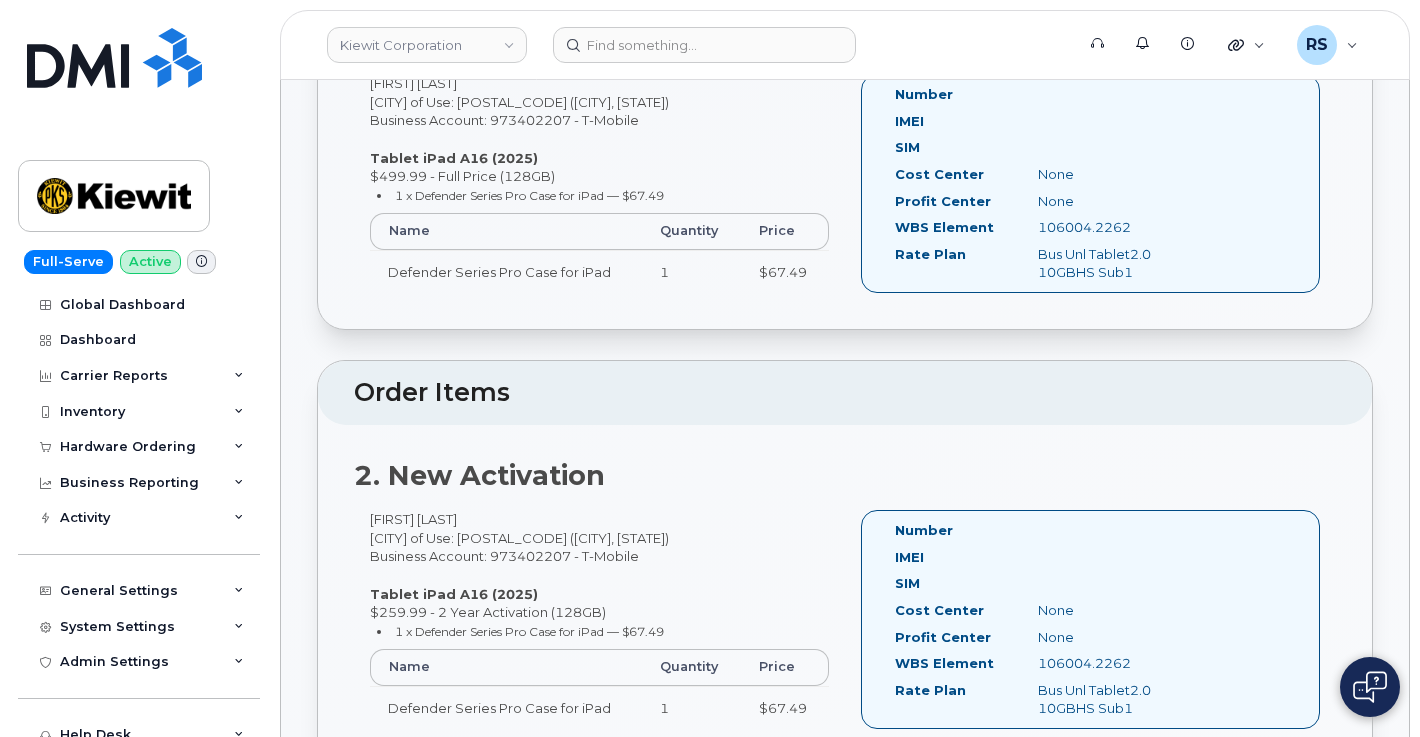 scroll, scrollTop: 667, scrollLeft: 0, axis: vertical 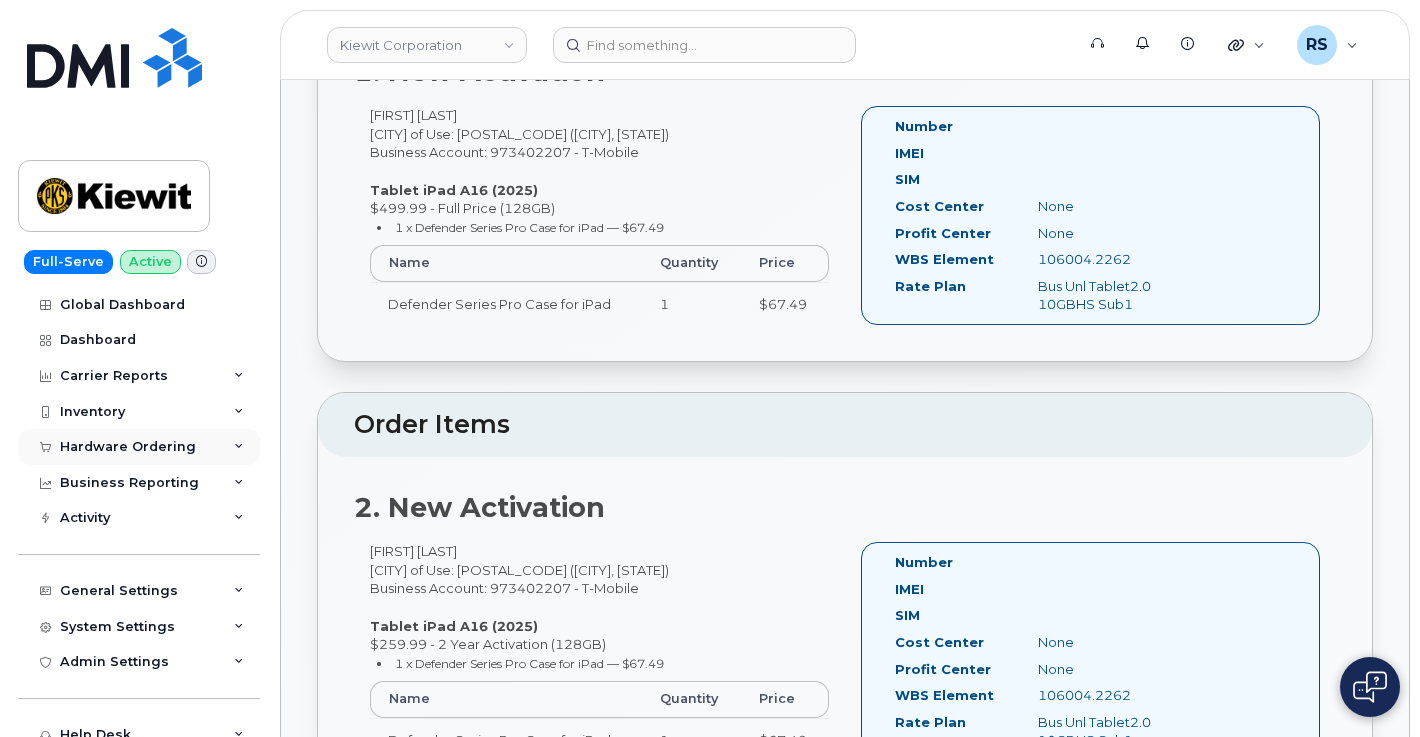click on "Hardware Ordering" at bounding box center [128, 447] 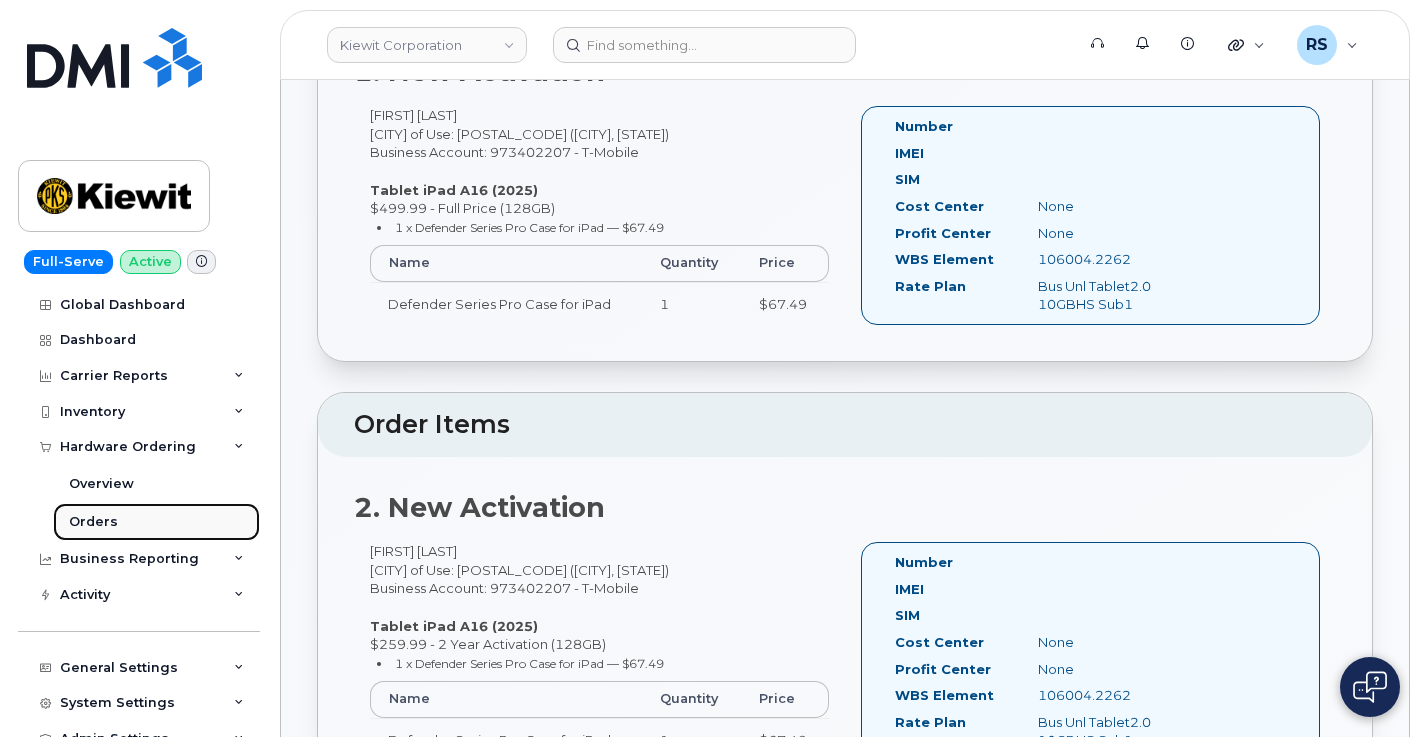 click on "Orders" at bounding box center (93, 522) 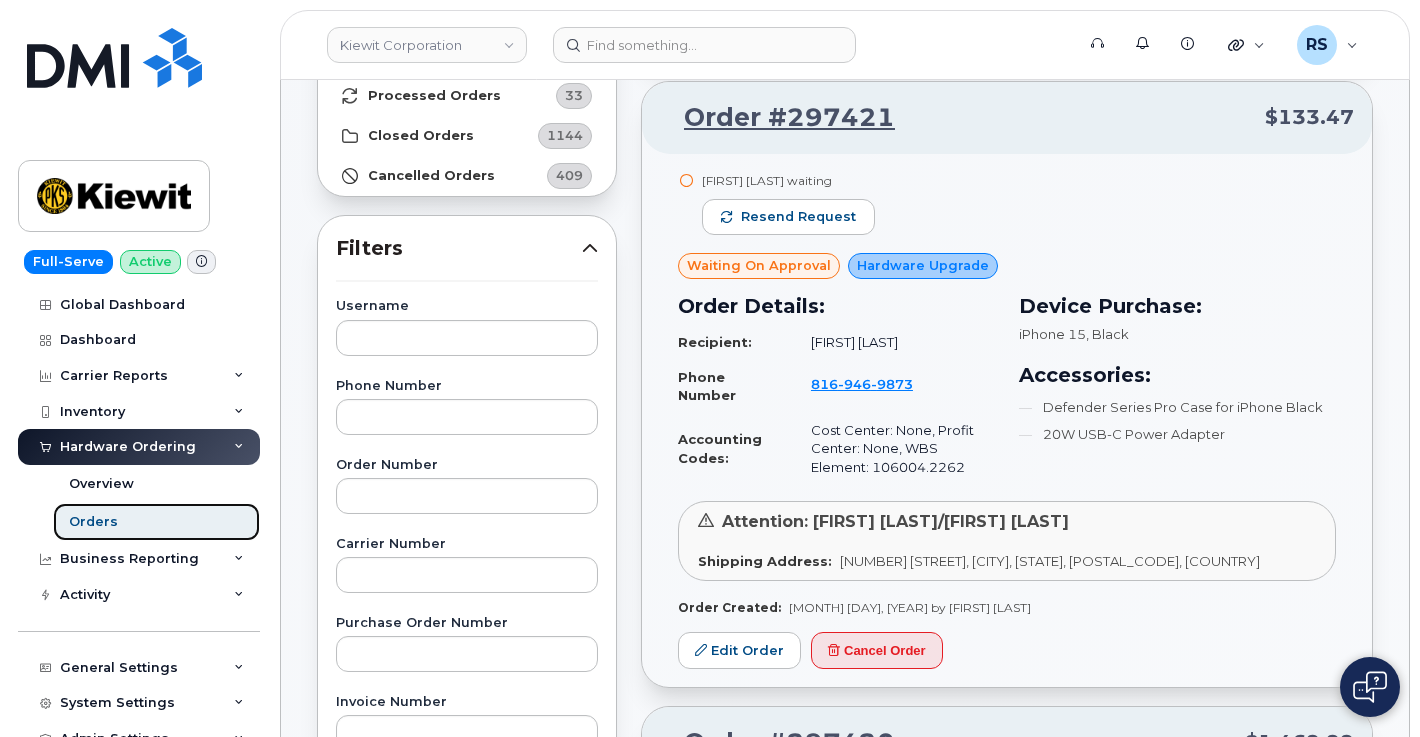 scroll, scrollTop: 200, scrollLeft: 0, axis: vertical 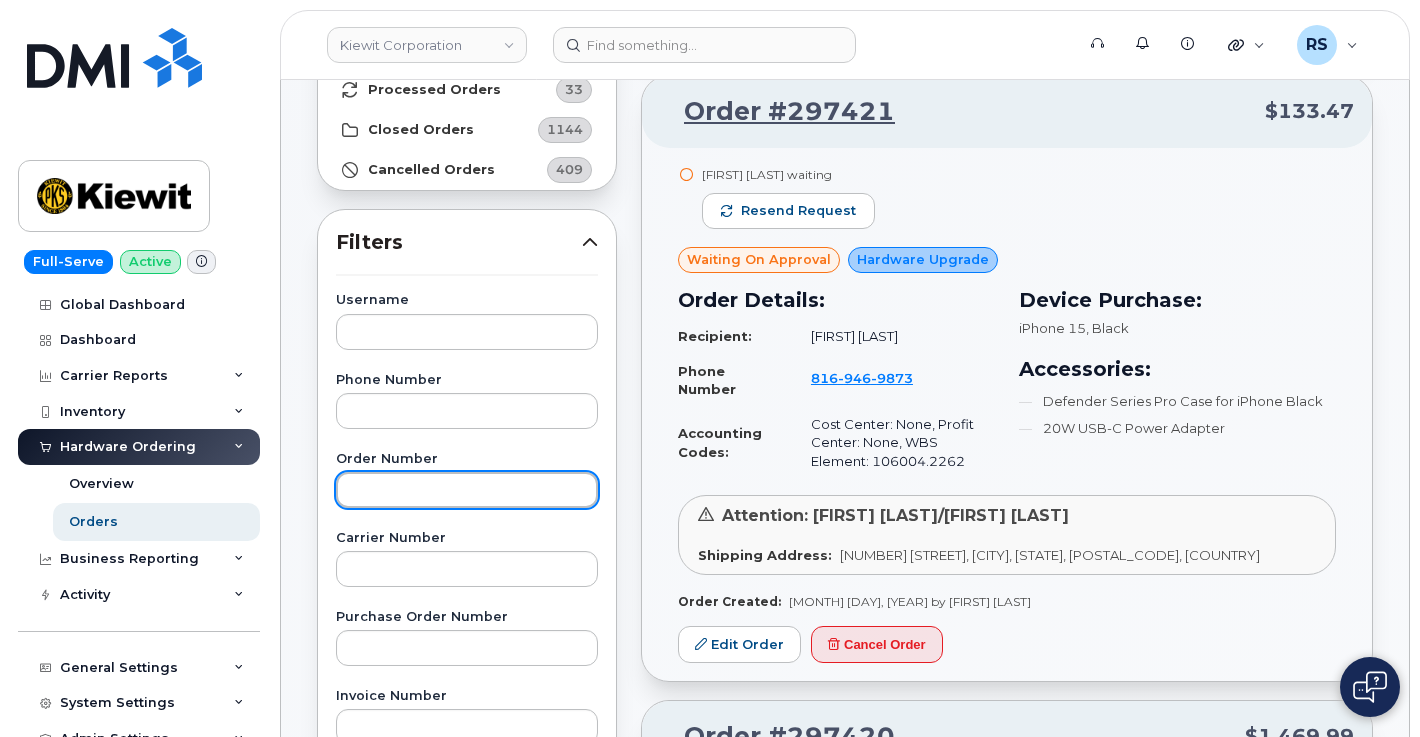 click at bounding box center (467, 490) 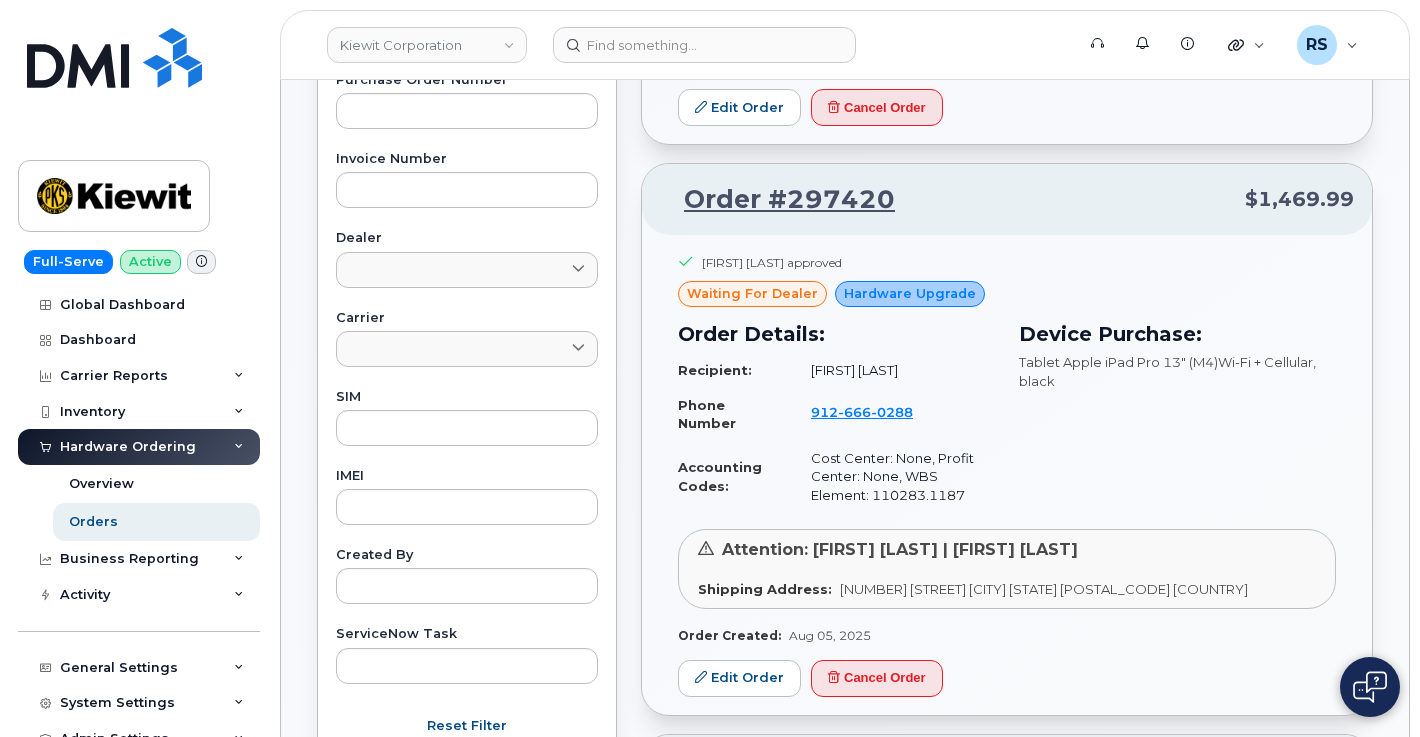 scroll, scrollTop: 867, scrollLeft: 0, axis: vertical 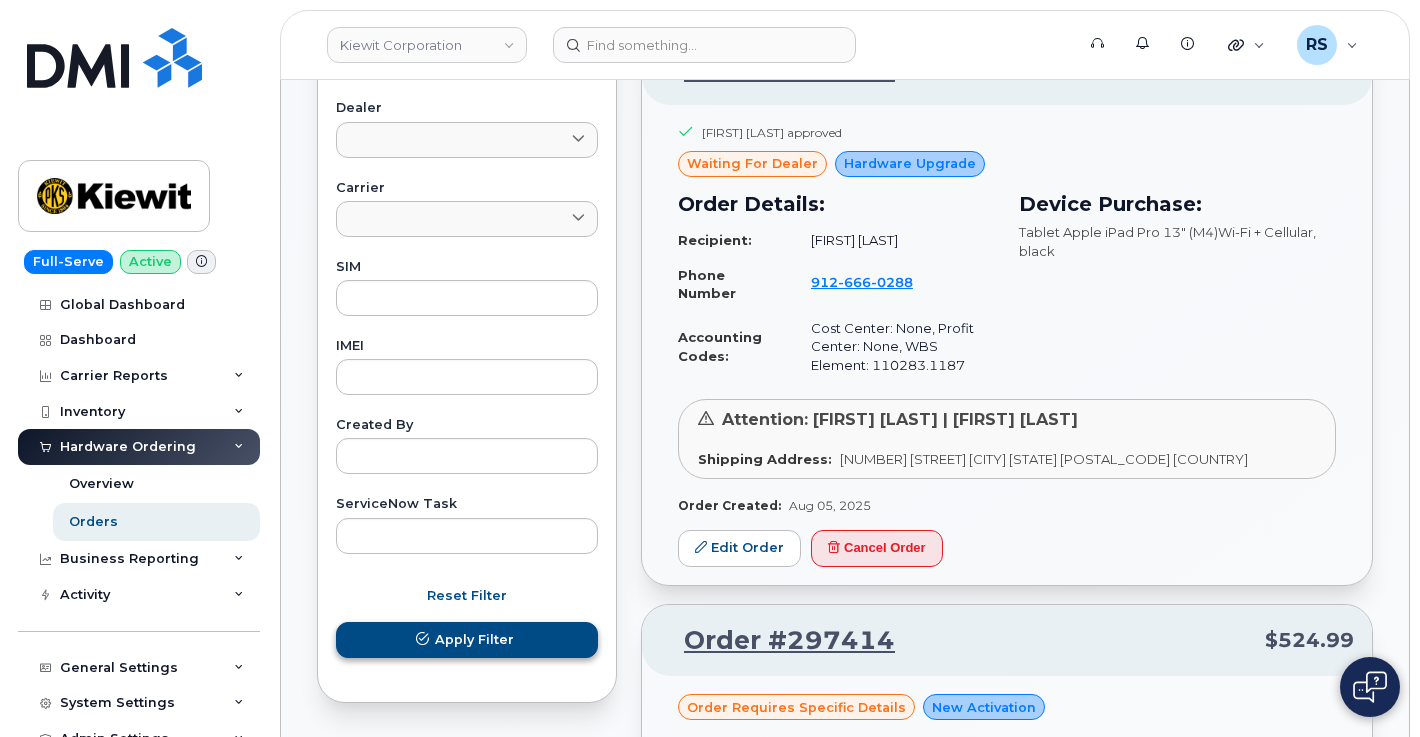 type on "296941" 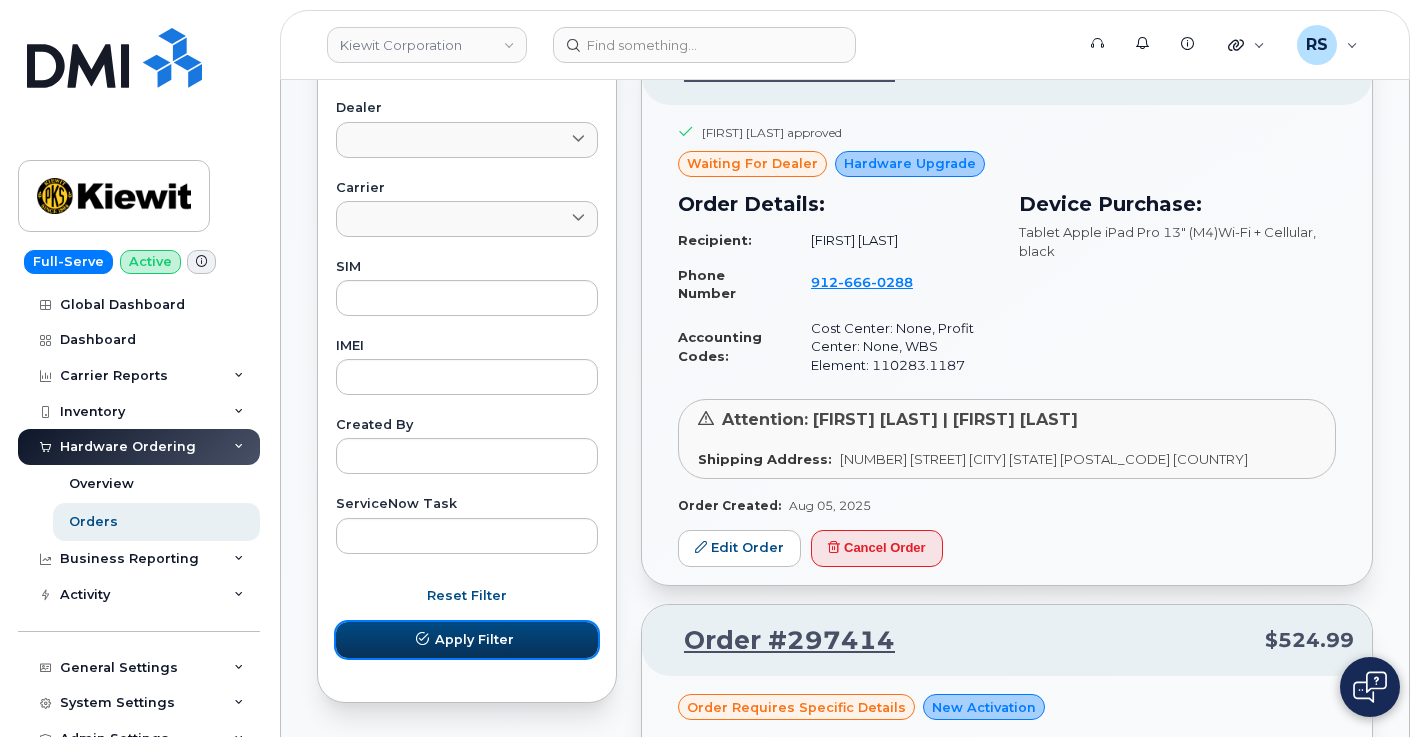 click on "Apply Filter" at bounding box center (467, 640) 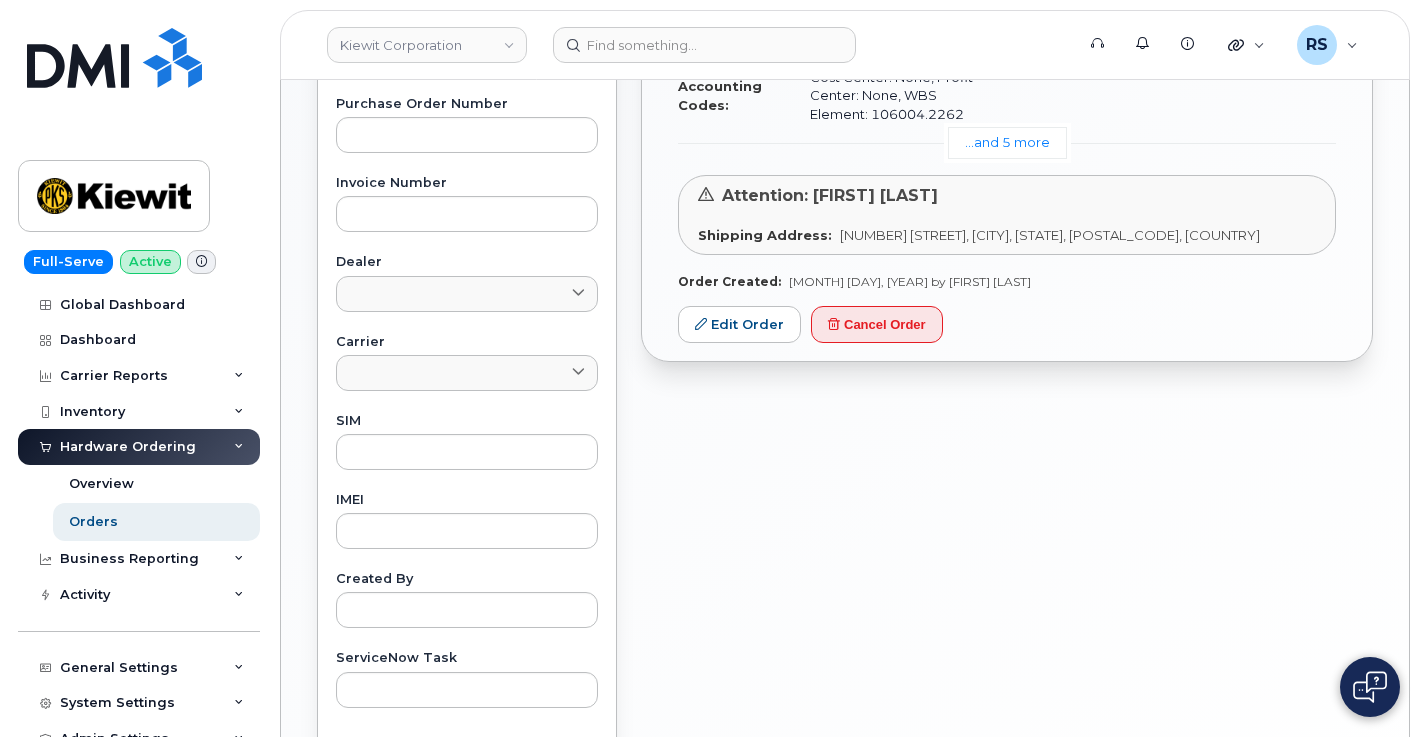 scroll, scrollTop: 467, scrollLeft: 0, axis: vertical 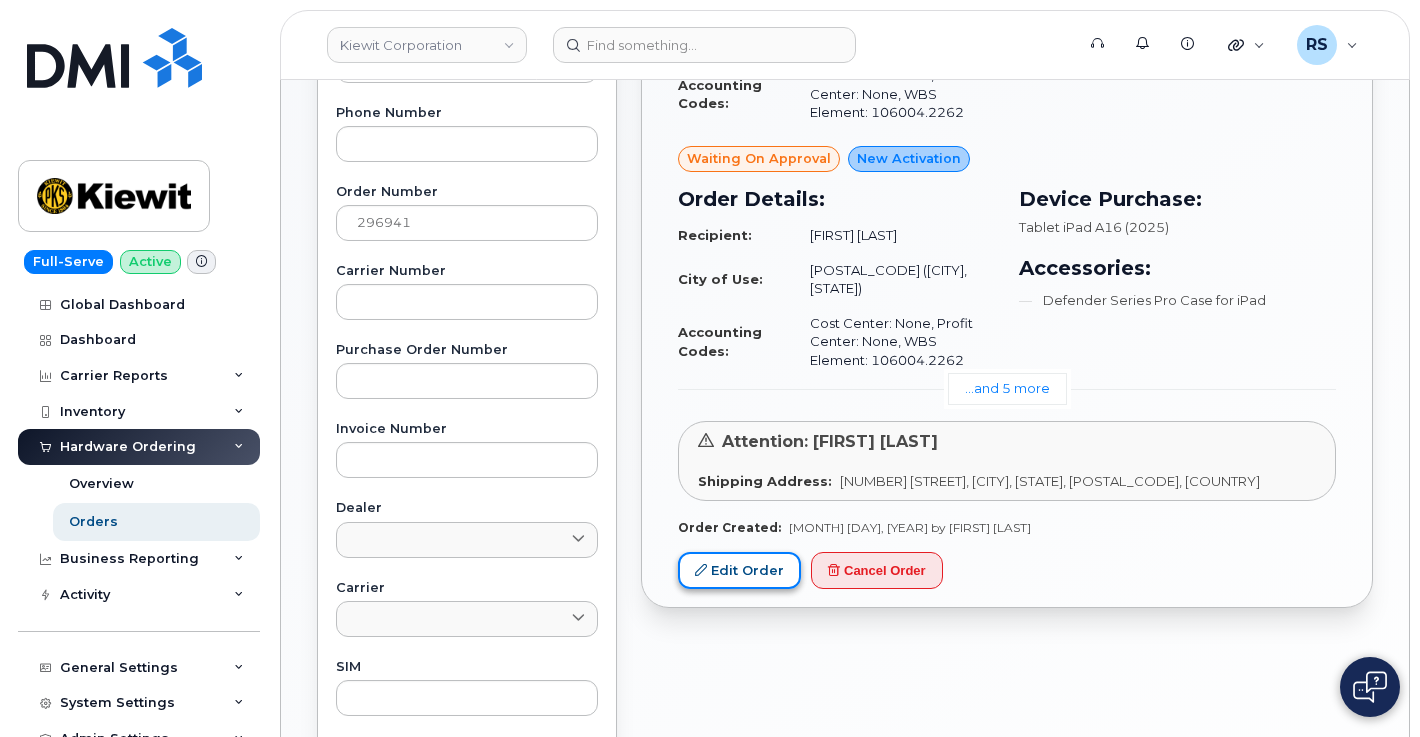 click on "Edit Order" at bounding box center [739, 570] 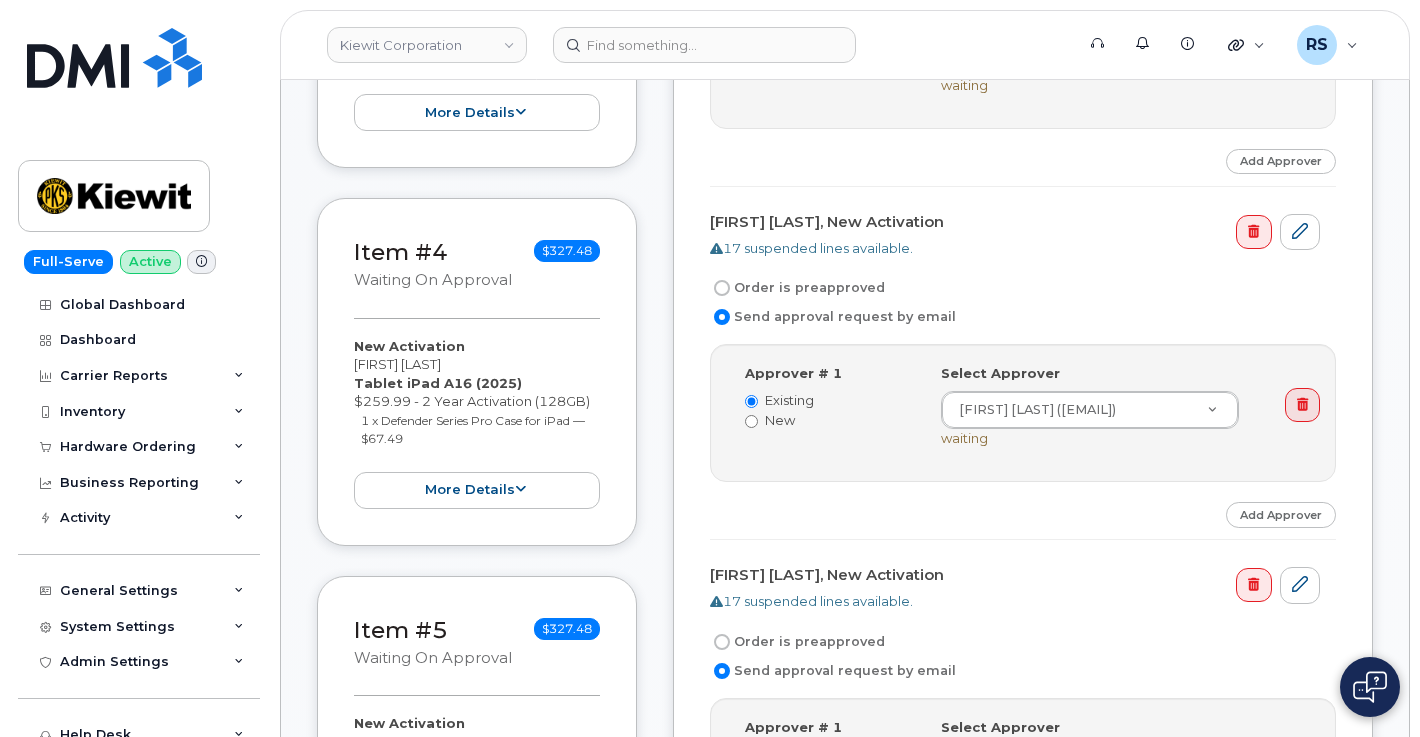 scroll, scrollTop: 1267, scrollLeft: 0, axis: vertical 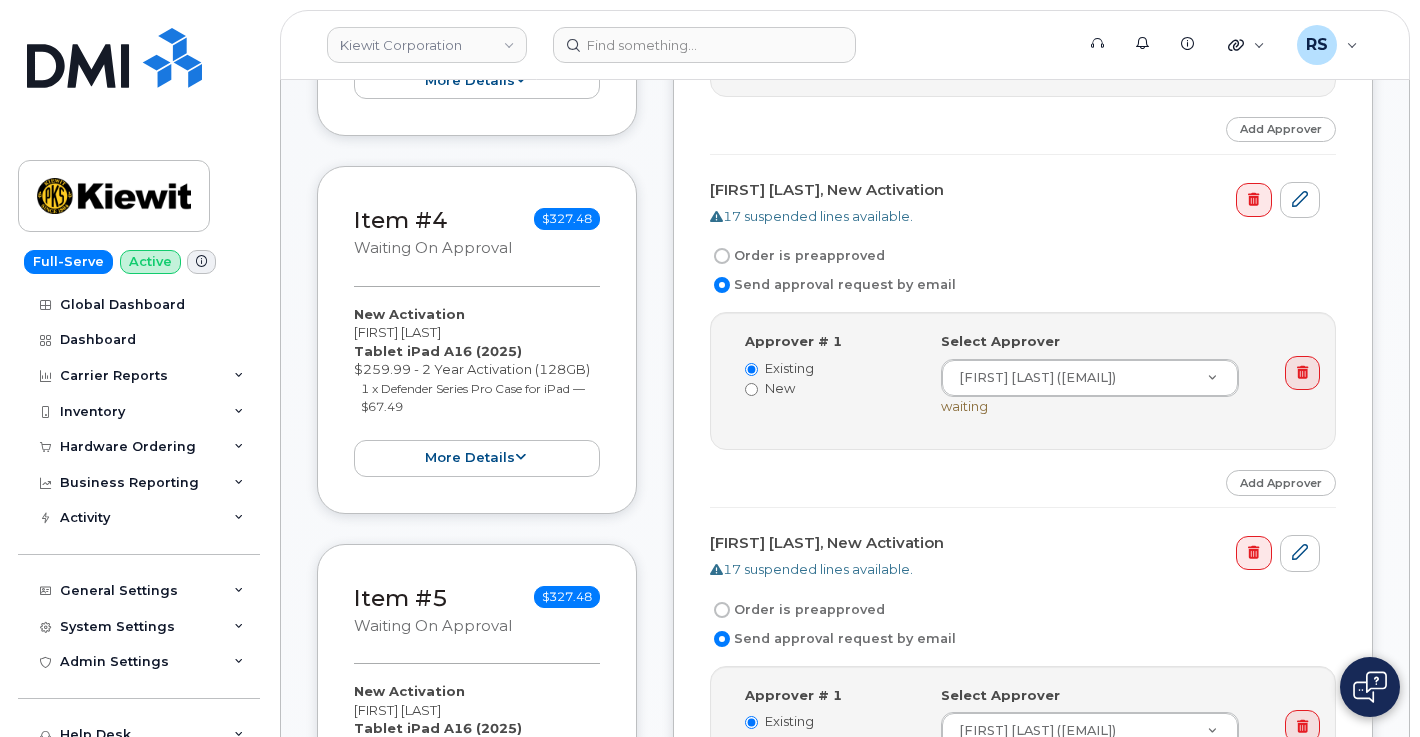 click on "Full-Serve Active Global Dashboard Dashboard Carrier Reports Monthly Billing Data Daily Data Pooling Average Costing Executive Summary Accounting Roaming Reports Suspended Devices Suspension Candidates Custom Report Cost Variance Inventory Mobility Devices Data Conflicts Spare Hardware Import Hardware Ordering Overview Orders Business Reporting Managerial Reports Individual Reports Business Unit Reports Activity Travel Requests Activity Log Device Status Updates Rate Plan Monitor General Settings My Account Approval Mapping Locations Managers & Employees Usage Alerts Tags Data Pool Thresholds System Settings Accounting Codes Contacts Plans and Features Reporting Carrier Contracts Hardware Ordering Users Individual Users Admin Settings Integrations MDM/UEM Config Help Desk Roaming Data Block Dashboard Hardware Orders Repair Requests Device Status Updates Data Pools Data Pool Sources Managerial Disputes Customer Workflows Customer Settings General Business Unit Rules Roaming Dealers Helpdesk Wirelines Emails" at bounding box center [135, 368] 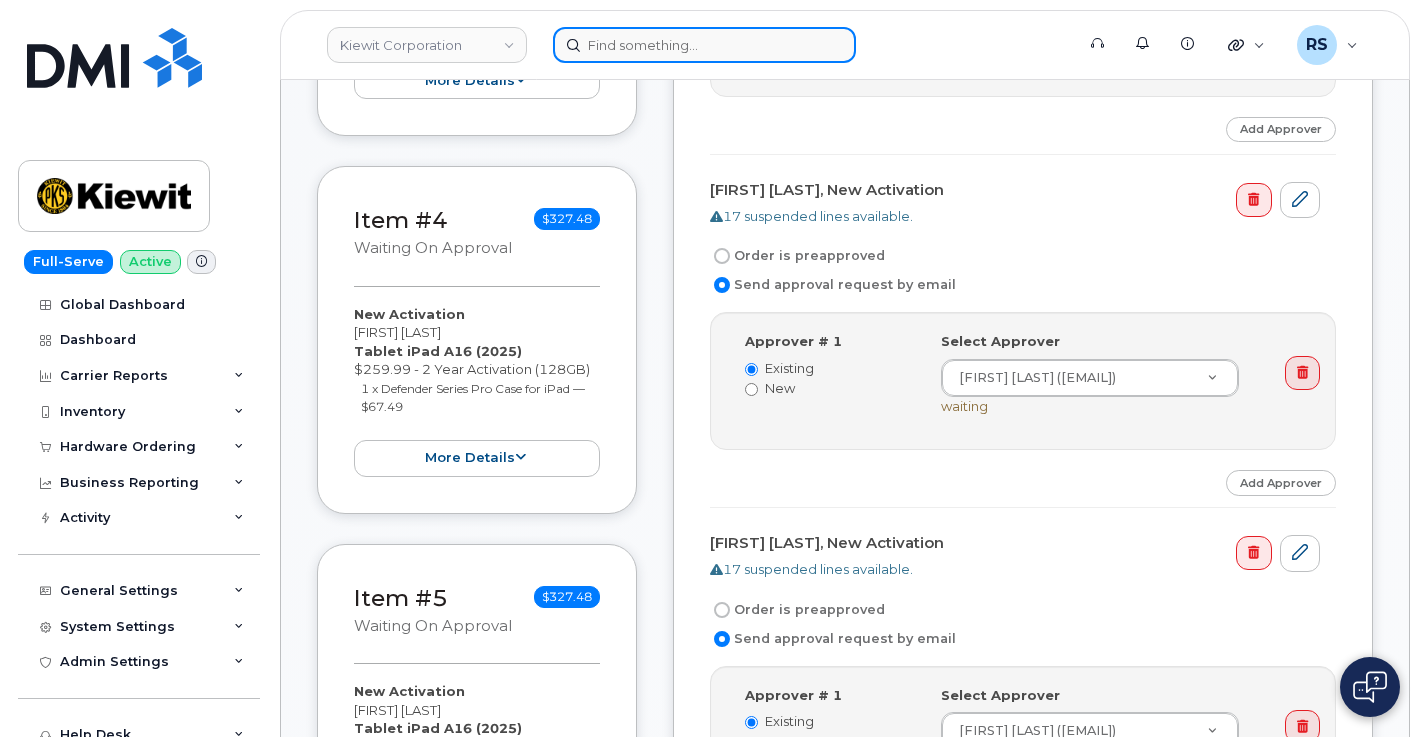 click at bounding box center (704, 45) 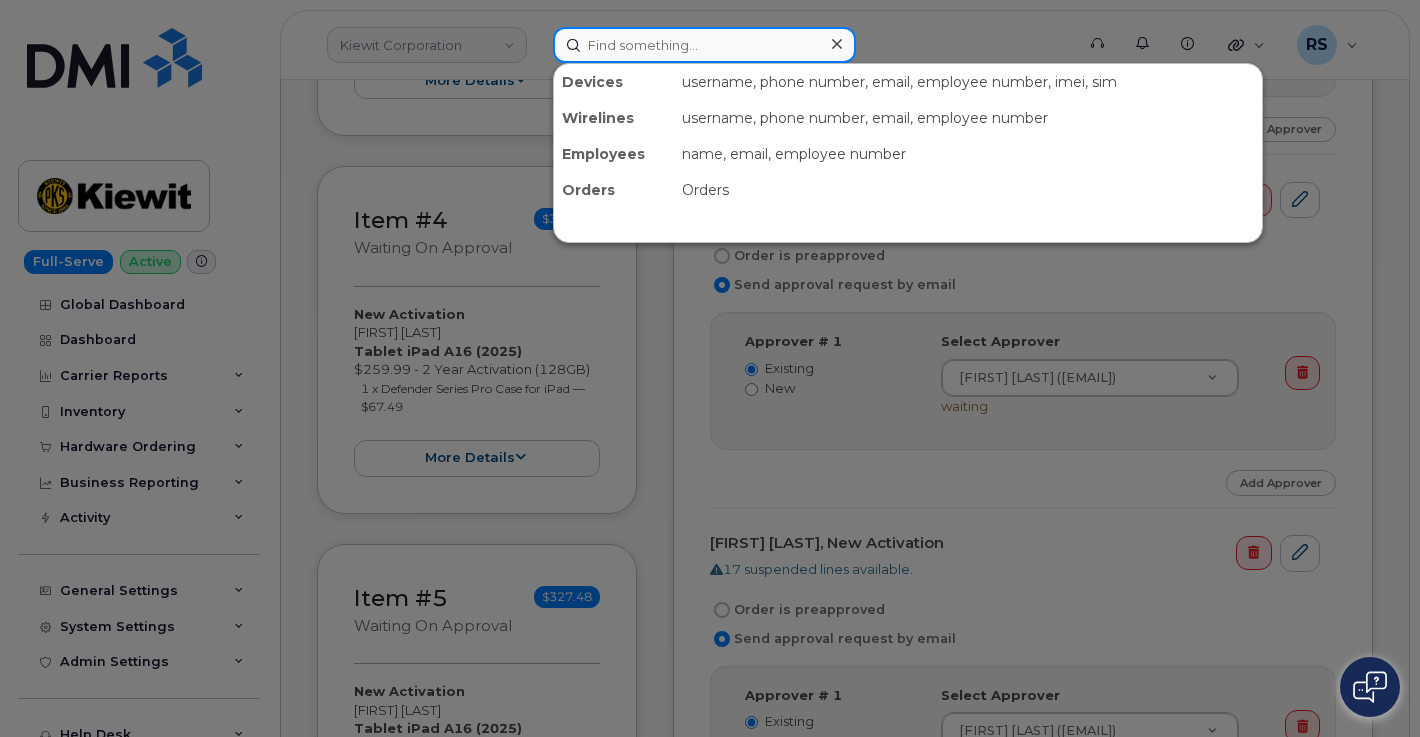 paste on "160582" 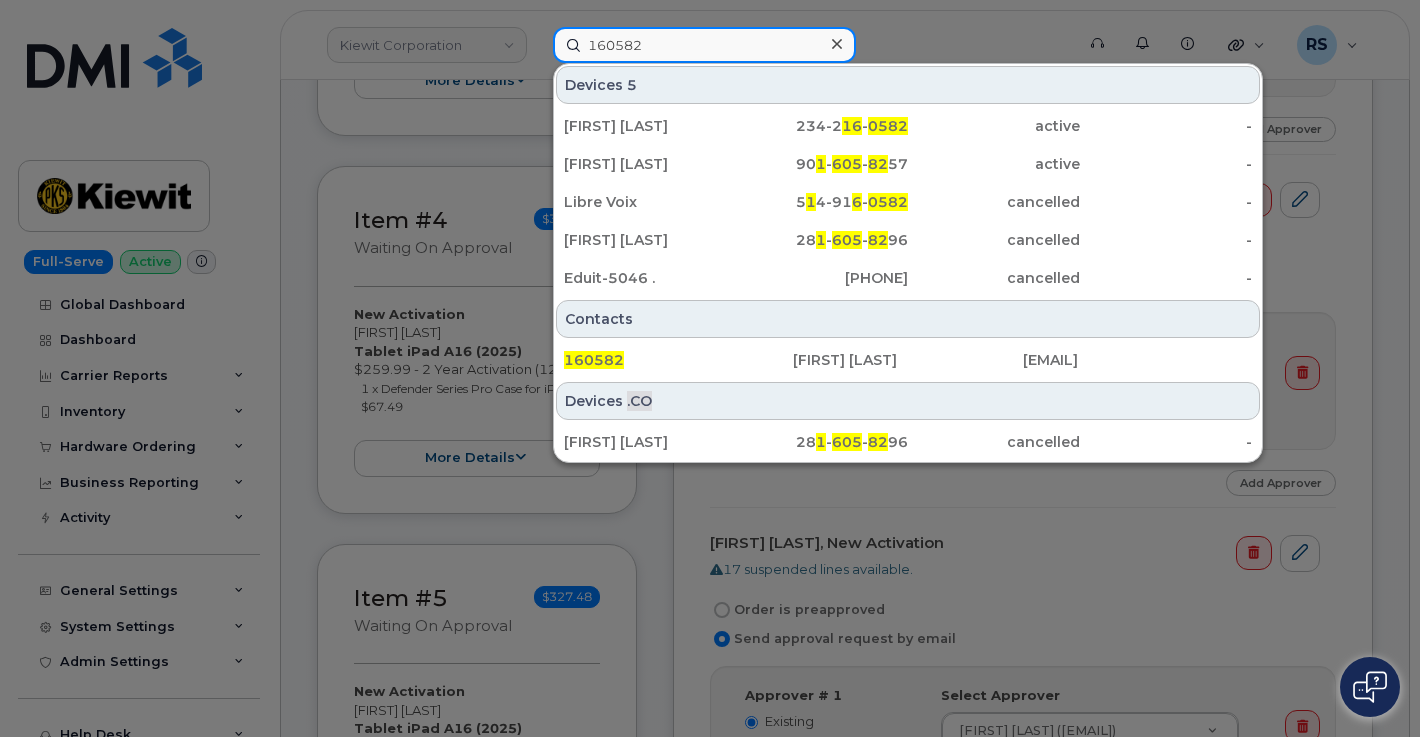 type on "160582" 